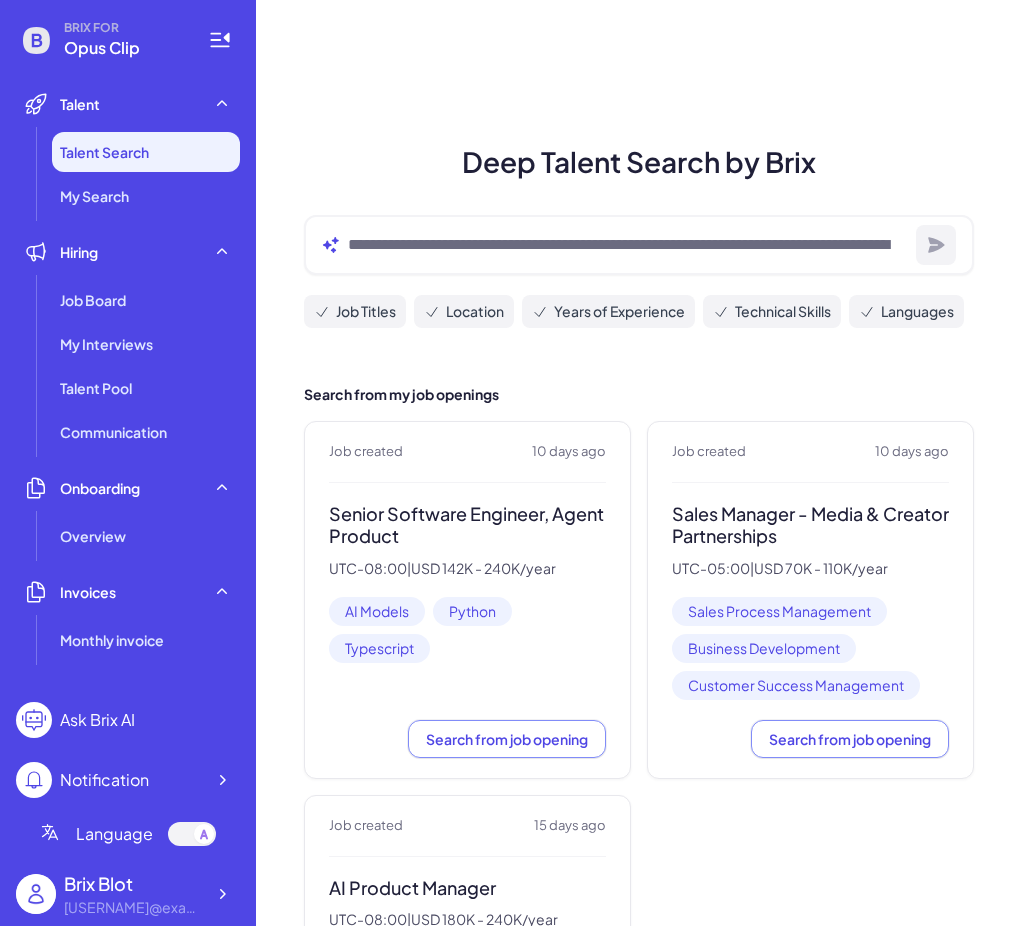 scroll, scrollTop: 0, scrollLeft: 0, axis: both 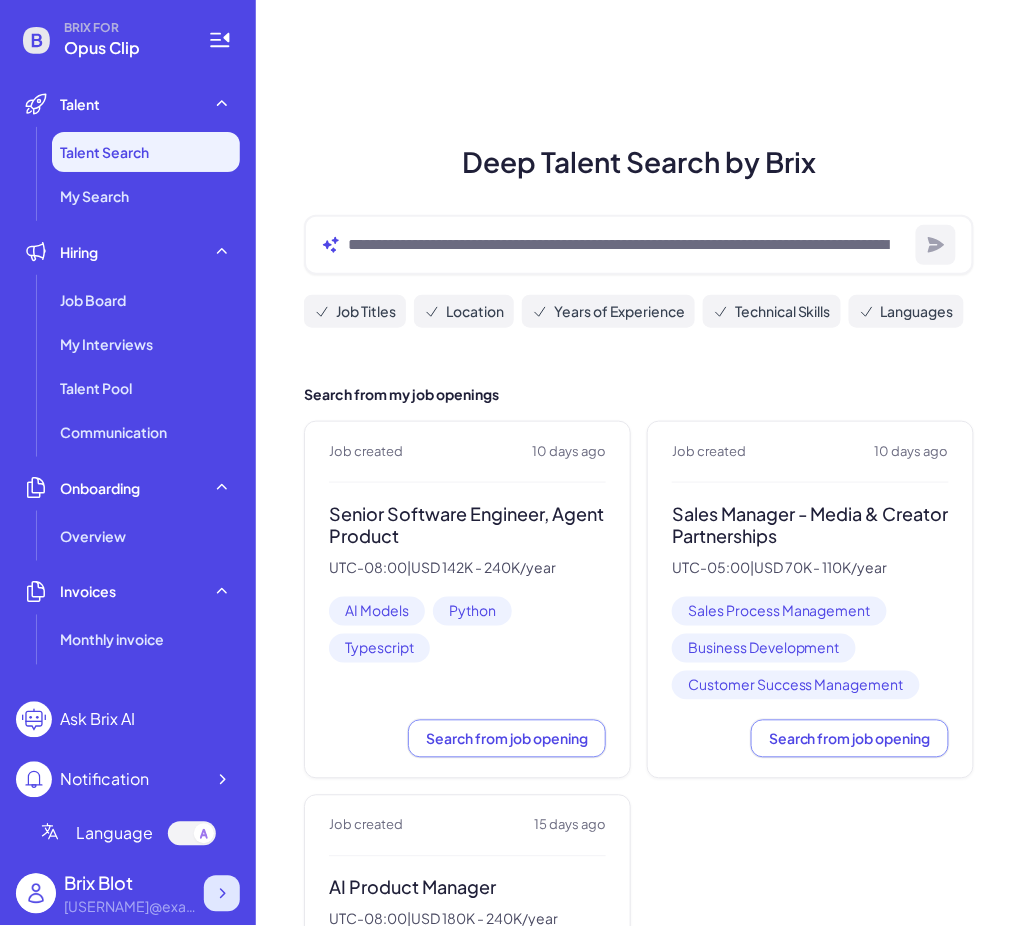click 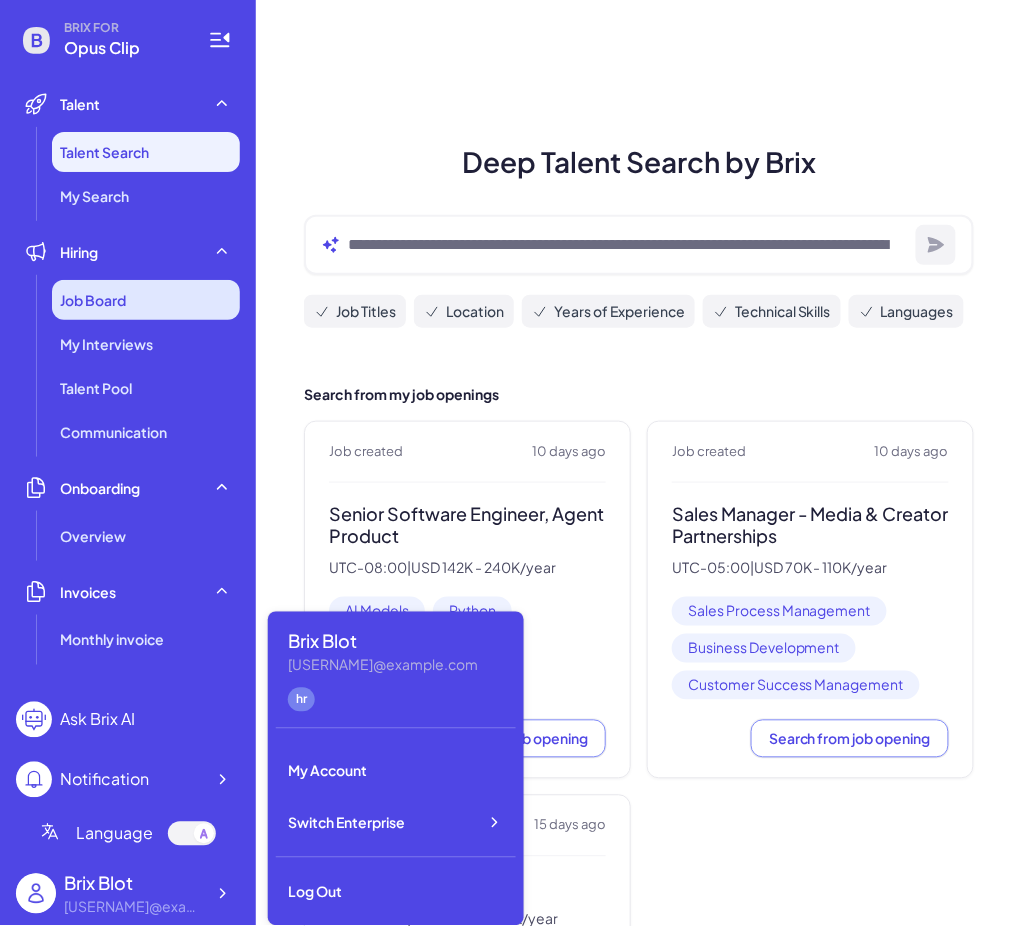 click on "Job Board" at bounding box center [146, 300] 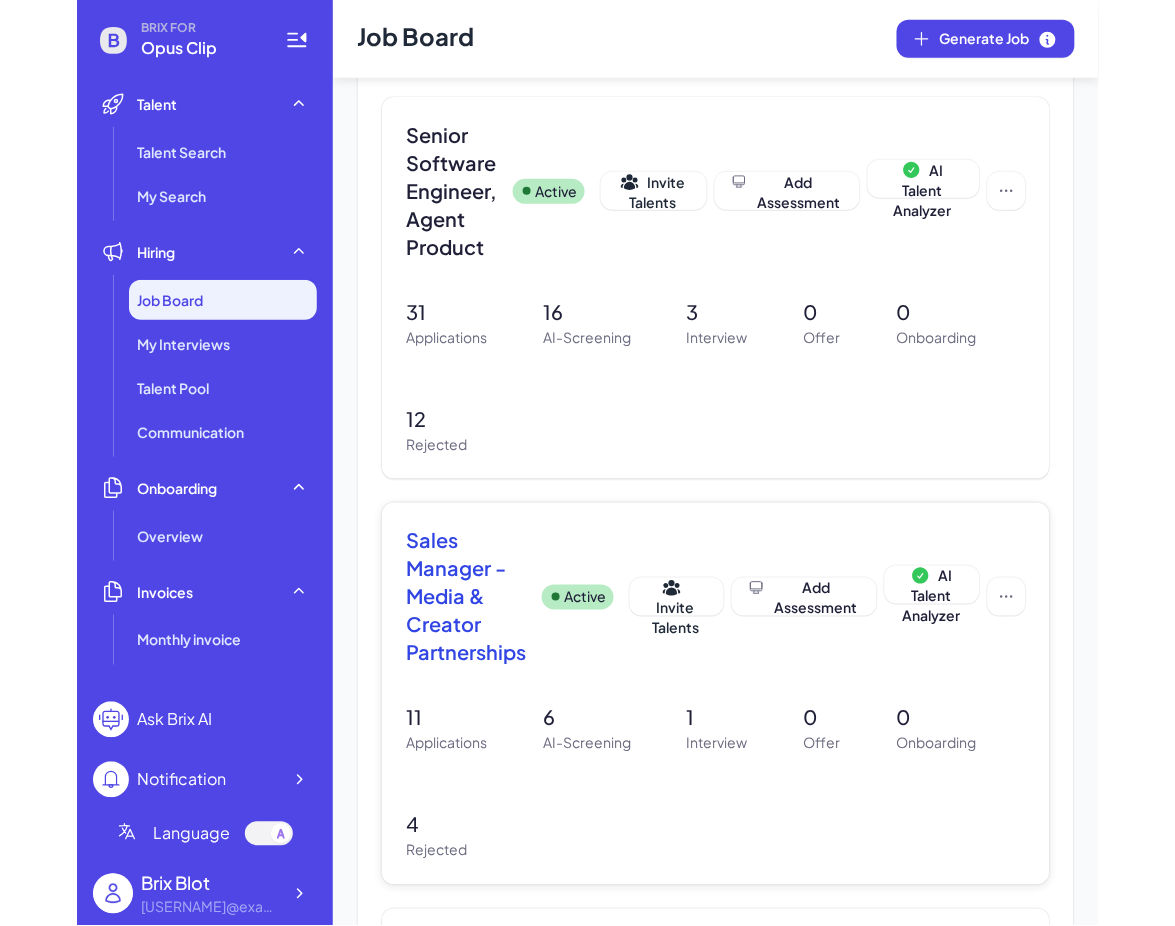 scroll, scrollTop: 0, scrollLeft: 0, axis: both 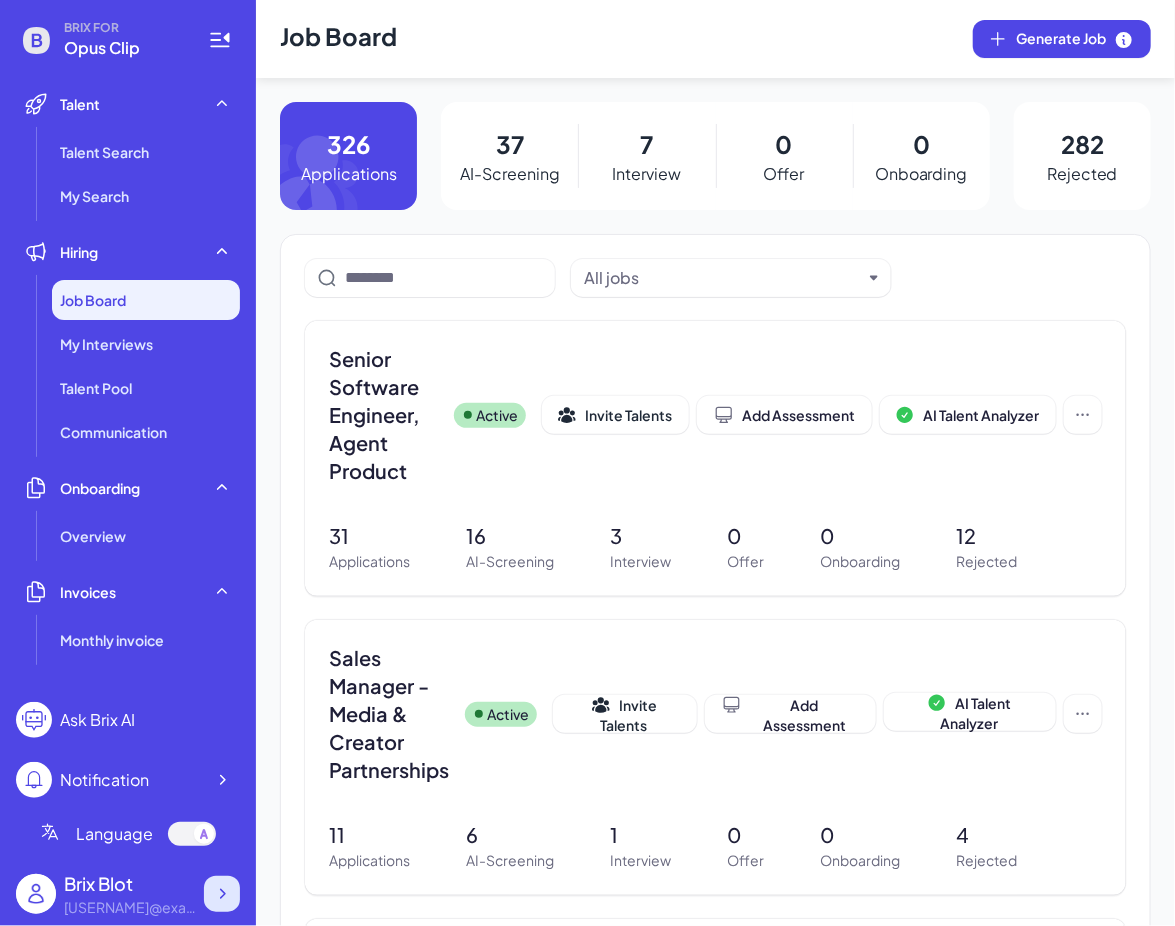 click 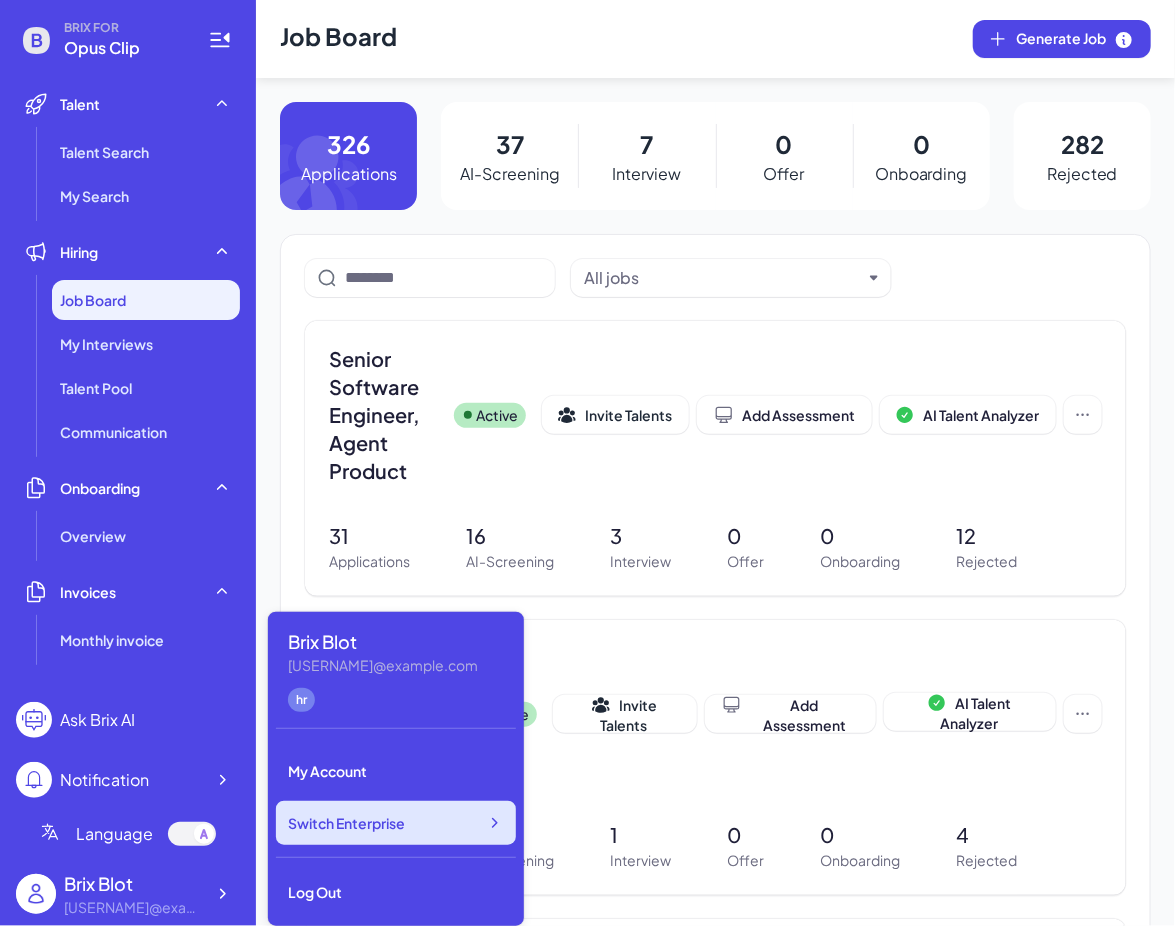 click on "Switch Enterprise" at bounding box center (346, 823) 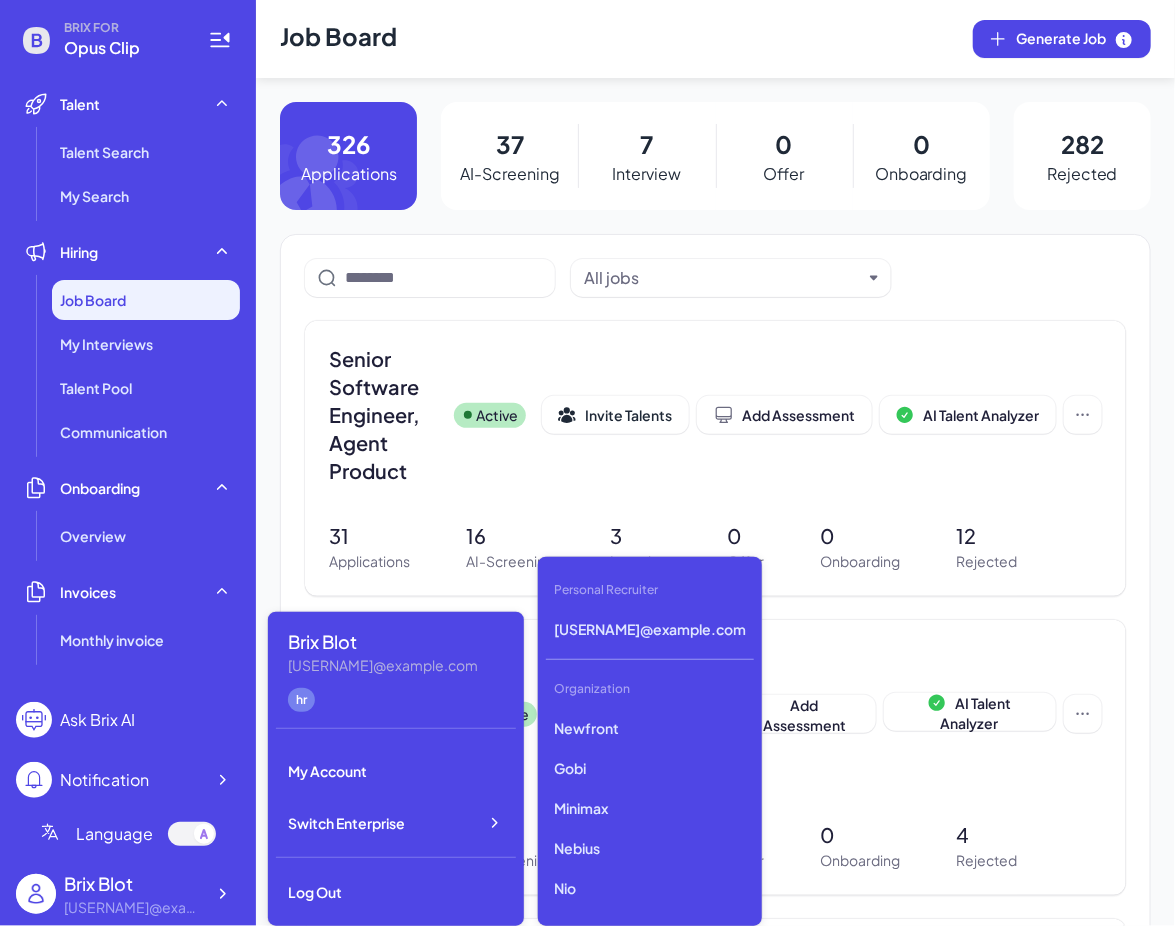 scroll, scrollTop: 235, scrollLeft: 0, axis: vertical 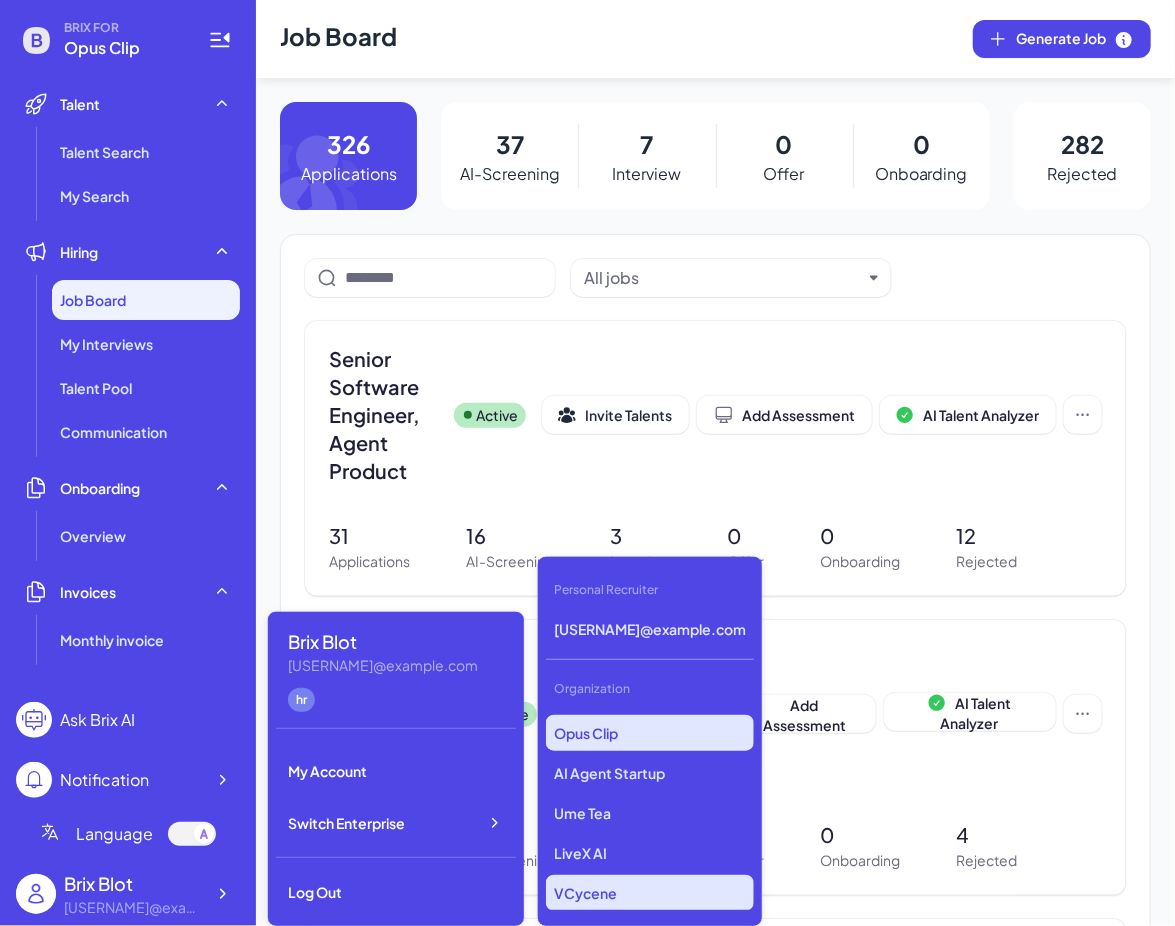 click on "VCycene" at bounding box center (650, 893) 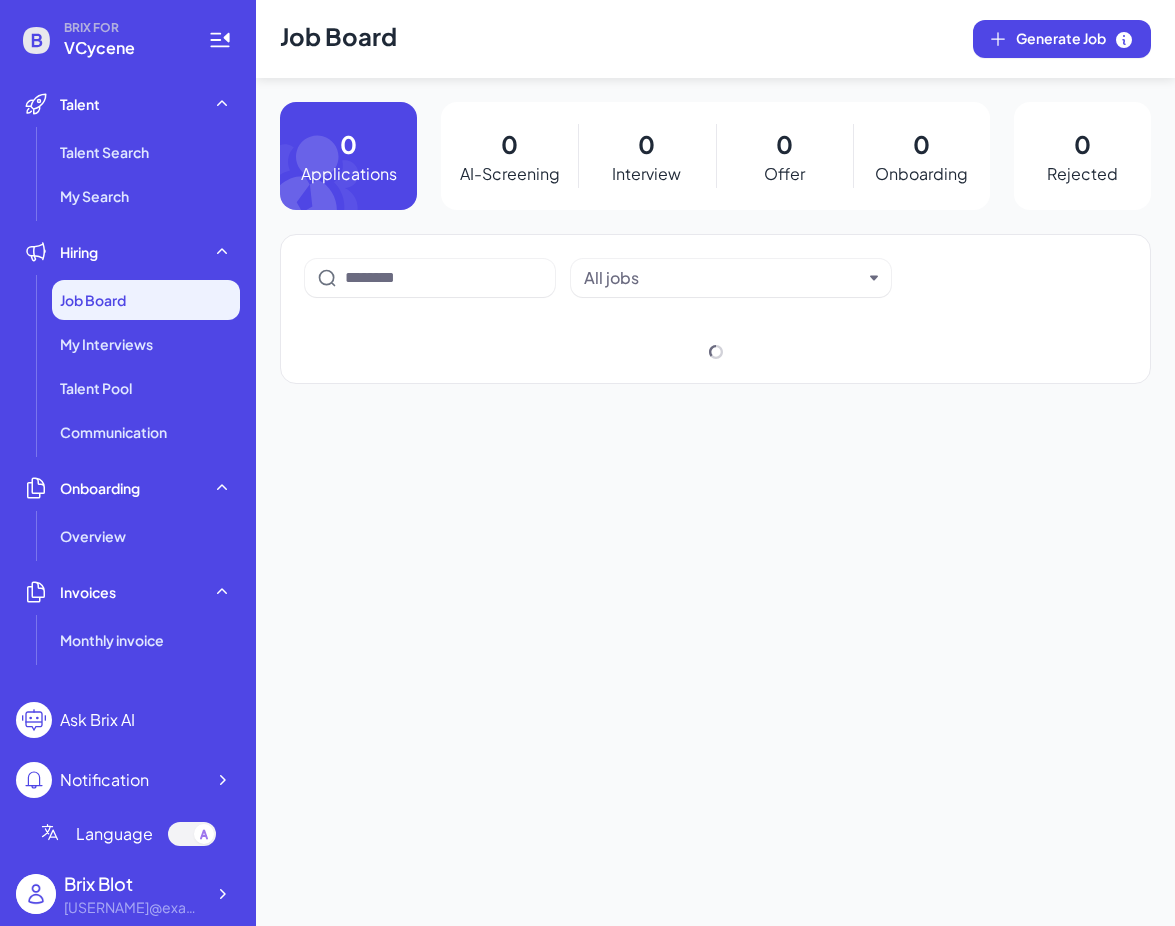 scroll, scrollTop: 0, scrollLeft: 0, axis: both 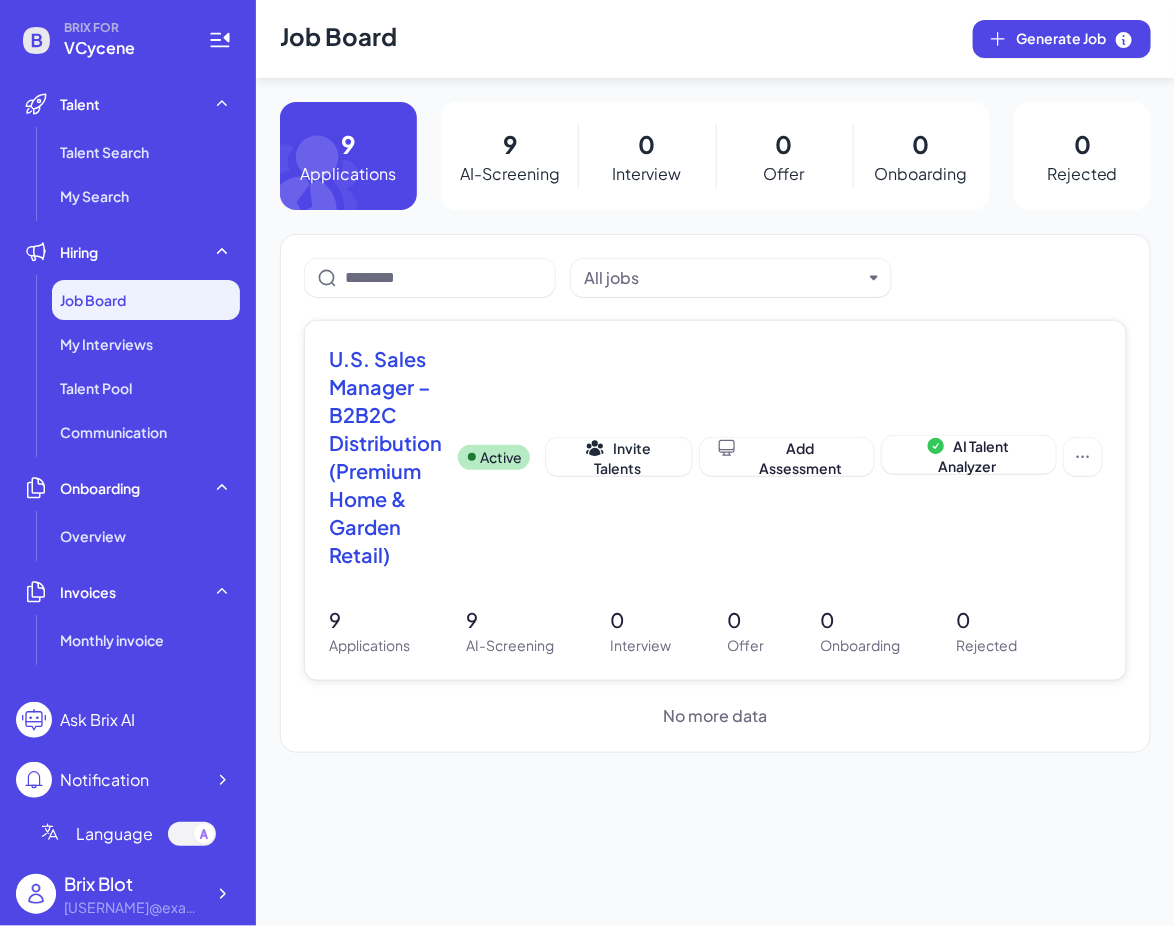 click on "U.S. Sales Manager – B2B2C Distribution (Premium Home & Garden Retail)" at bounding box center [385, 457] 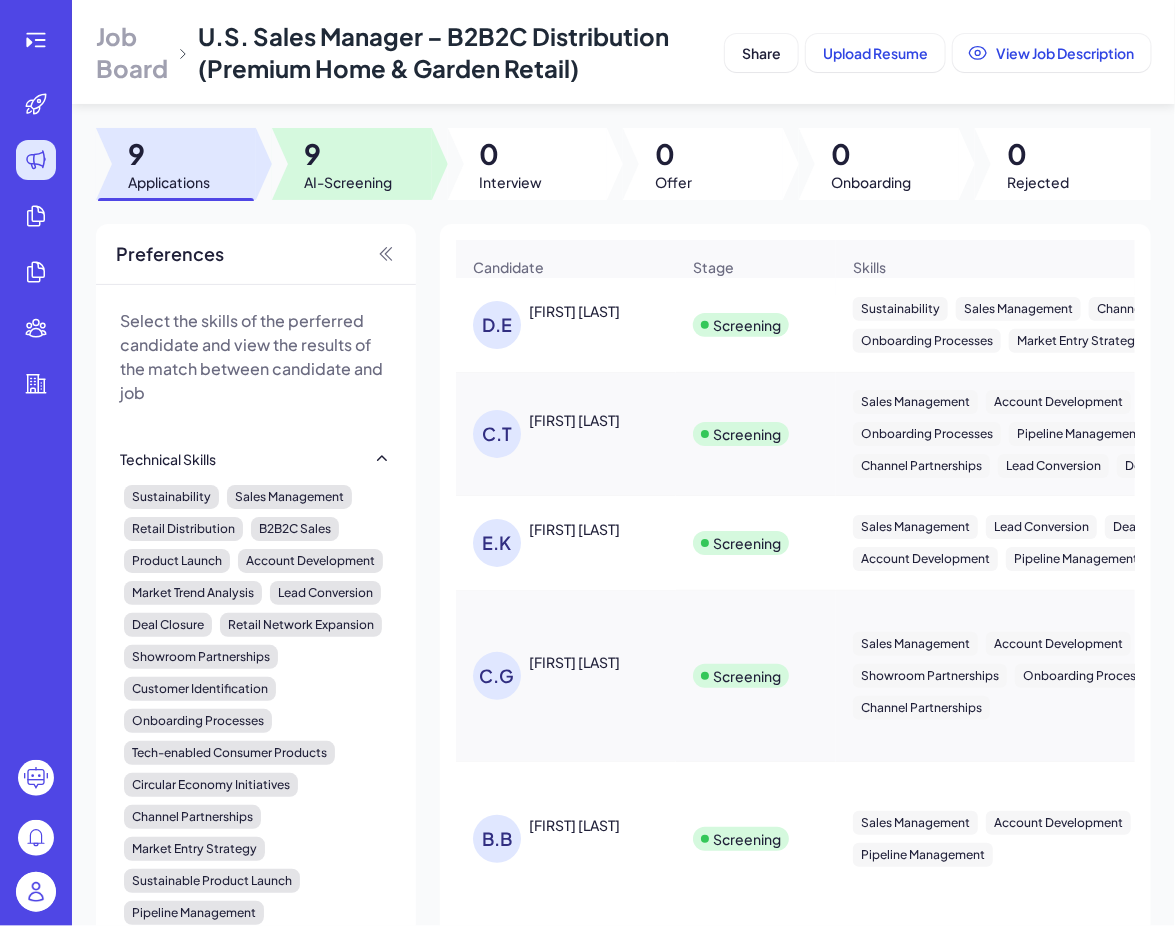 click on "9" at bounding box center [348, 154] 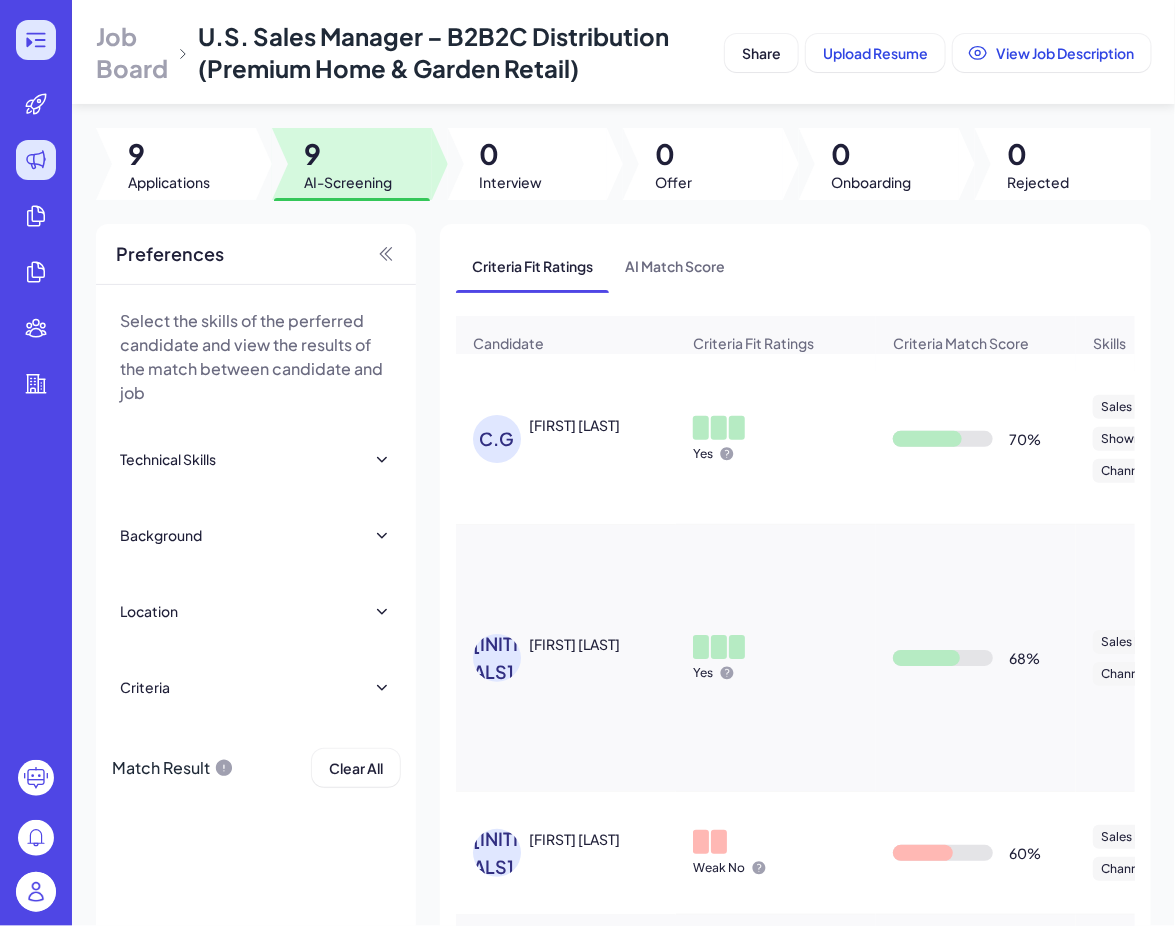 click at bounding box center [36, 40] 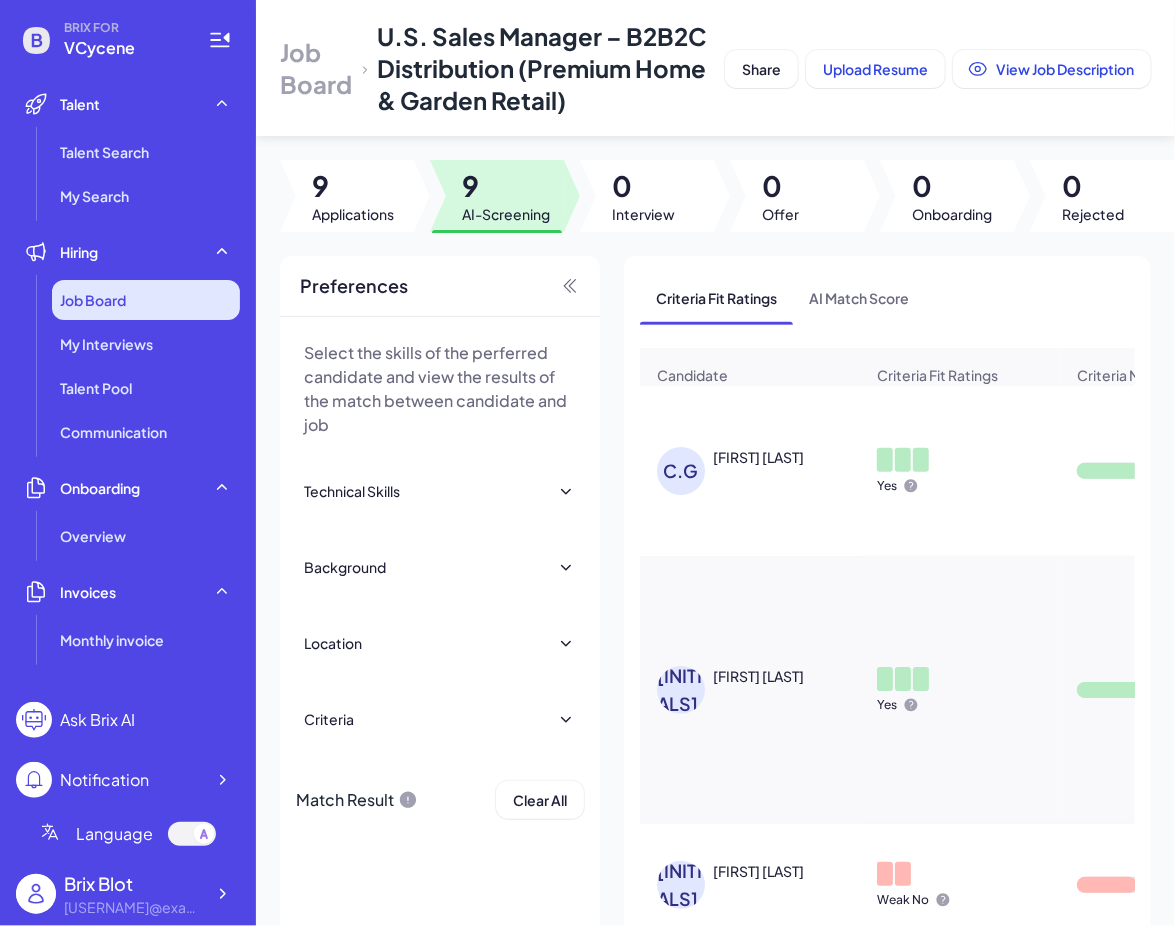 click on "Job Board" at bounding box center [146, 300] 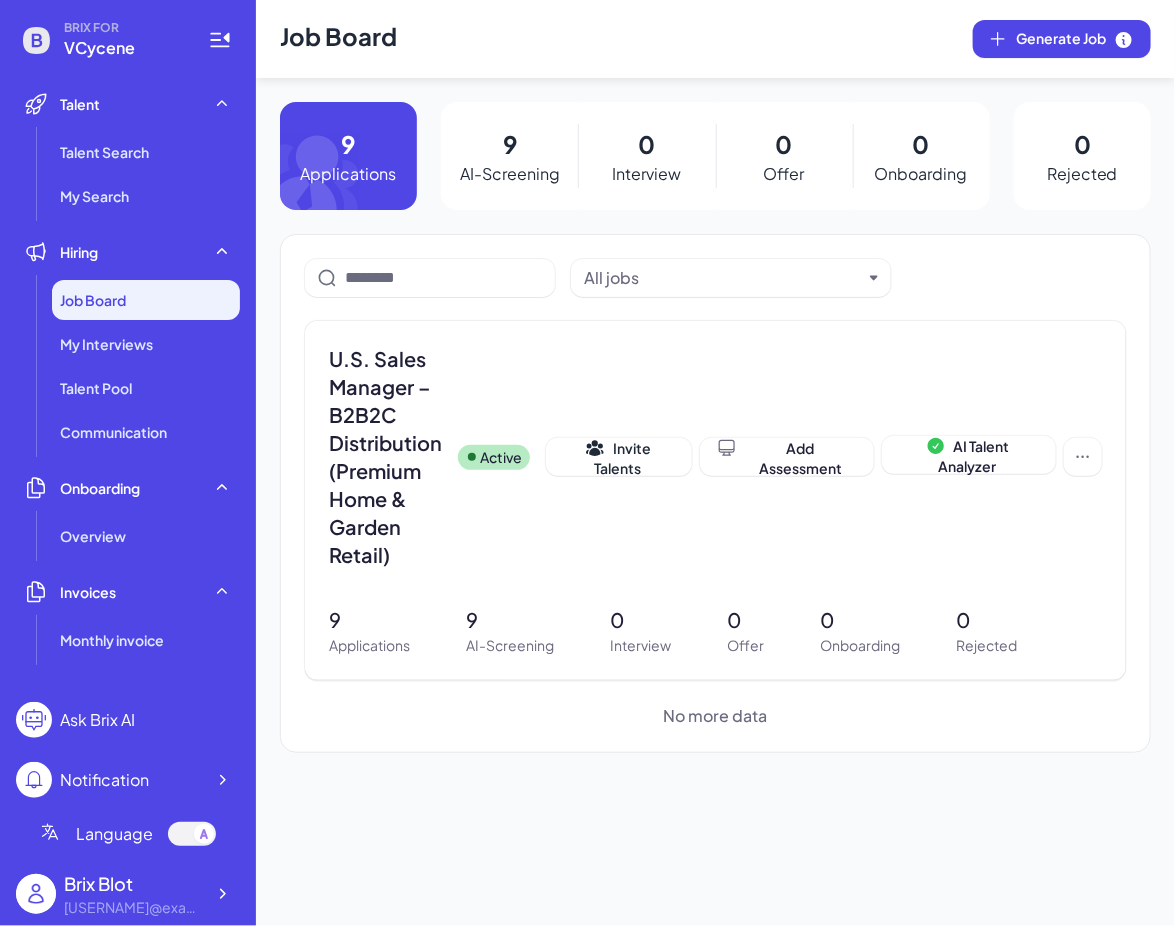 click on "9" at bounding box center (510, 144) 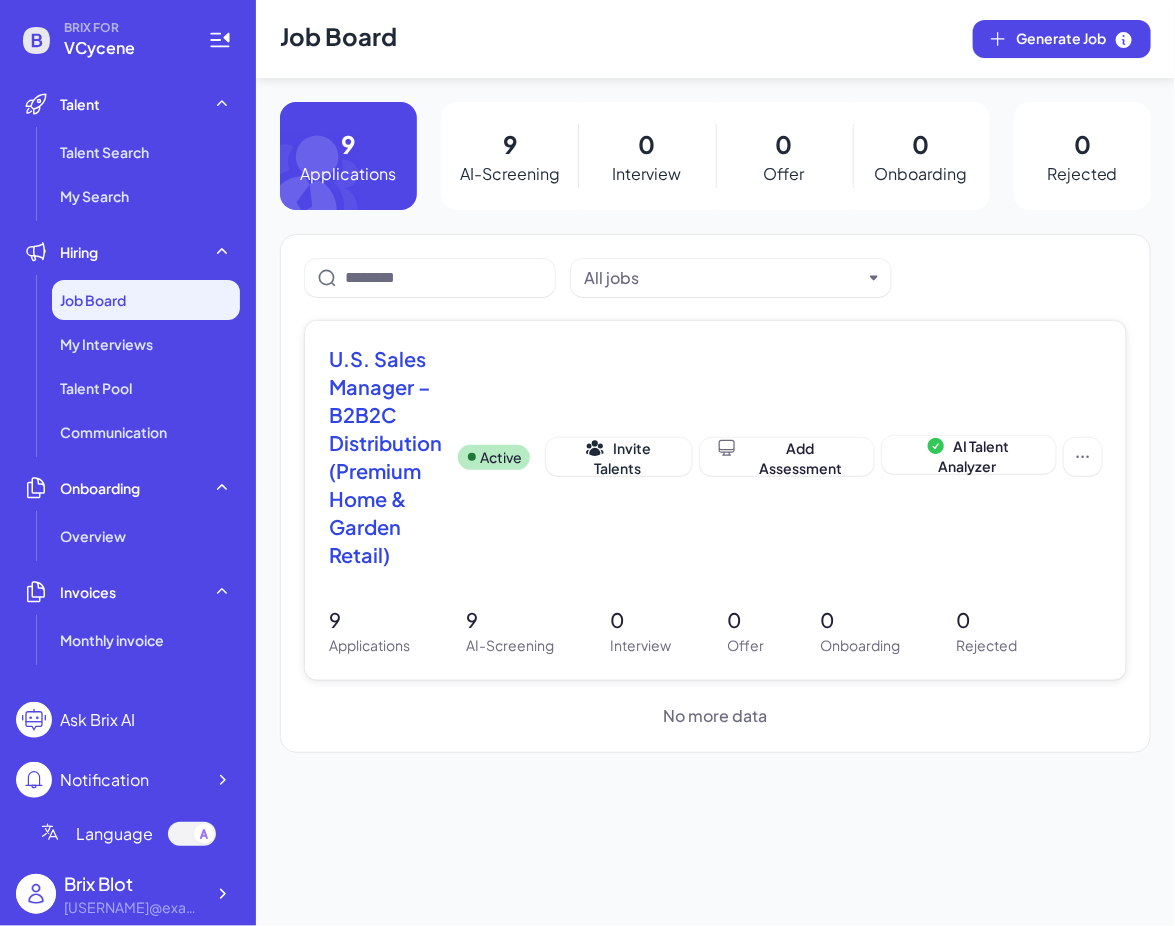 click on "U.S. Sales Manager – B2B2C Distribution (Premium Home & Garden Retail) Active Invite Talents Add Assessment AI Talent Analyzer" at bounding box center [715, 463] 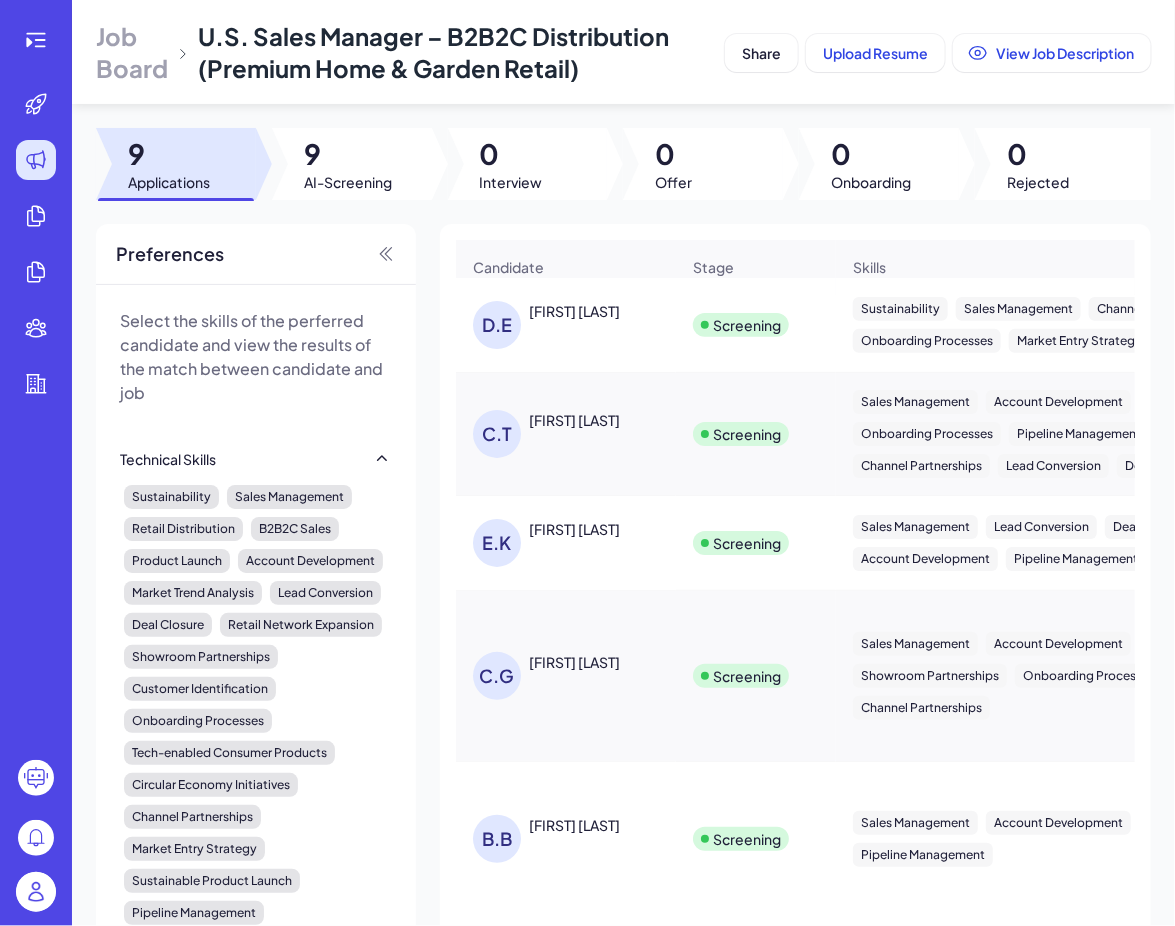 click at bounding box center [352, 164] 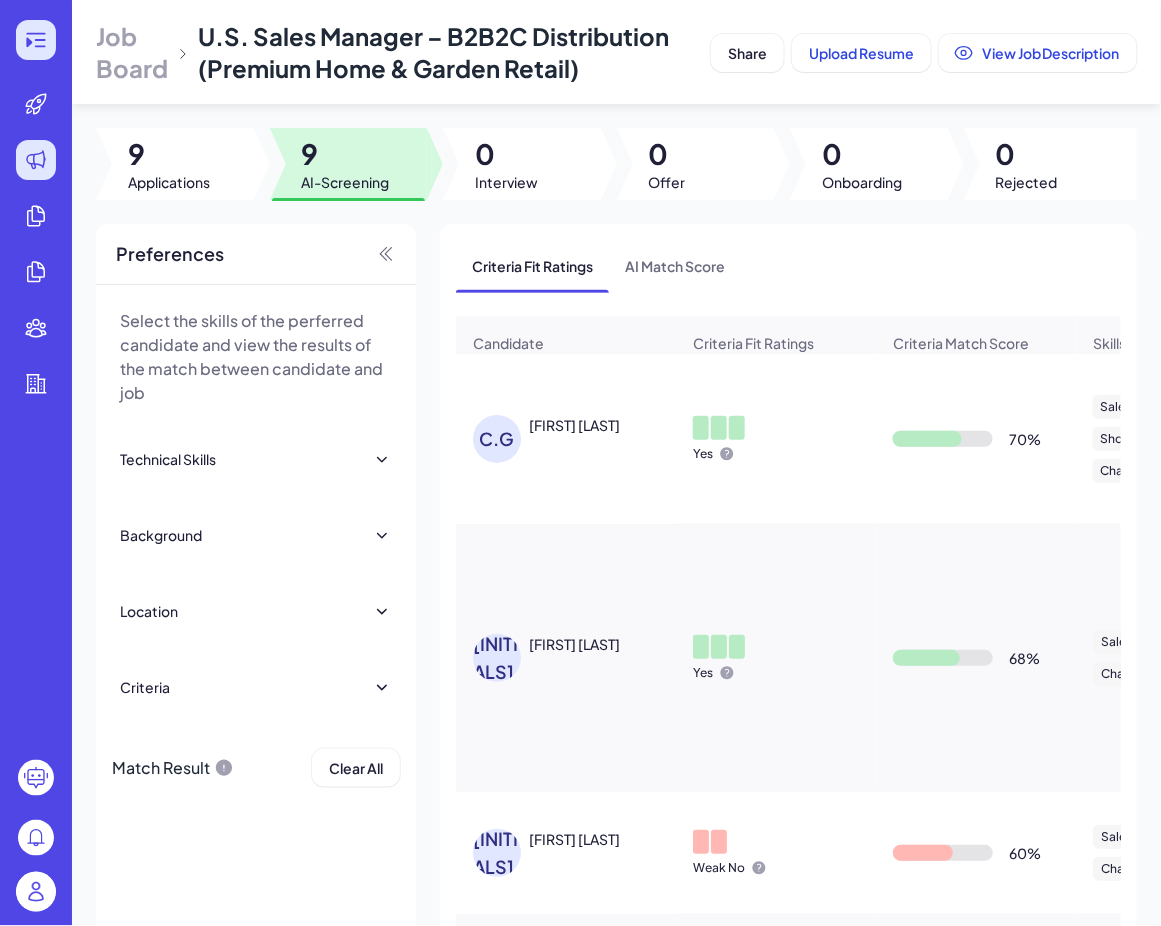 click 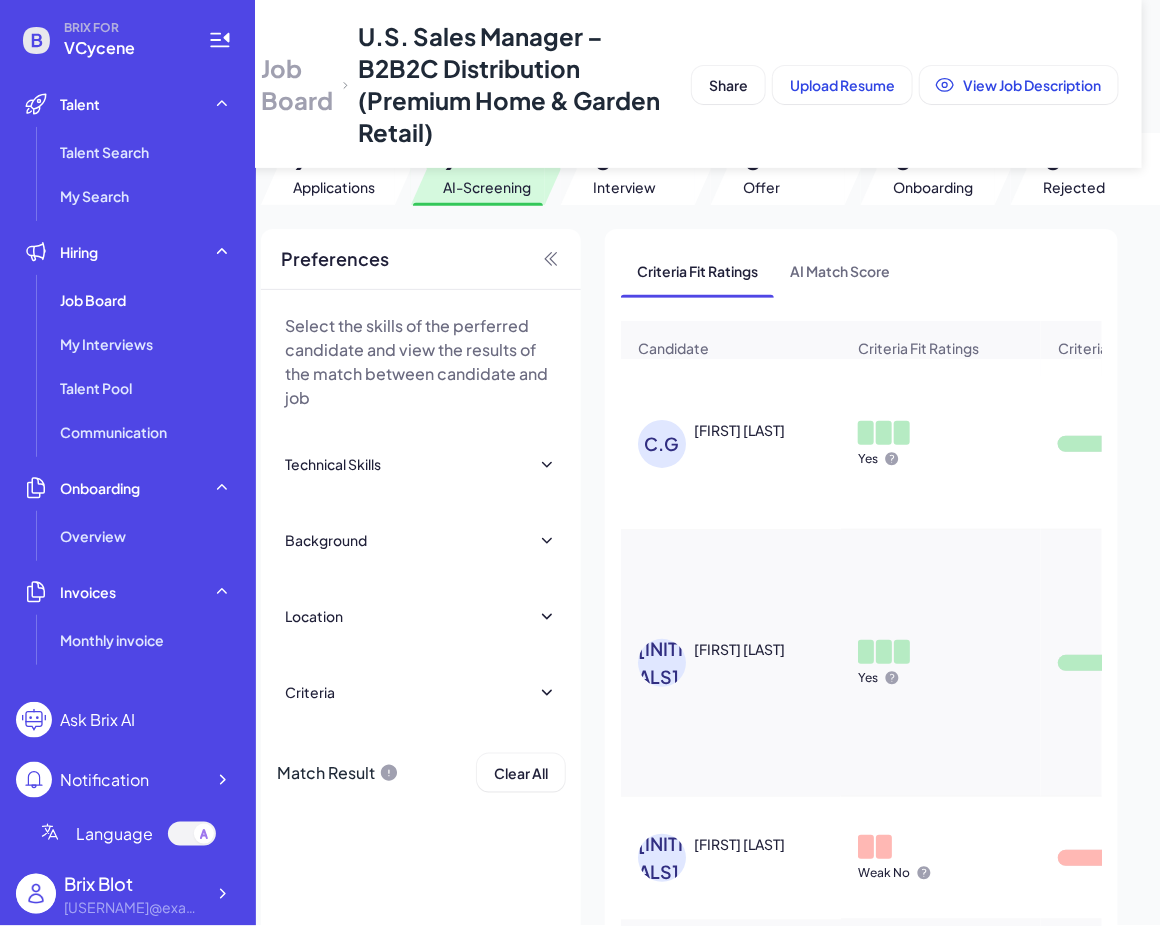 scroll, scrollTop: 74, scrollLeft: 32, axis: both 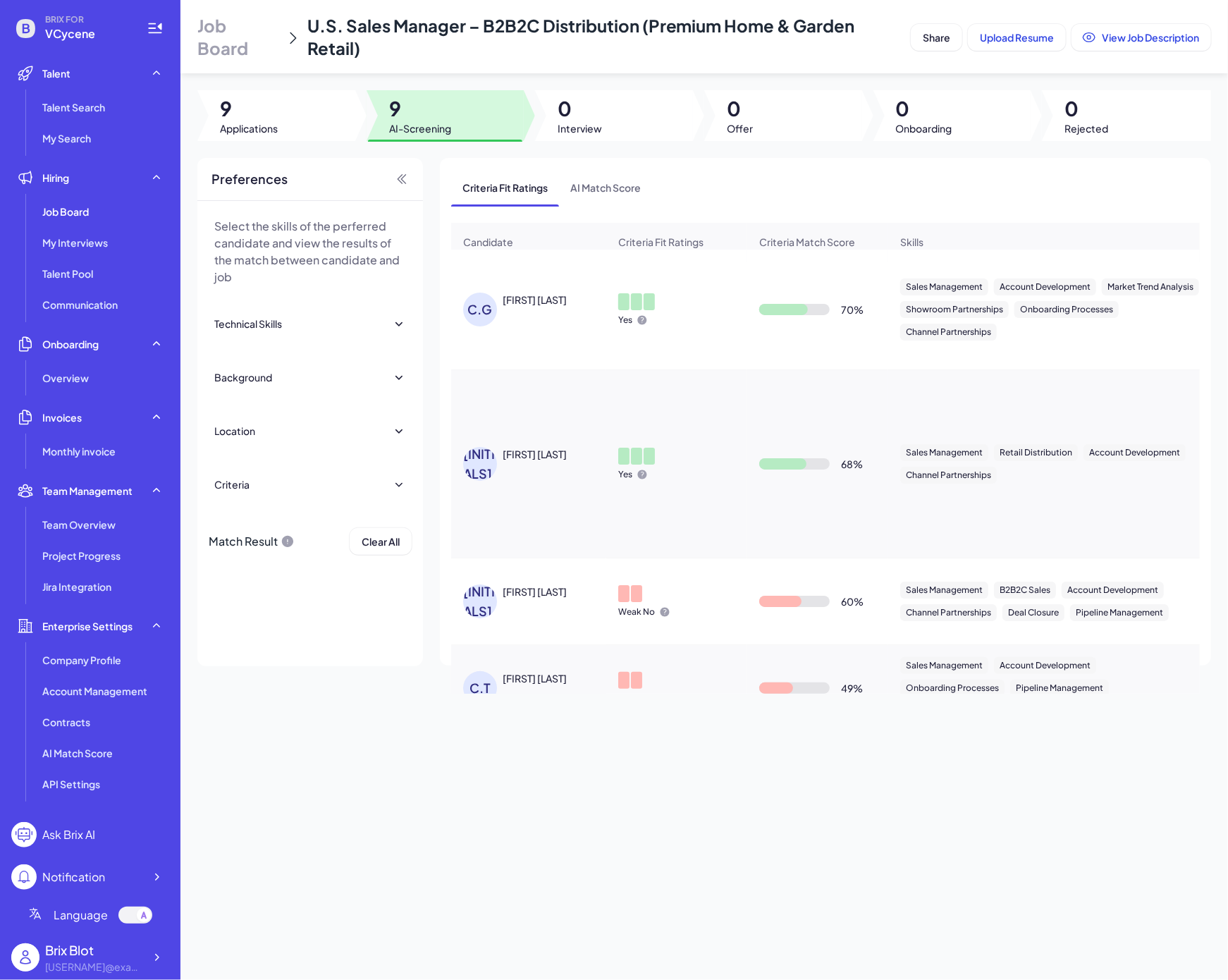 click on "Carl Gustafson" at bounding box center (534, 300) 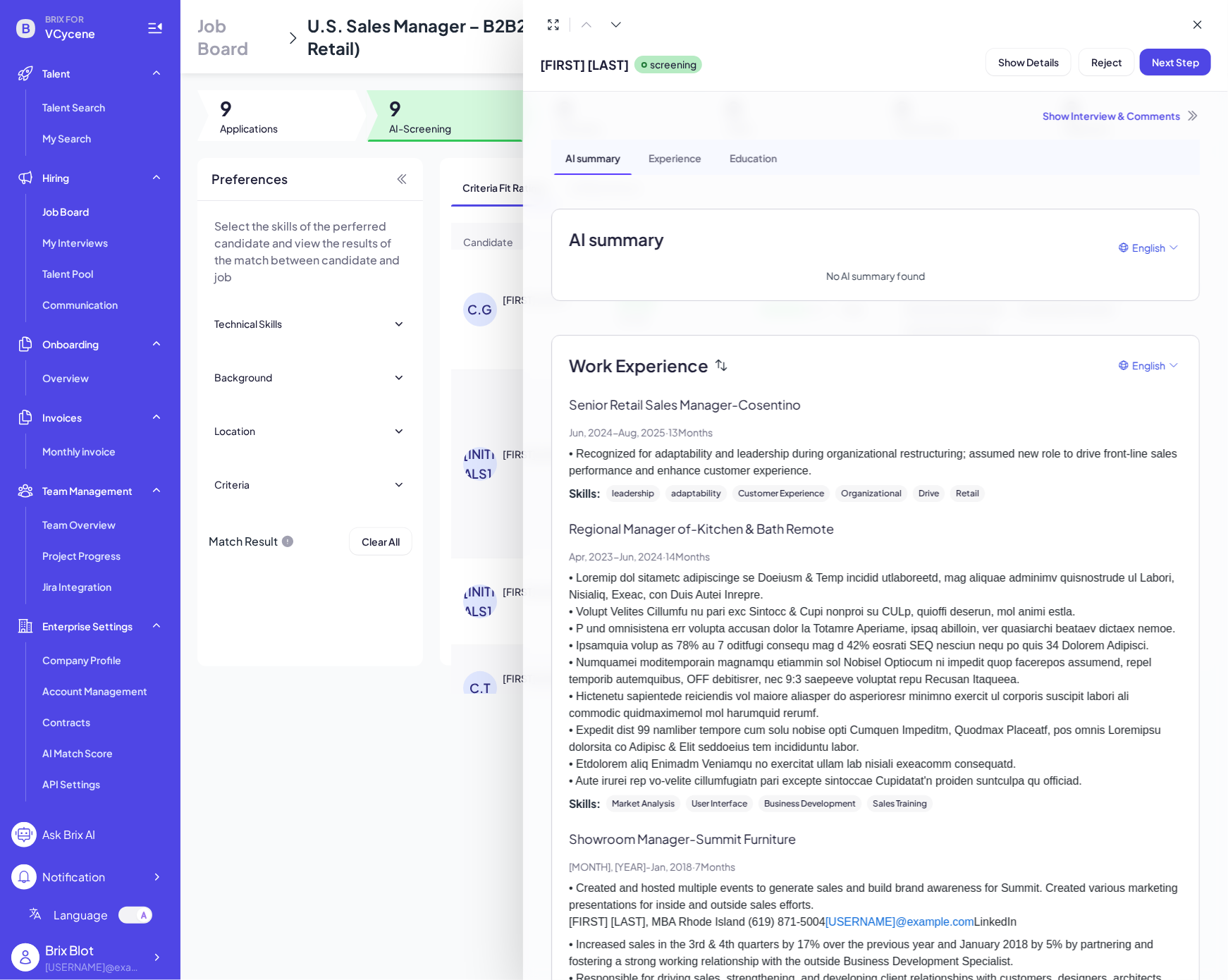 click at bounding box center [614, 490] 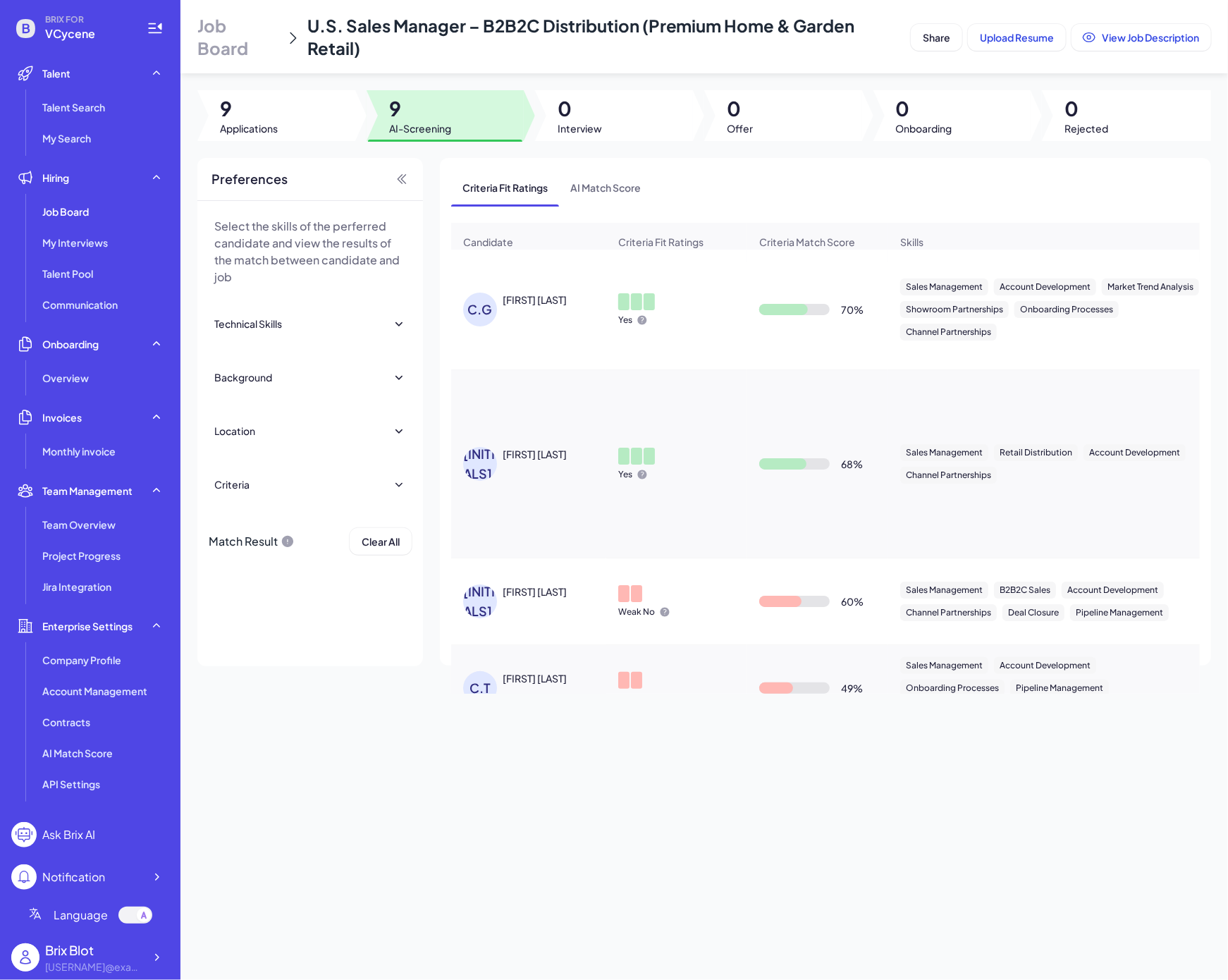 scroll, scrollTop: 423, scrollLeft: 0, axis: vertical 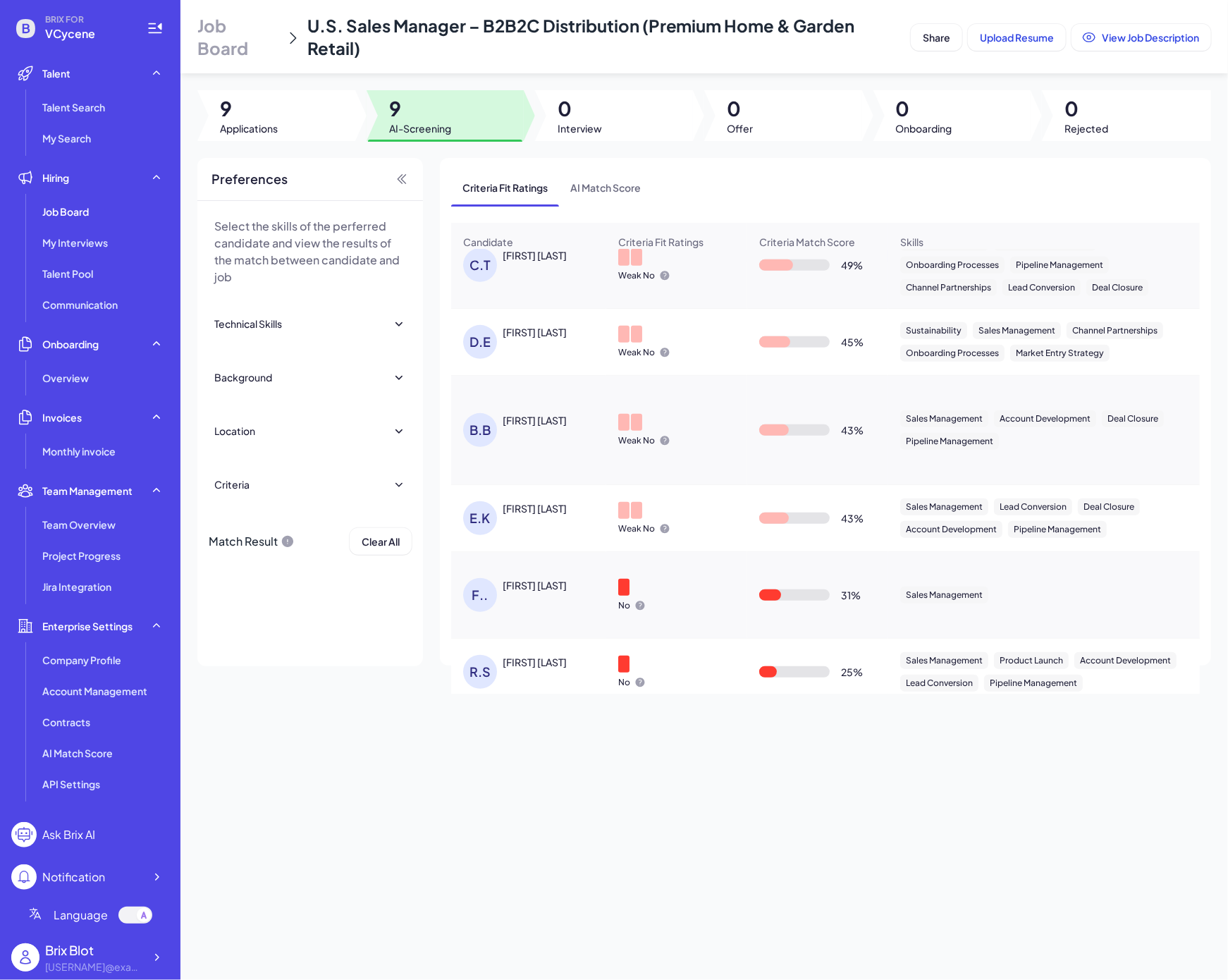 click on "Job Board U.S. Sales Manager – B2B2C Distribution (Premium Home & Garden Retail) Share Upload Resume View Job Description 9 Applications 9 AI-Screening 0 Interview 0 Offer 0 Onboarding 0 Rejected Preferences Select the skills of the perferred candidate and view the results of the match between candidate and job Technical Skills Sustainability Sales Management Retail Distribution B2B2C Sales Product Launch Account Development Market Trend Analysis Lead Conversion Deal Closure Retail Network Expansion Showroom Partnerships Customer Identification Onboarding Processes Tech-enabled Consumer Products Circular Economy Initiatives Channel Partnerships Market Entry Strategy Sustainable Product Launch Pipeline Management Background E-commerce Retail Industry Food Industry Top 20 Universities Top 50 Universities Top 100 Universities Top 200 Universities Top Companies Location Regions Asia-Pacific China Taiwan Hong Kong Macau Brunei Cambodia Indonesia Japan North Korea South Korea Laos Malaysia Marshall Islands Nauru" at bounding box center [704, 490] 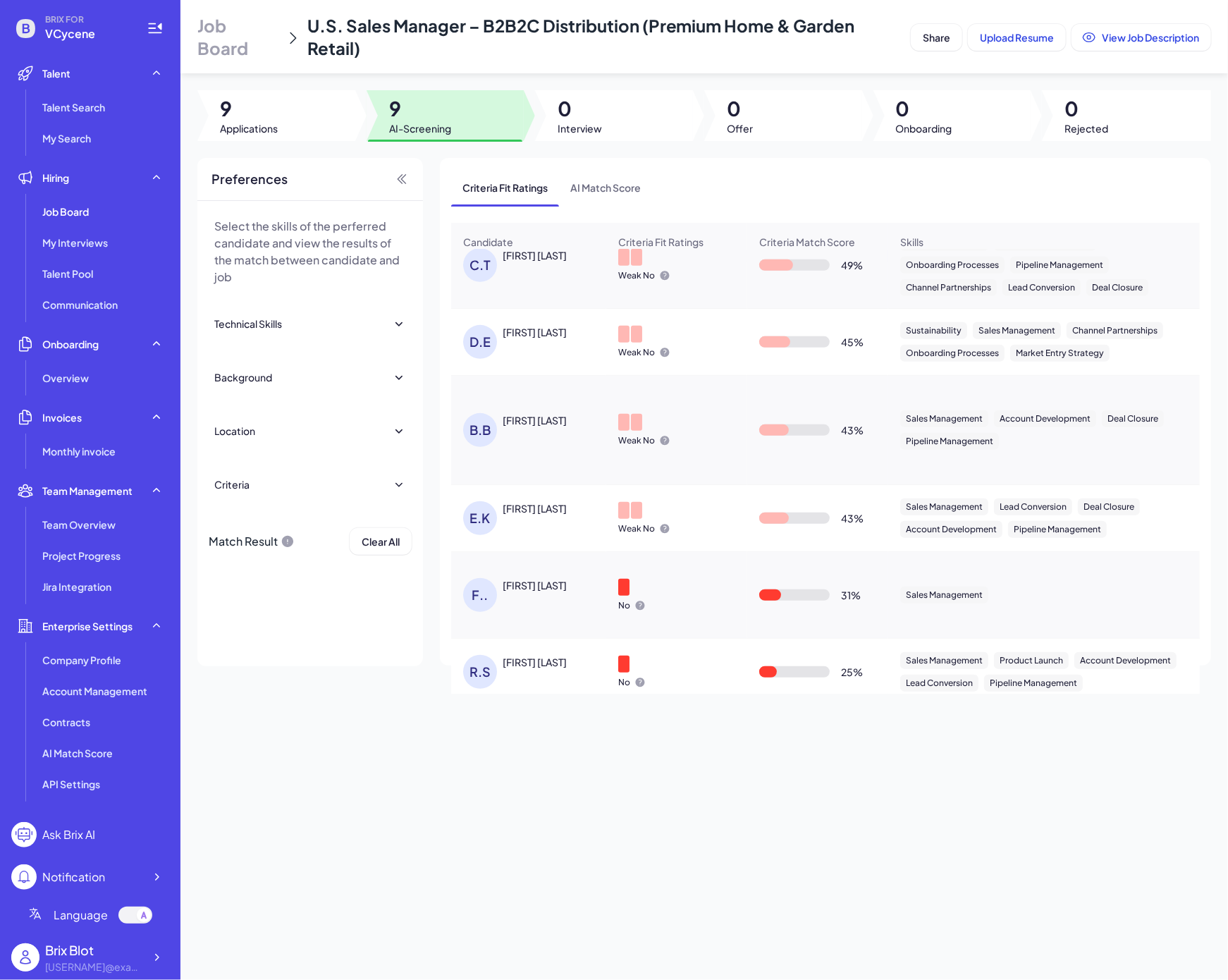 drag, startPoint x: 974, startPoint y: 862, endPoint x: 1019, endPoint y: 847, distance: 47.434165 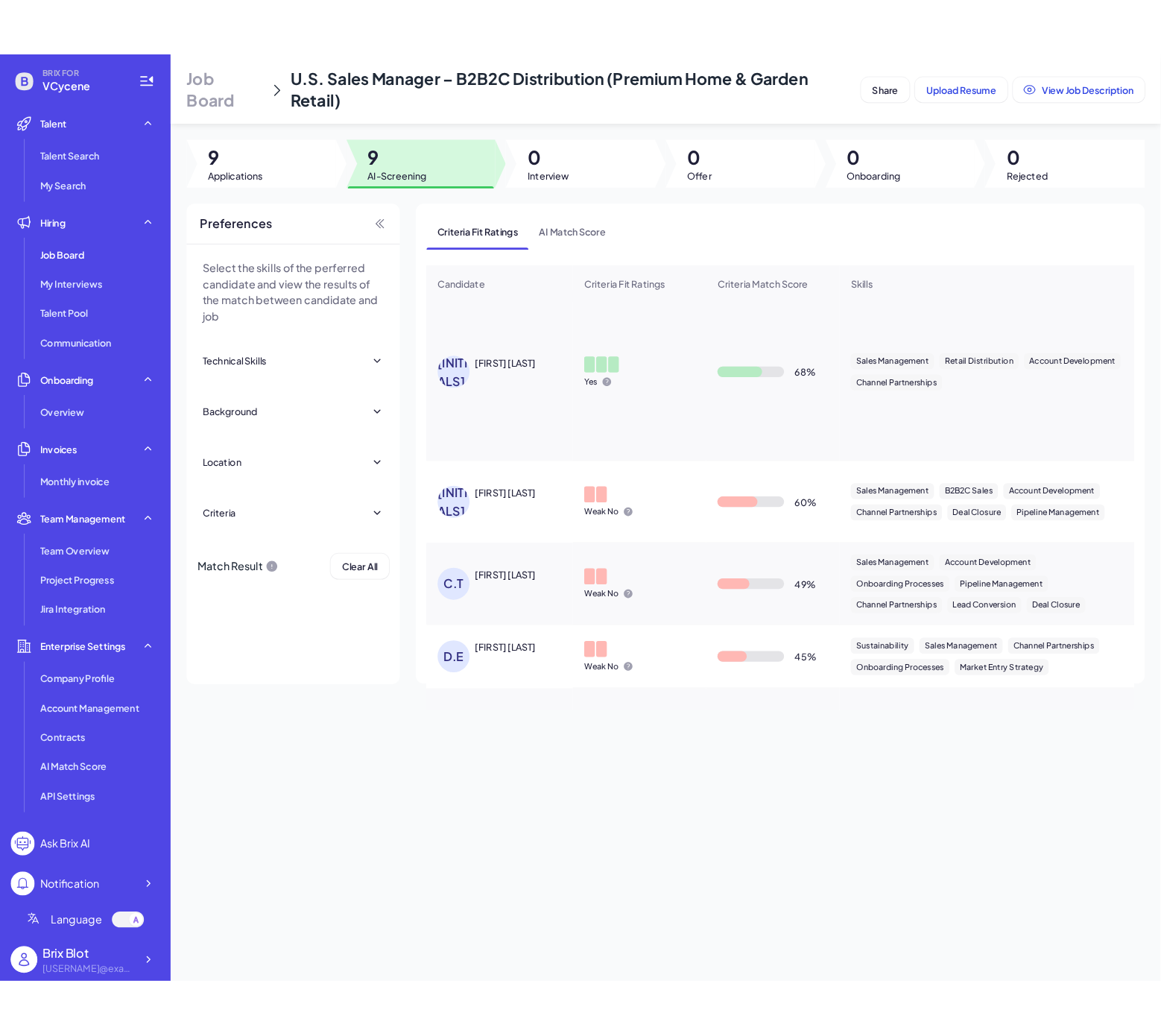 scroll, scrollTop: 0, scrollLeft: 0, axis: both 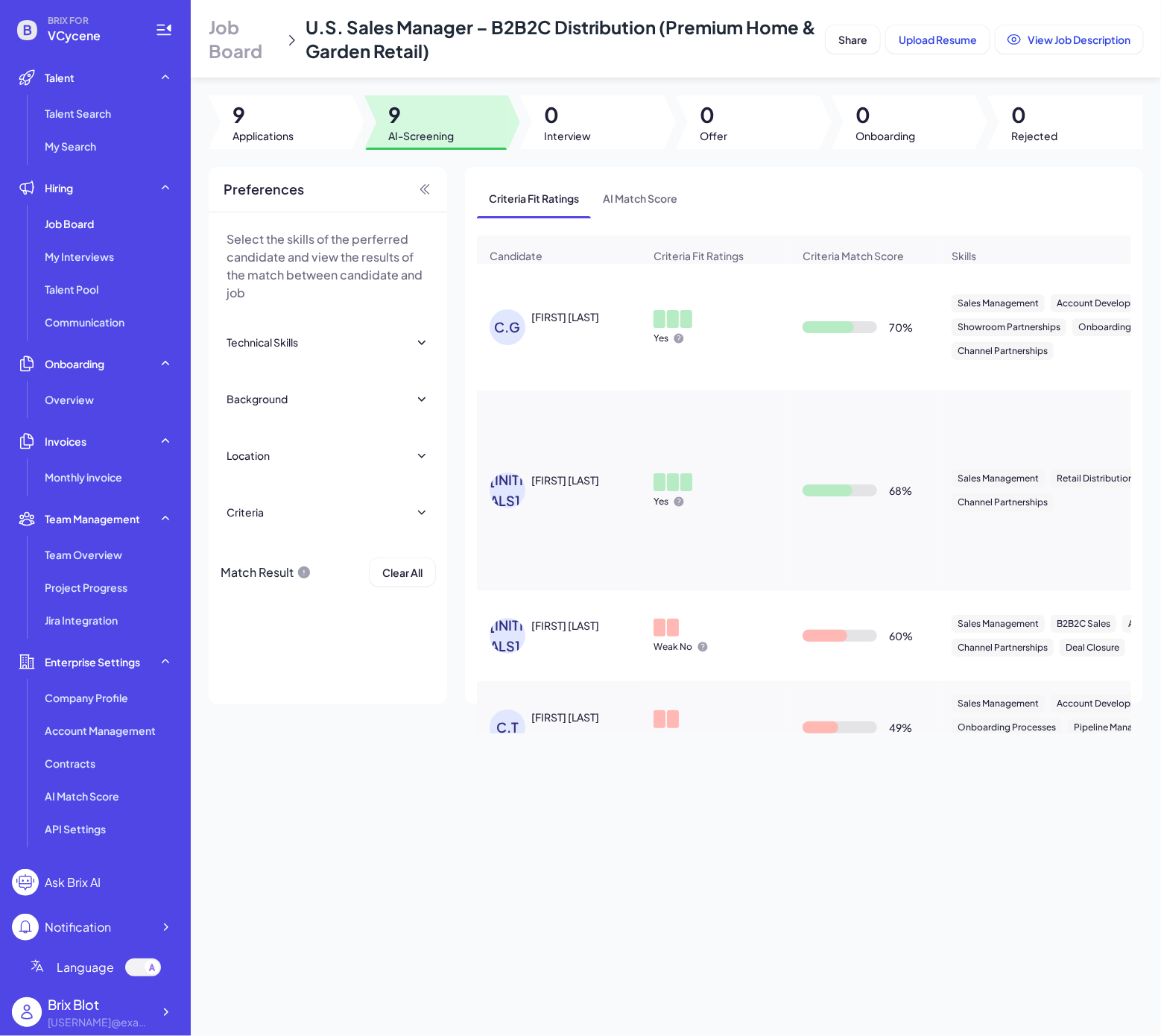 drag, startPoint x: 795, startPoint y: 830, endPoint x: 788, endPoint y: 822, distance: 10.630146 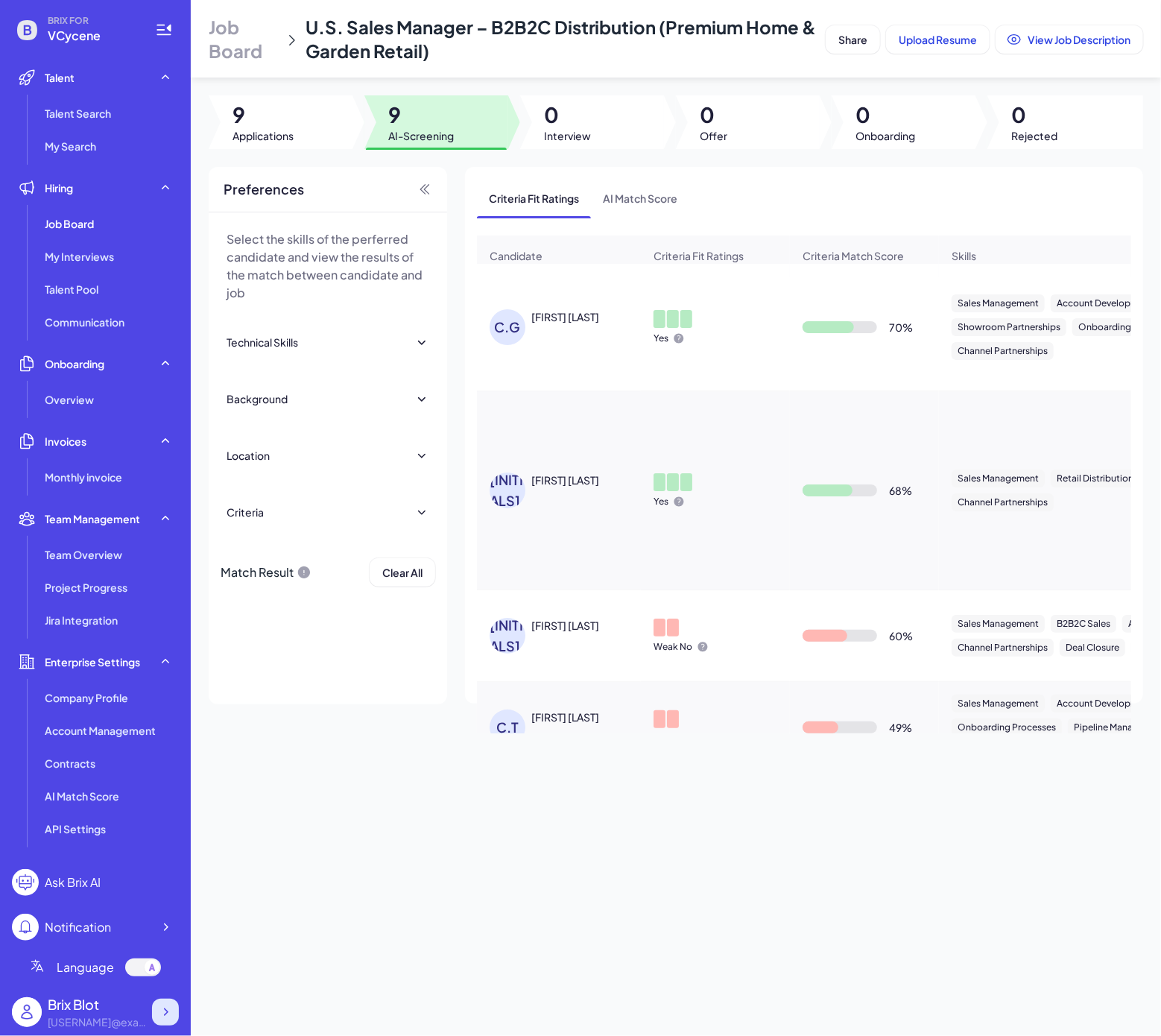 click 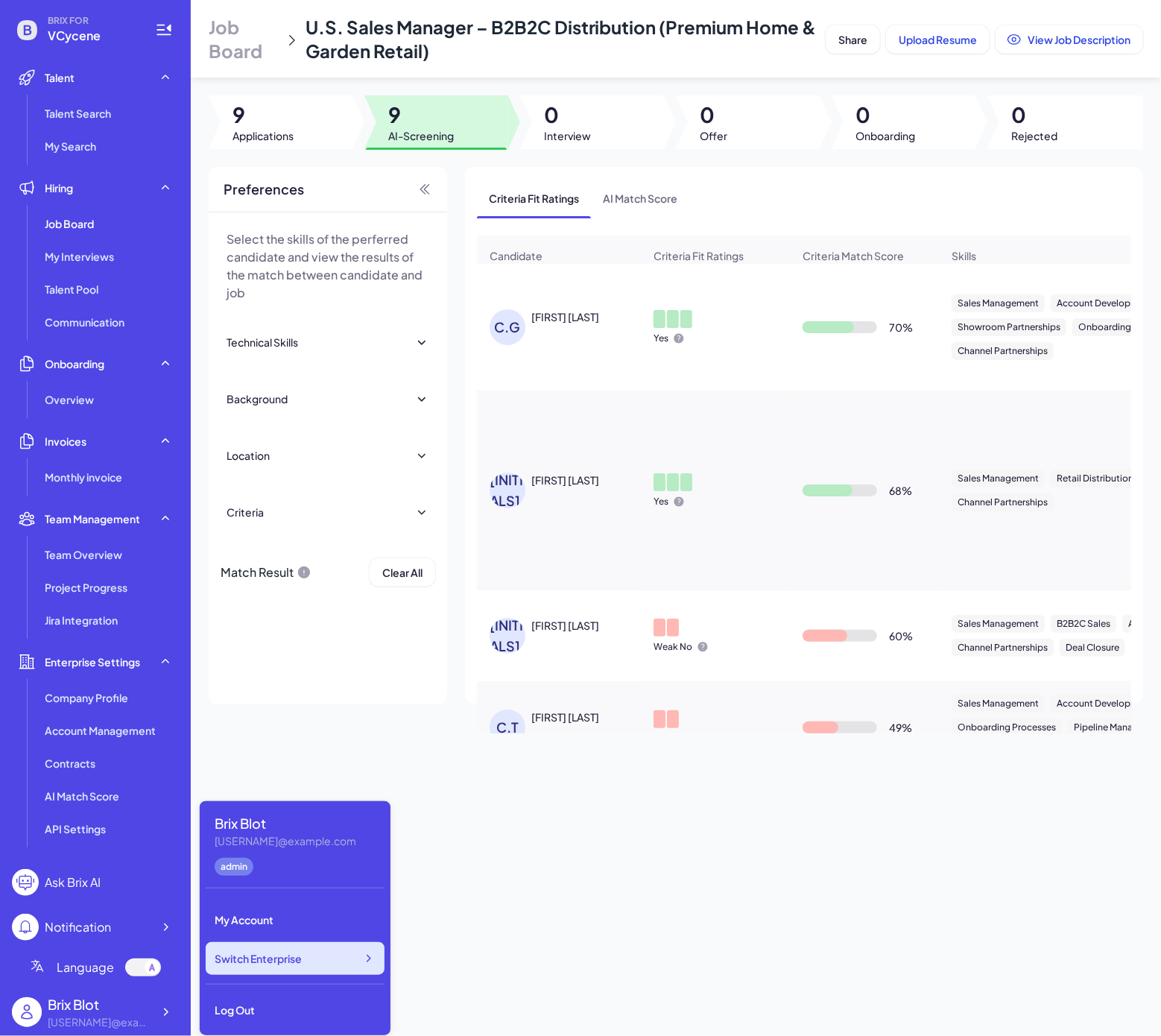 click on "Switch Enterprise" at bounding box center (295, 958) 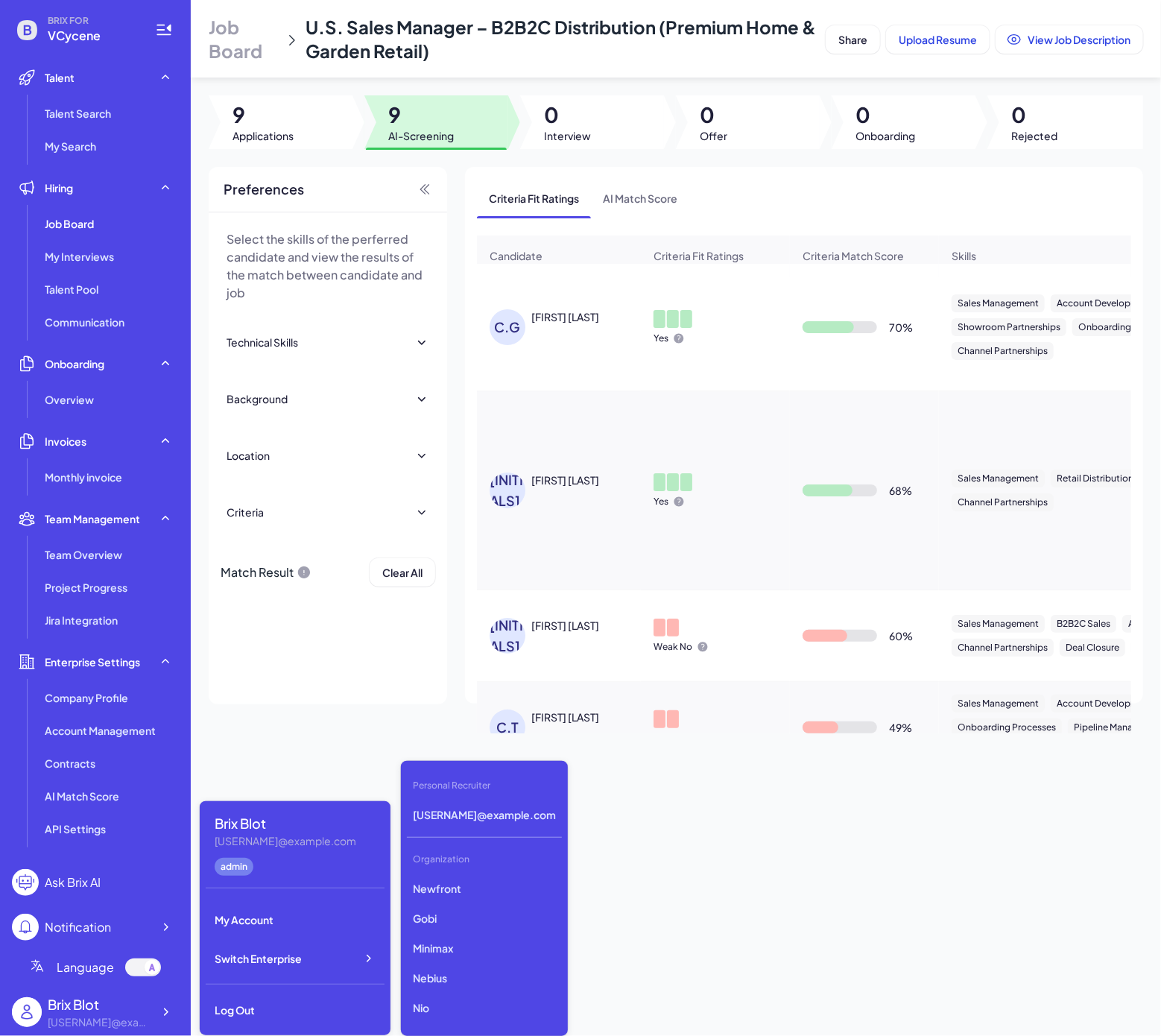 click on "Job Board U.S. Sales Manager – B2B2C Distribution (Premium Home & Garden Retail) Share Upload Resume View Job Description 9 Applications 9 AI-Screening 0 Interview 0 Offer 0 Onboarding 0 Rejected Preferences Select the skills of the perferred candidate and view the results of the match between candidate and job Technical Skills Sustainability Sales Management Retail Distribution B2B2C Sales Product Launch Account Development Market Trend Analysis Lead Conversion Deal Closure Retail Network Expansion Showroom Partnerships Customer Identification Onboarding Processes Tech-enabled Consumer Products Circular Economy Initiatives Channel Partnerships Market Entry Strategy Sustainable Product Launch Pipeline Management Background E-commerce Retail Industry Food Industry Top 20 Universities Top 50 Universities Top 100 Universities Top 200 Universities Top Companies Location Regions Asia-Pacific China Taiwan Hong Kong Macau Brunei Cambodia Indonesia Japan North Korea South Korea Laos Malaysia Marshall Islands Nauru" at bounding box center [676, 518] 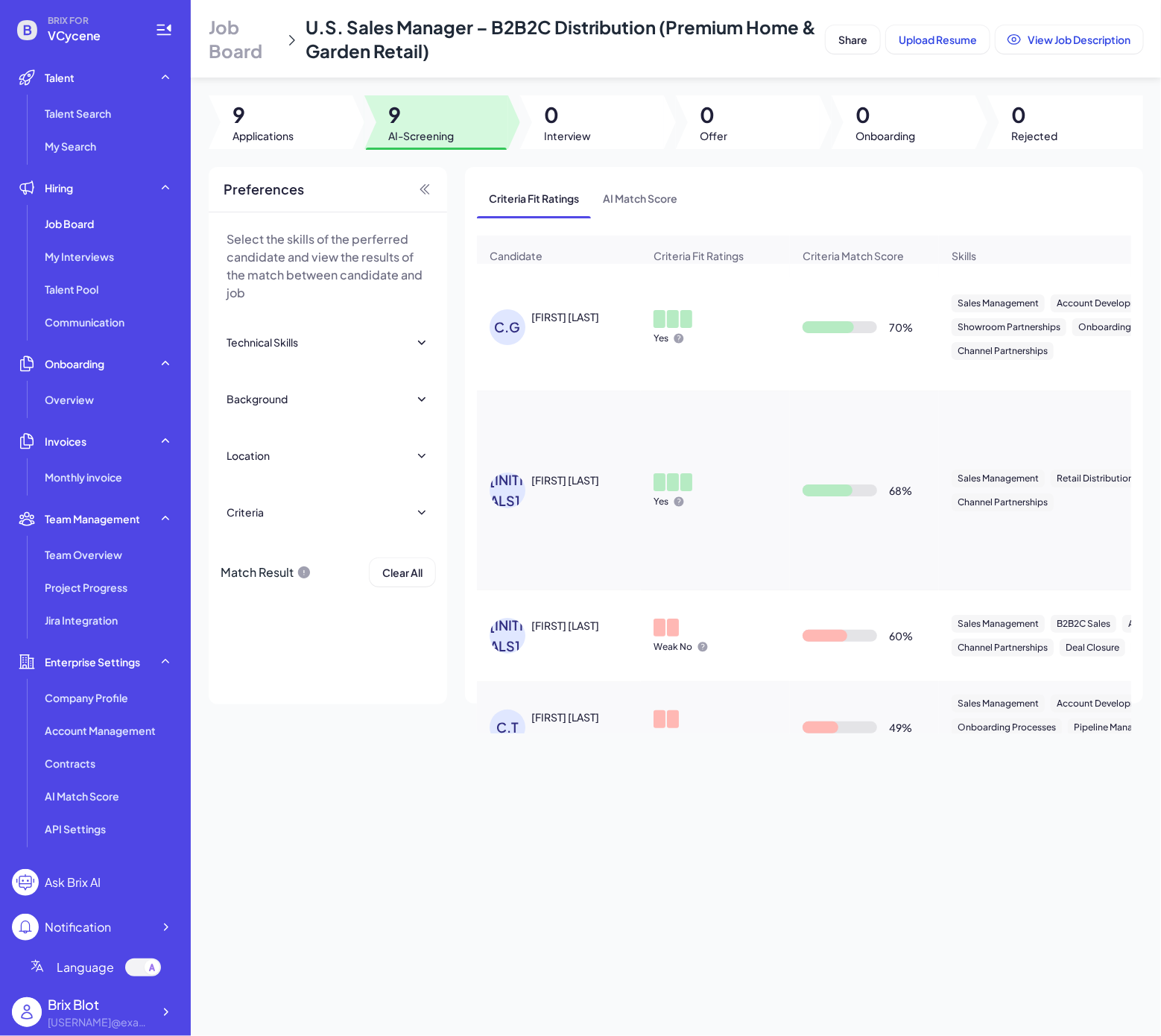 click on "Job Board U.S. Sales Manager – B2B2C Distribution (Premium Home & Garden Retail) Share Upload Resume View Job Description 9 Applications 9 AI-Screening 0 Interview 0 Offer 0 Onboarding 0 Rejected Preferences Select the skills of the perferred candidate and view the results of the match between candidate and job Technical Skills Sustainability Sales Management Retail Distribution B2B2C Sales Product Launch Account Development Market Trend Analysis Lead Conversion Deal Closure Retail Network Expansion Showroom Partnerships Customer Identification Onboarding Processes Tech-enabled Consumer Products Circular Economy Initiatives Channel Partnerships Market Entry Strategy Sustainable Product Launch Pipeline Management Background E-commerce Retail Industry Food Industry Top 20 Universities Top 50 Universities Top 100 Universities Top 200 Universities Top Companies Location Regions Asia-Pacific China Taiwan Hong Kong Macau Brunei Cambodia Indonesia Japan North Korea South Korea Laos Malaysia Marshall Islands Nauru" at bounding box center [676, 518] 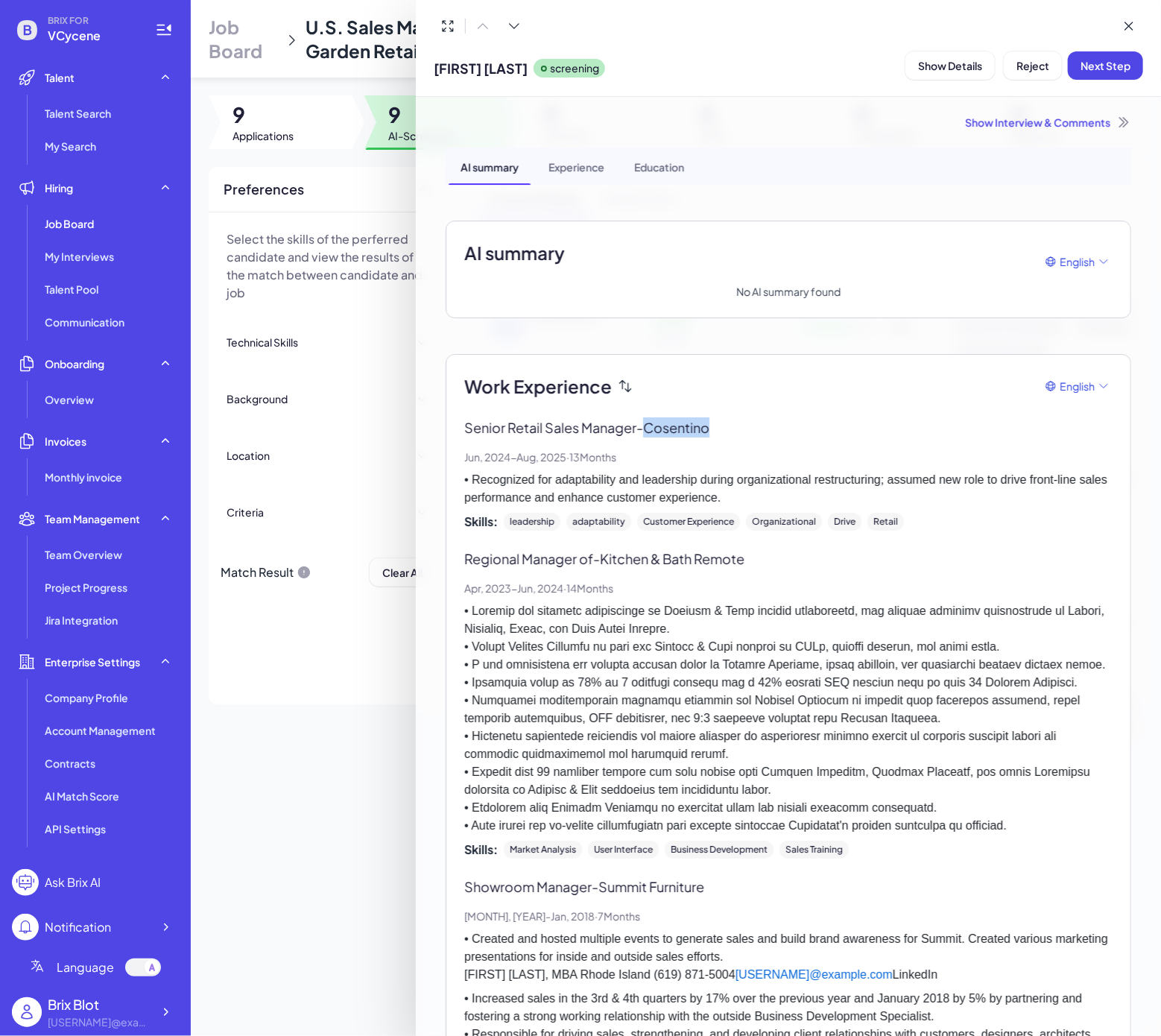 drag, startPoint x: 727, startPoint y: 429, endPoint x: 651, endPoint y: 437, distance: 76.41989 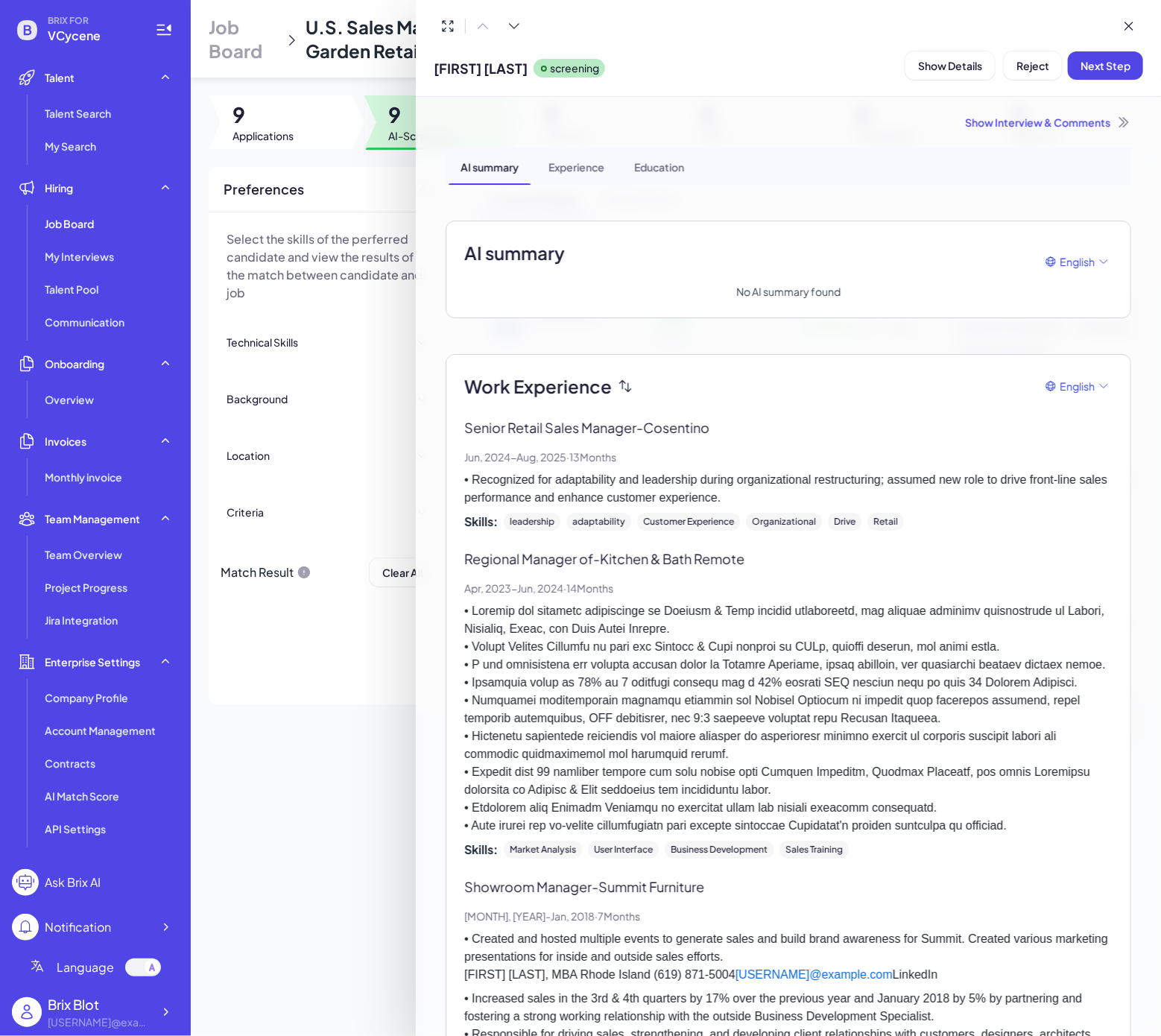click at bounding box center [788, 718] 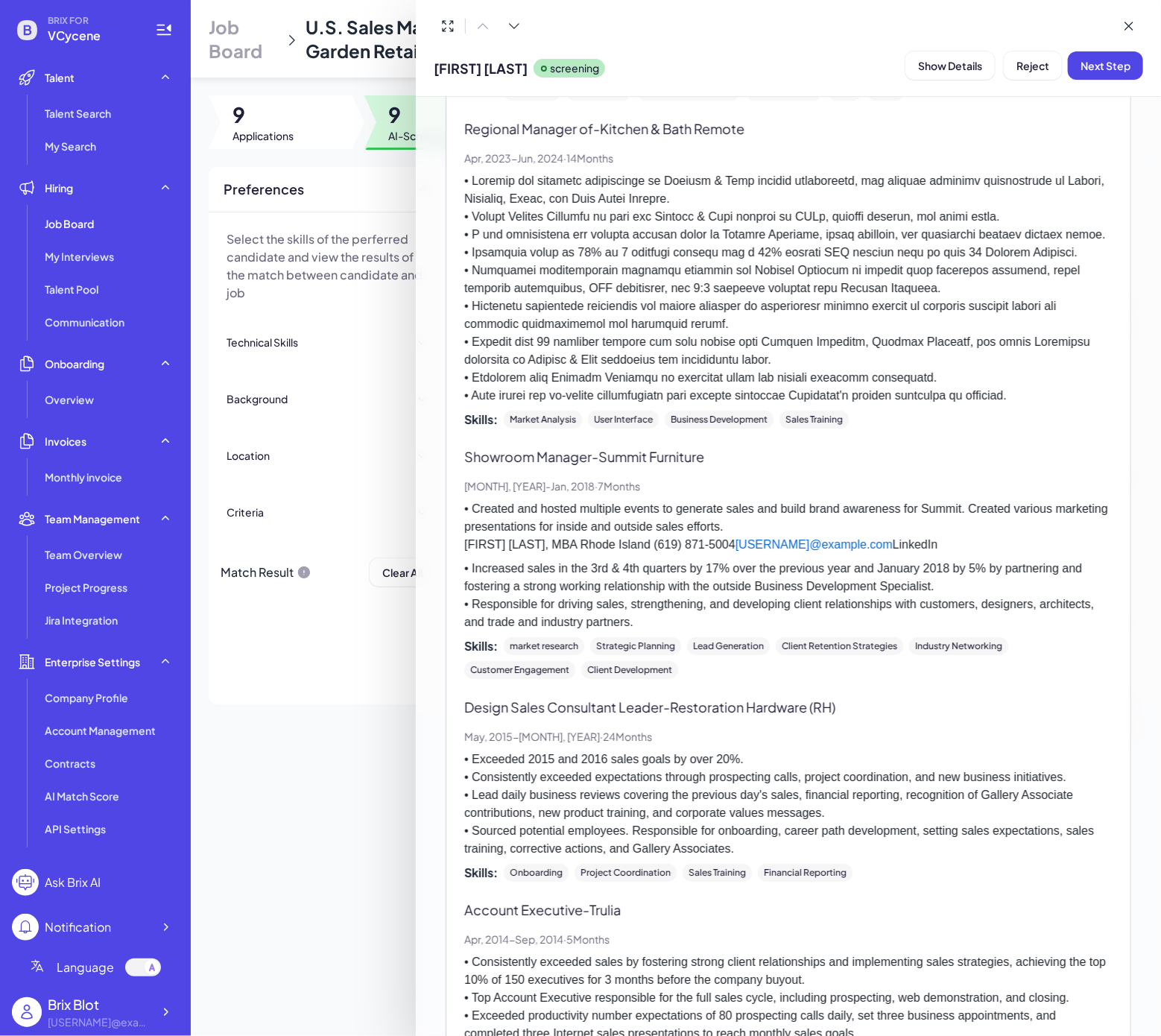 scroll, scrollTop: 0, scrollLeft: 0, axis: both 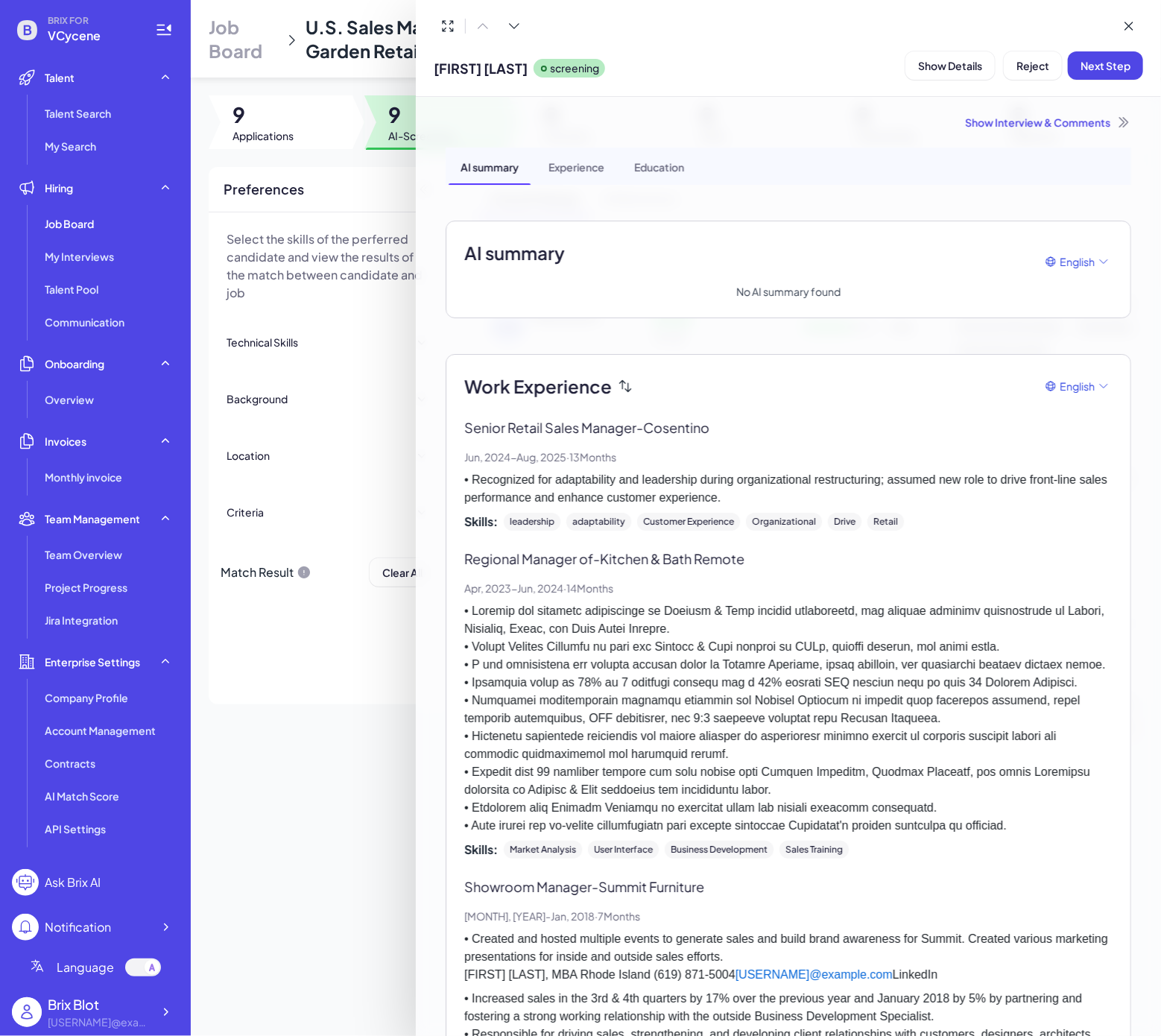 click at bounding box center [580, 518] 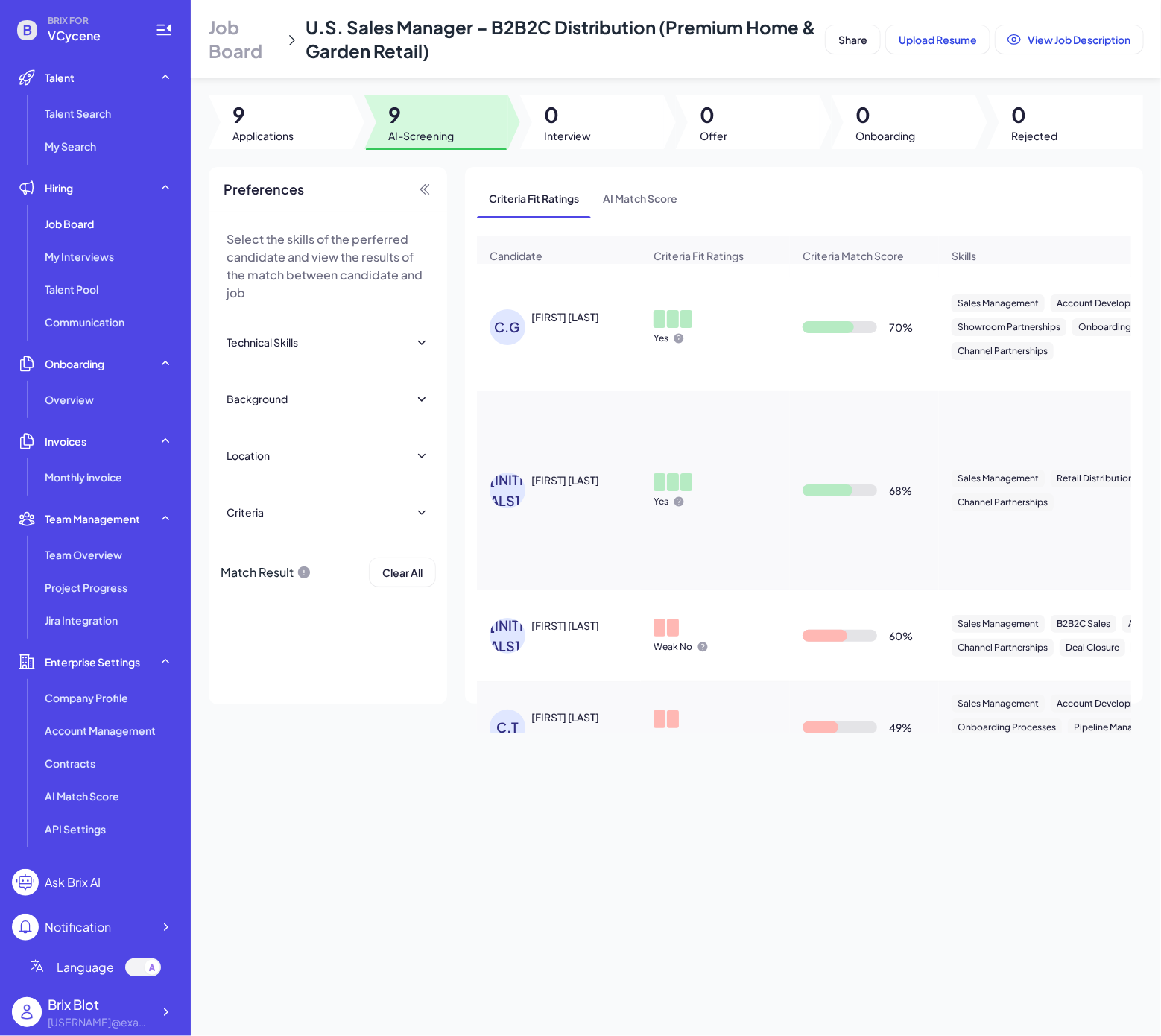 click on "Carl Gustafson" at bounding box center (587, 317) 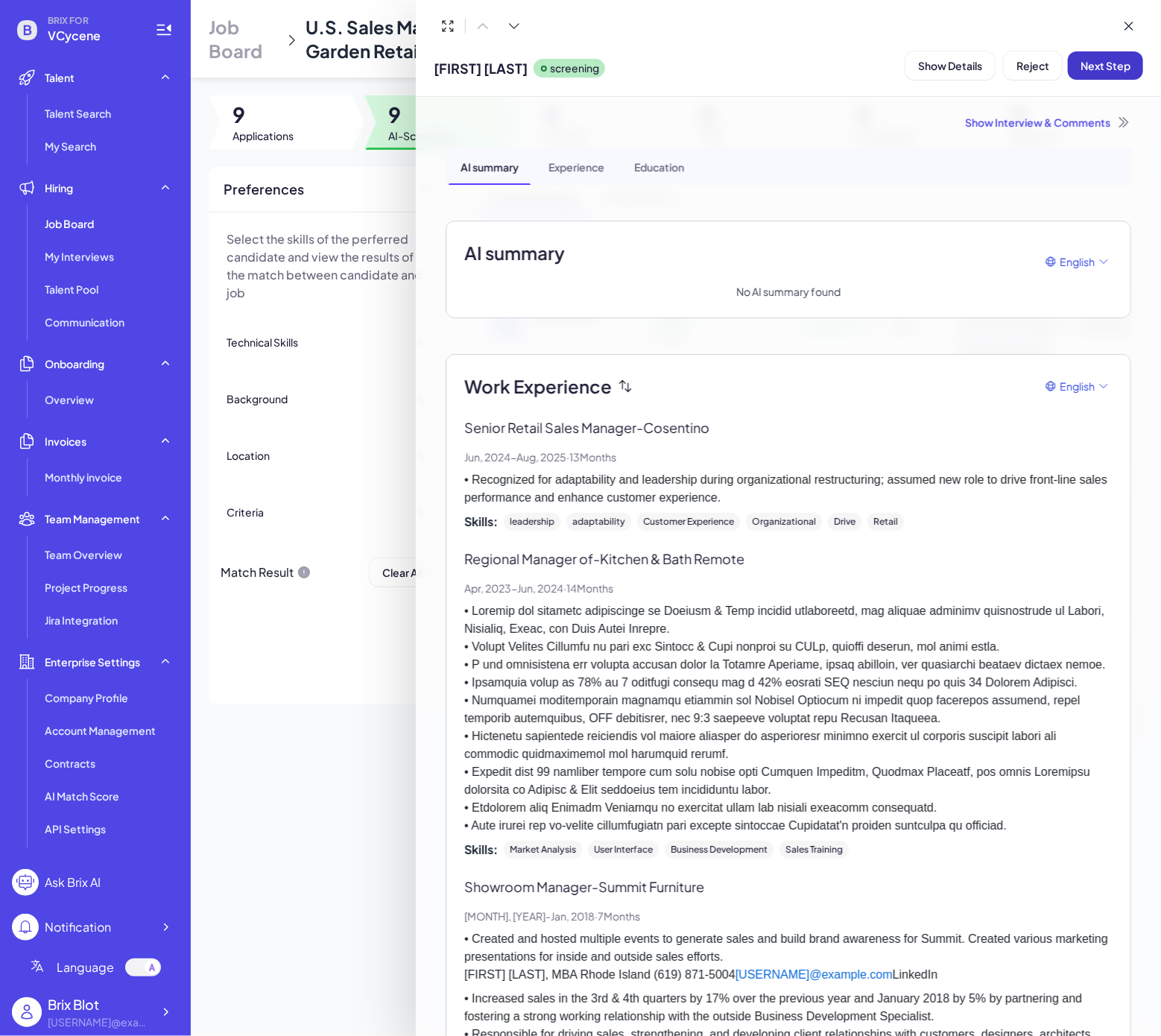 click on "Next Step" at bounding box center [1105, 66] 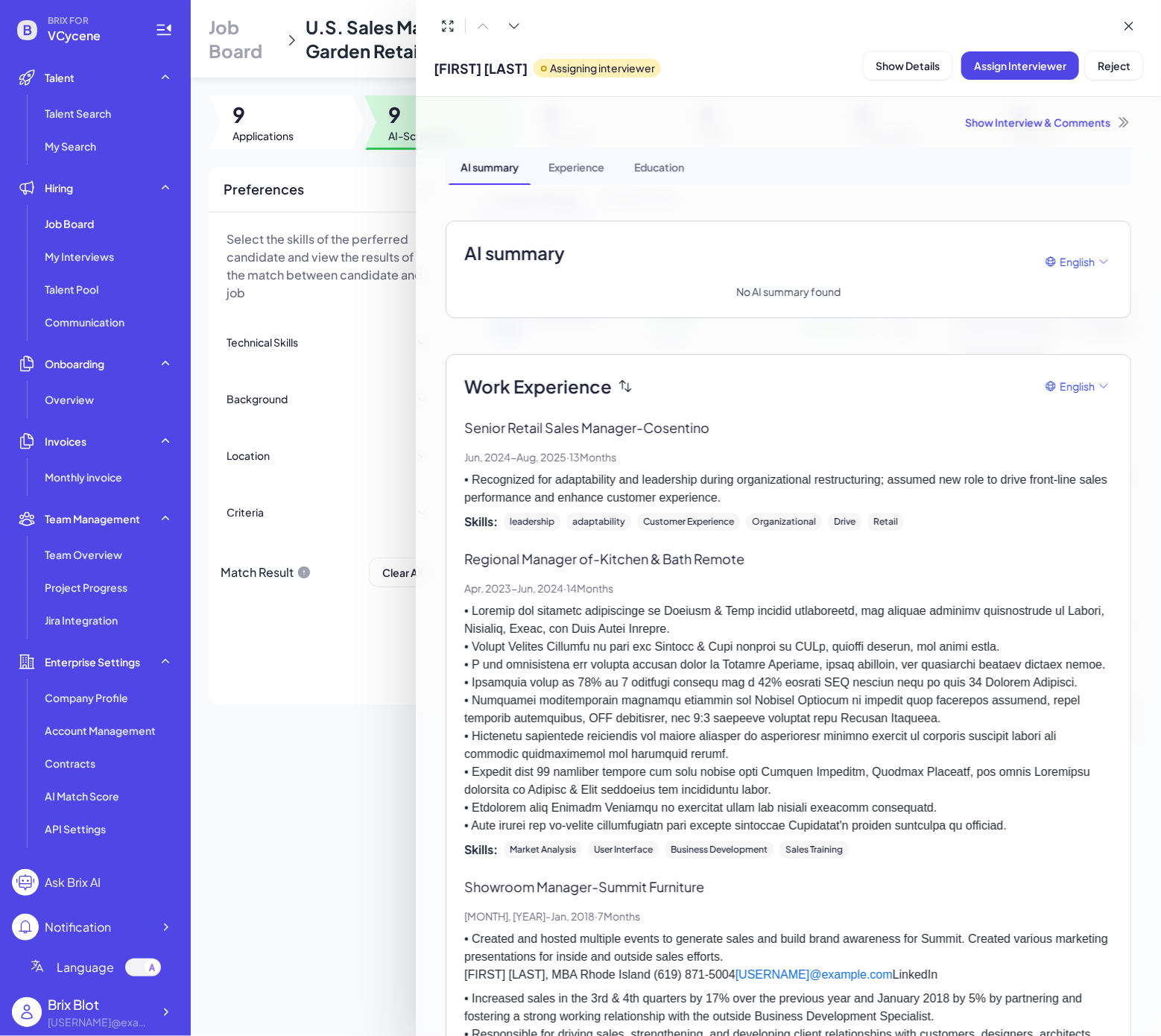 click on "Show Interview & Comments" at bounding box center (788, 122) 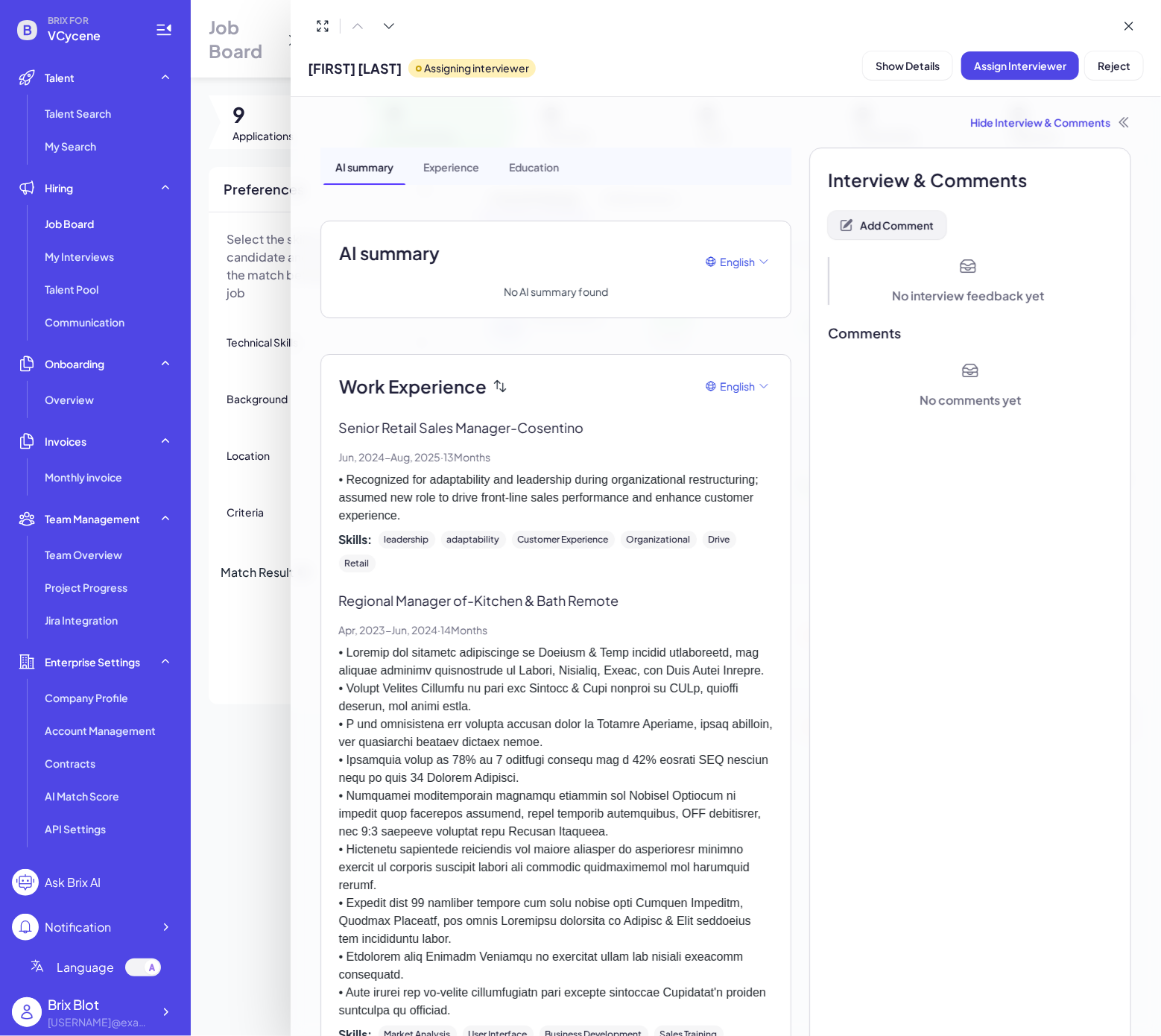 click on "Add Comment" at bounding box center [896, 225] 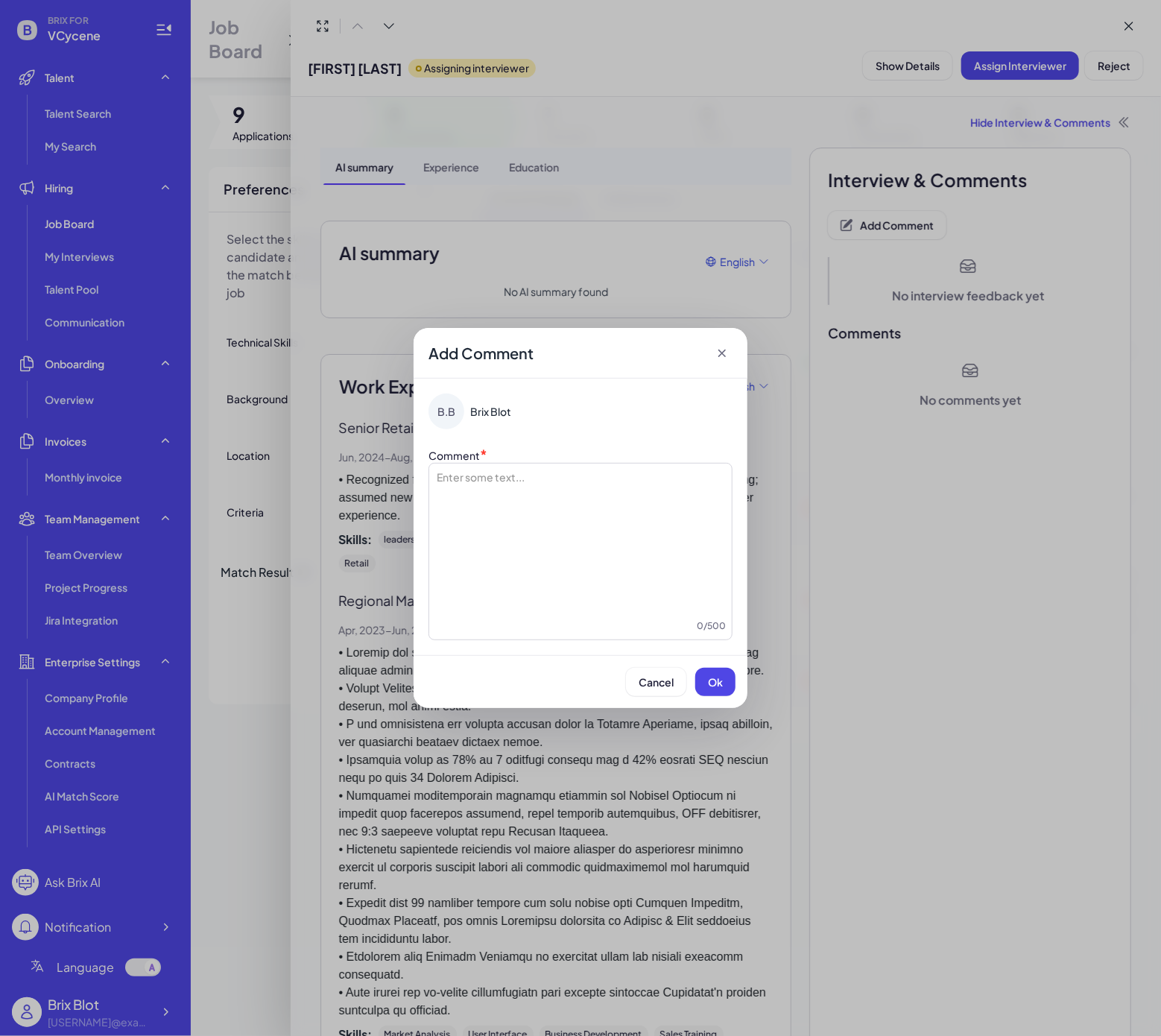 click at bounding box center [580, 544] 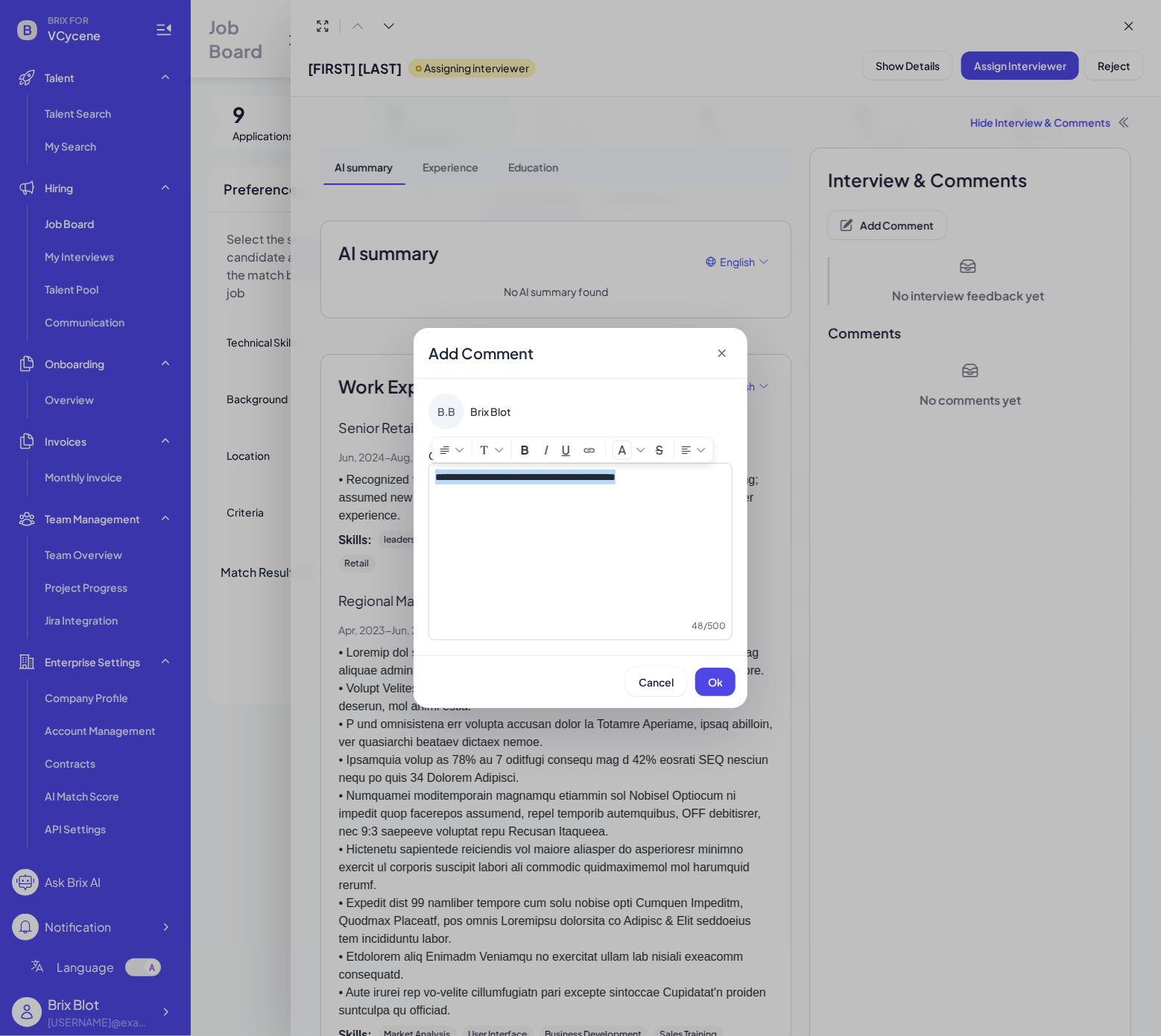 copy on "**********" 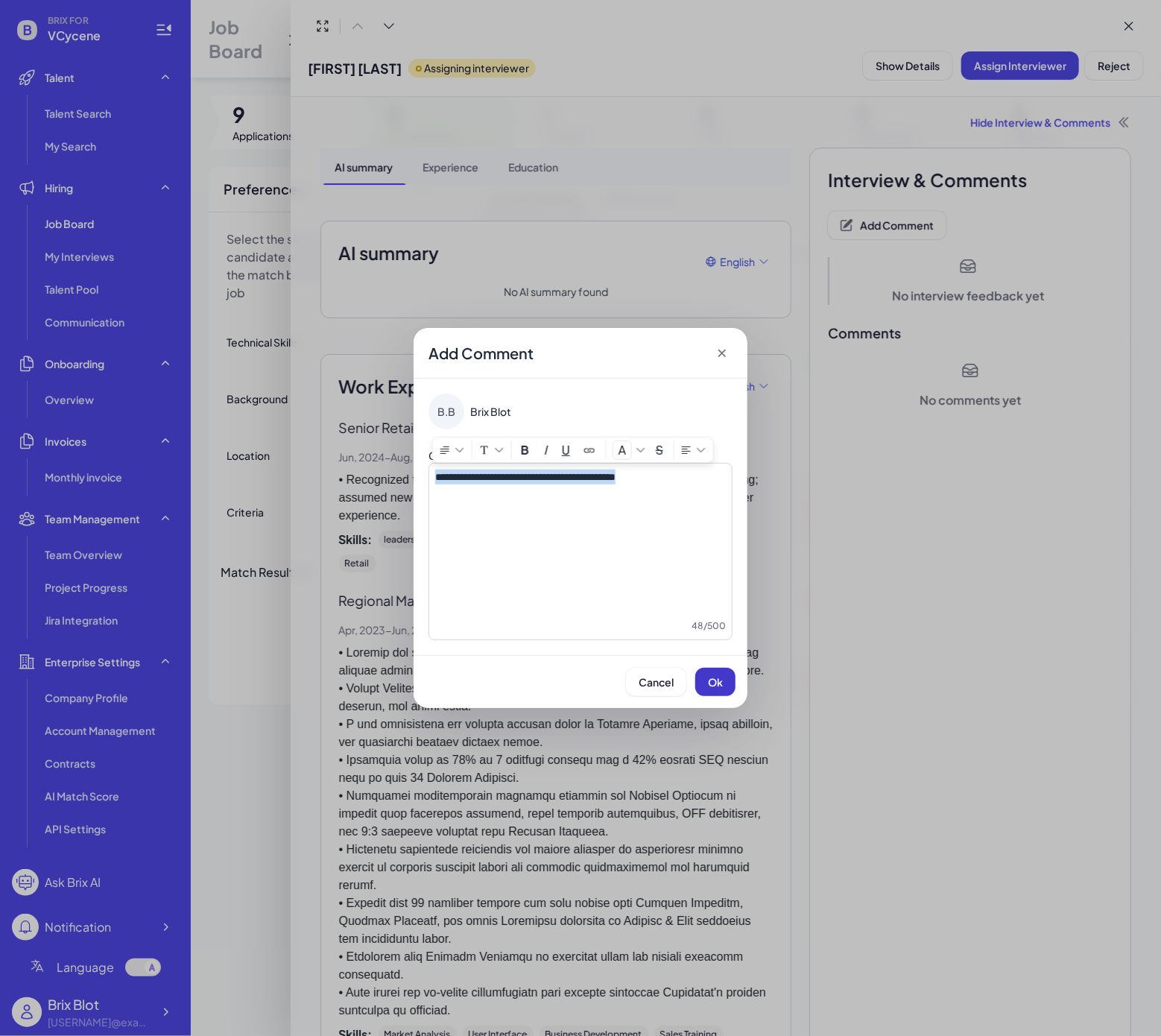 click on "Ok" at bounding box center [715, 682] 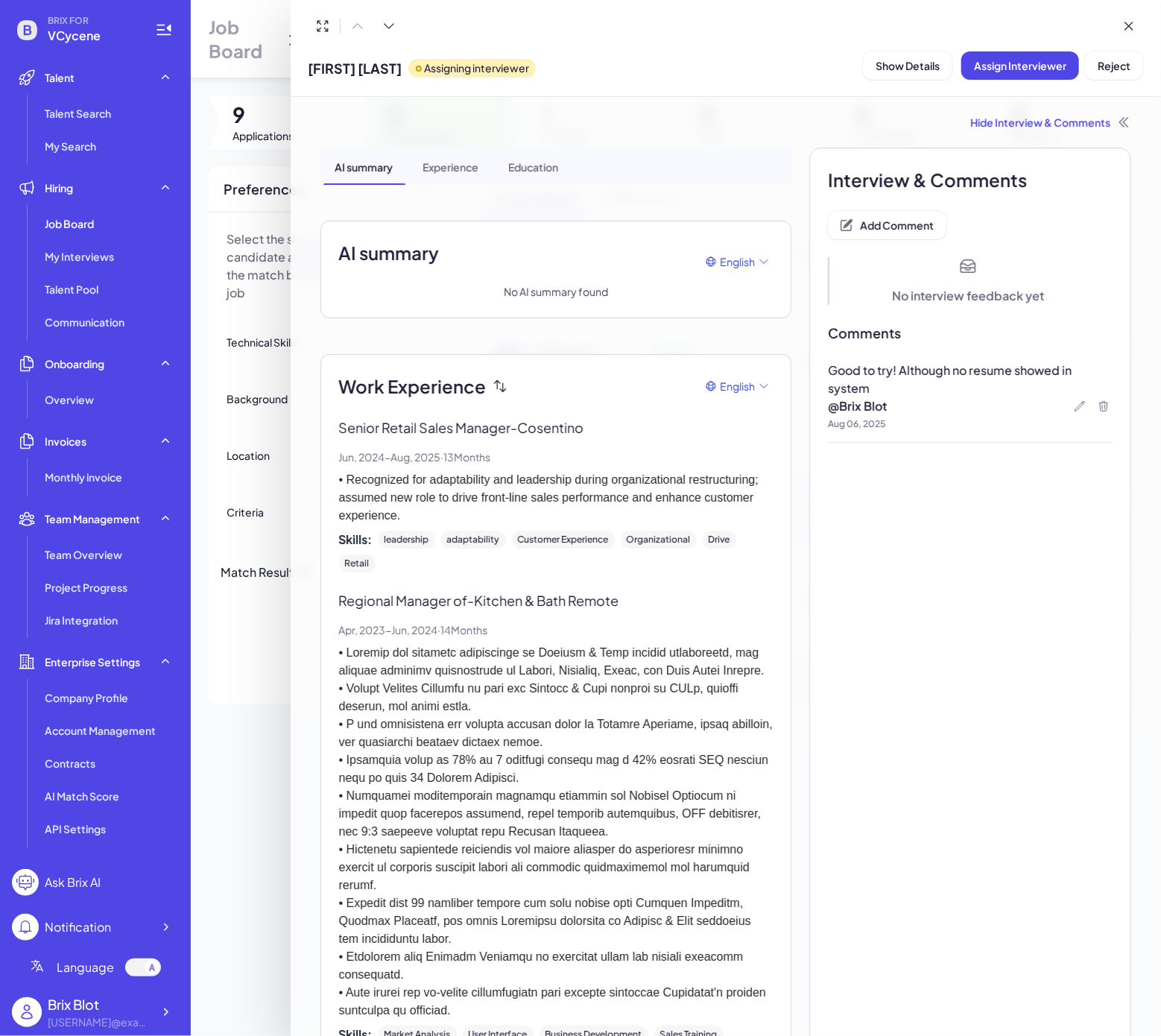 click at bounding box center (580, 518) 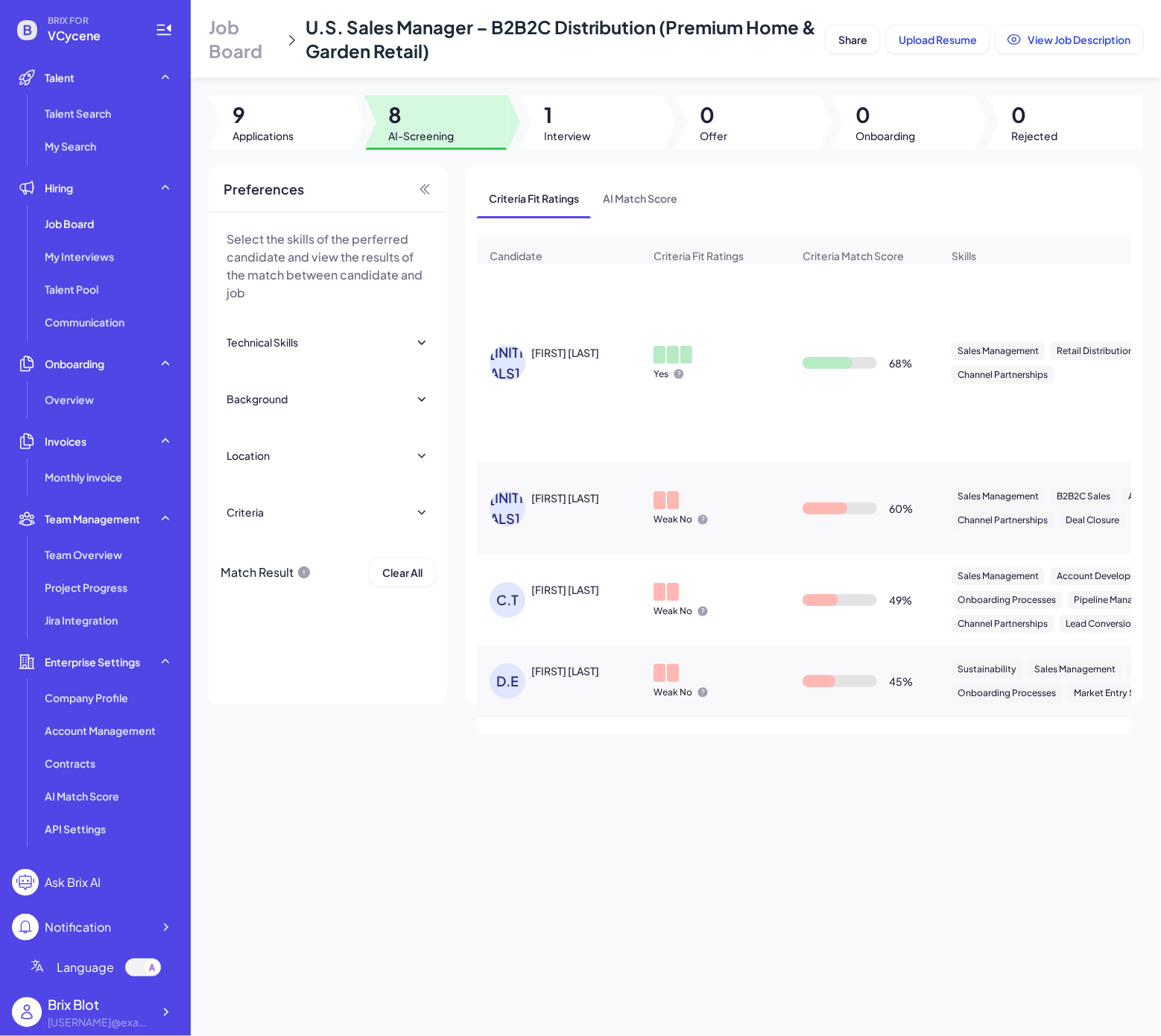 click on "D.W Daniel Wheaton" at bounding box center (566, 363) 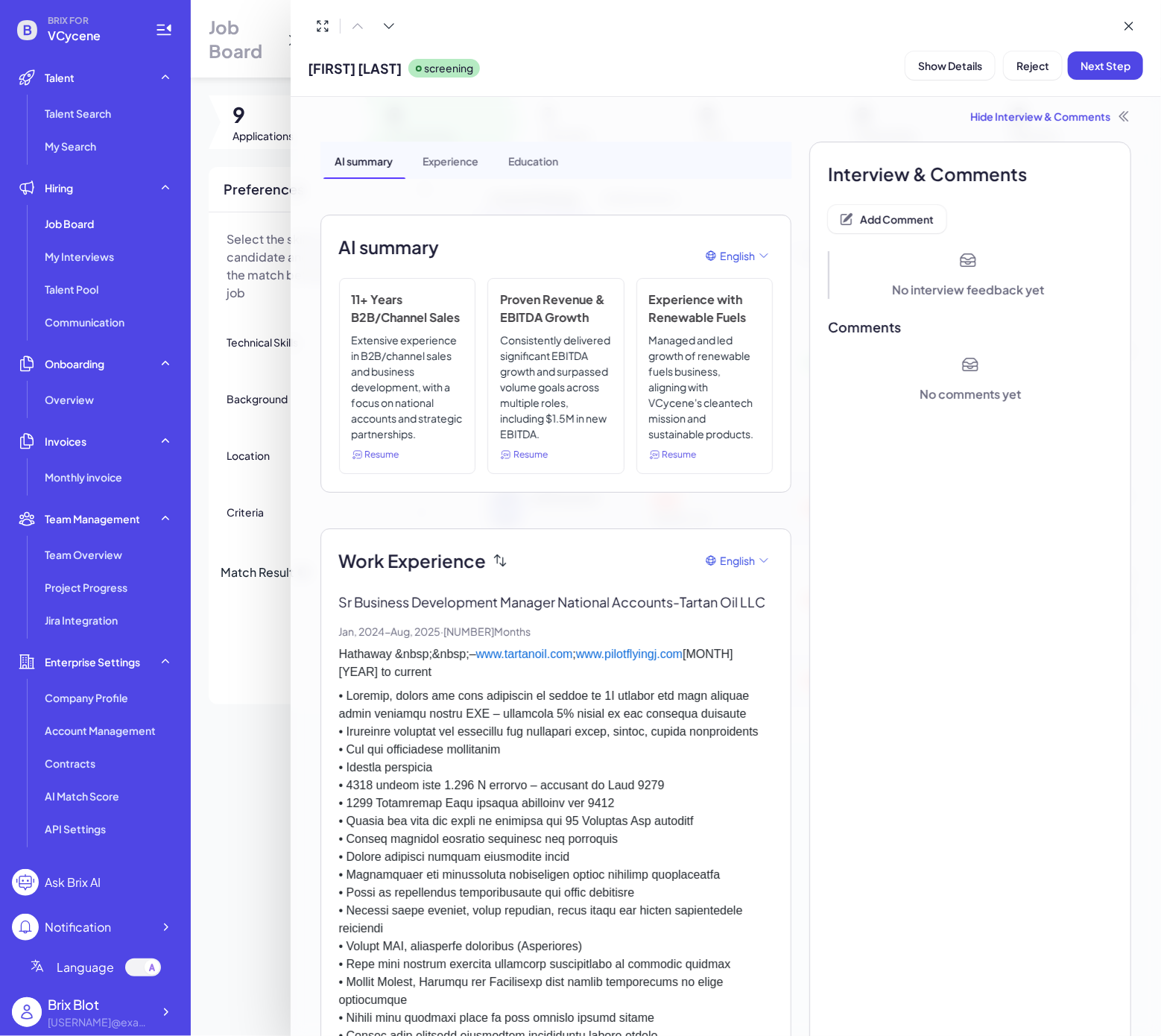 scroll, scrollTop: 0, scrollLeft: 0, axis: both 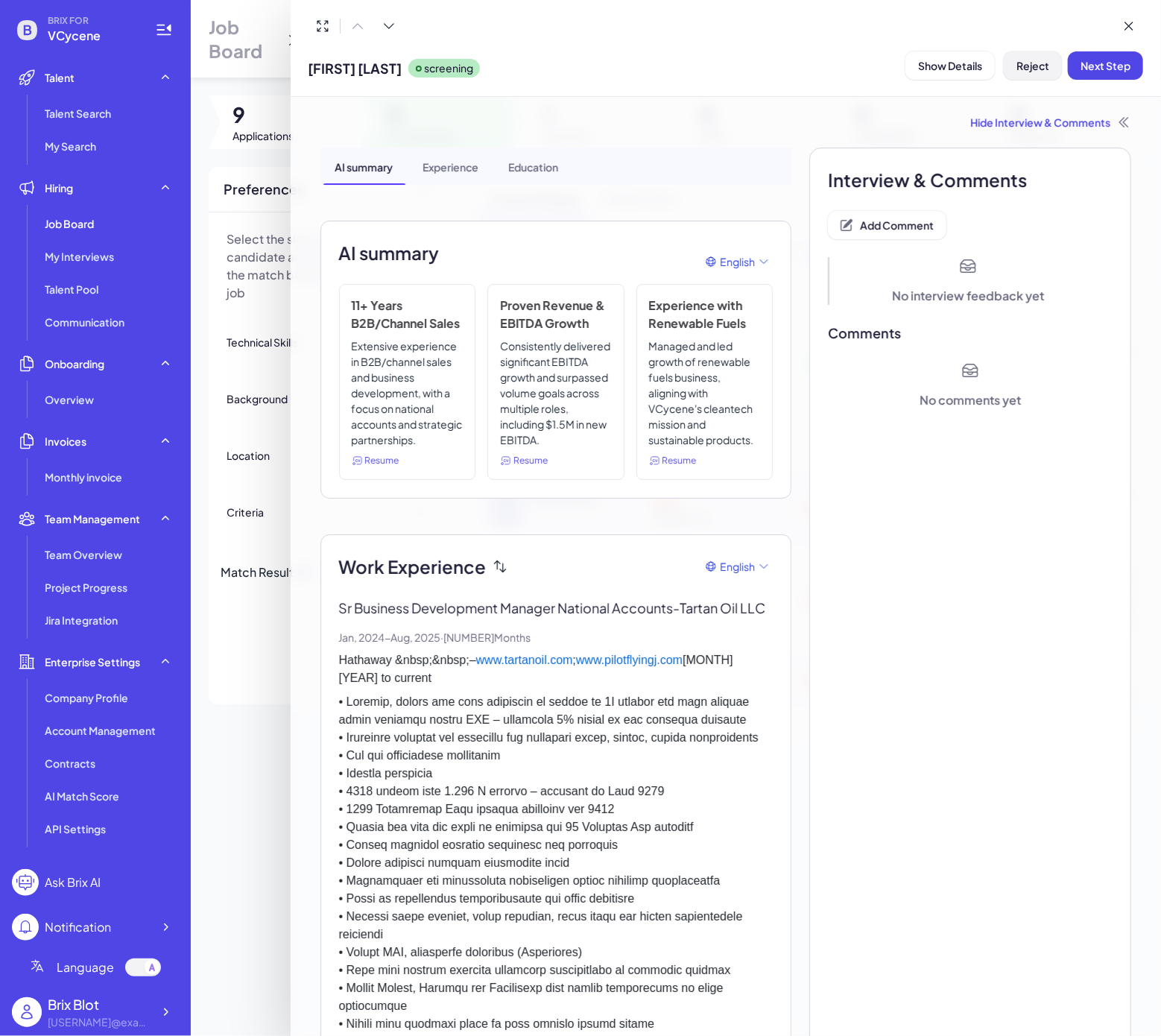 click on "Reject" at bounding box center [1033, 66] 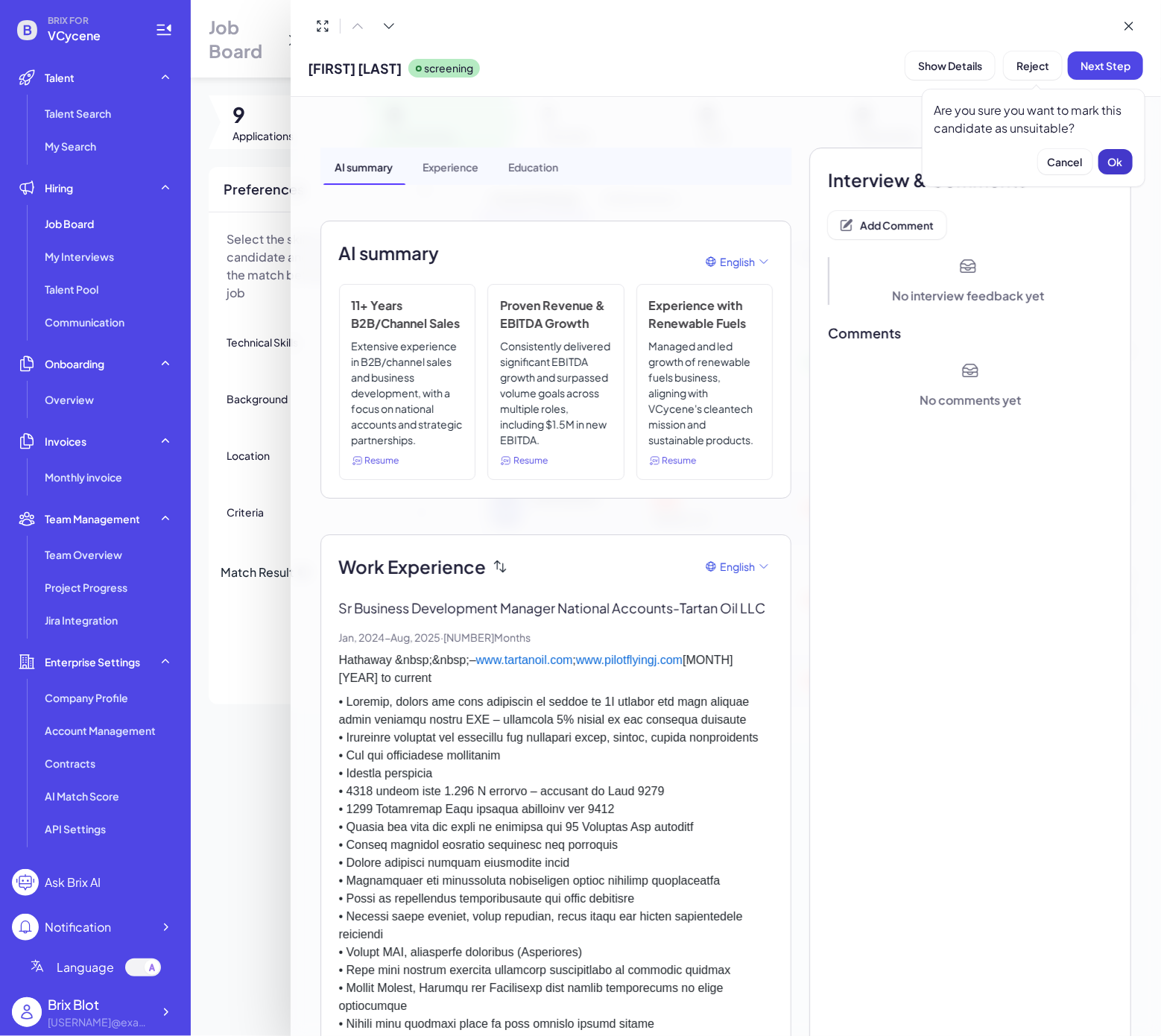 click on "Ok" at bounding box center (1116, 162) 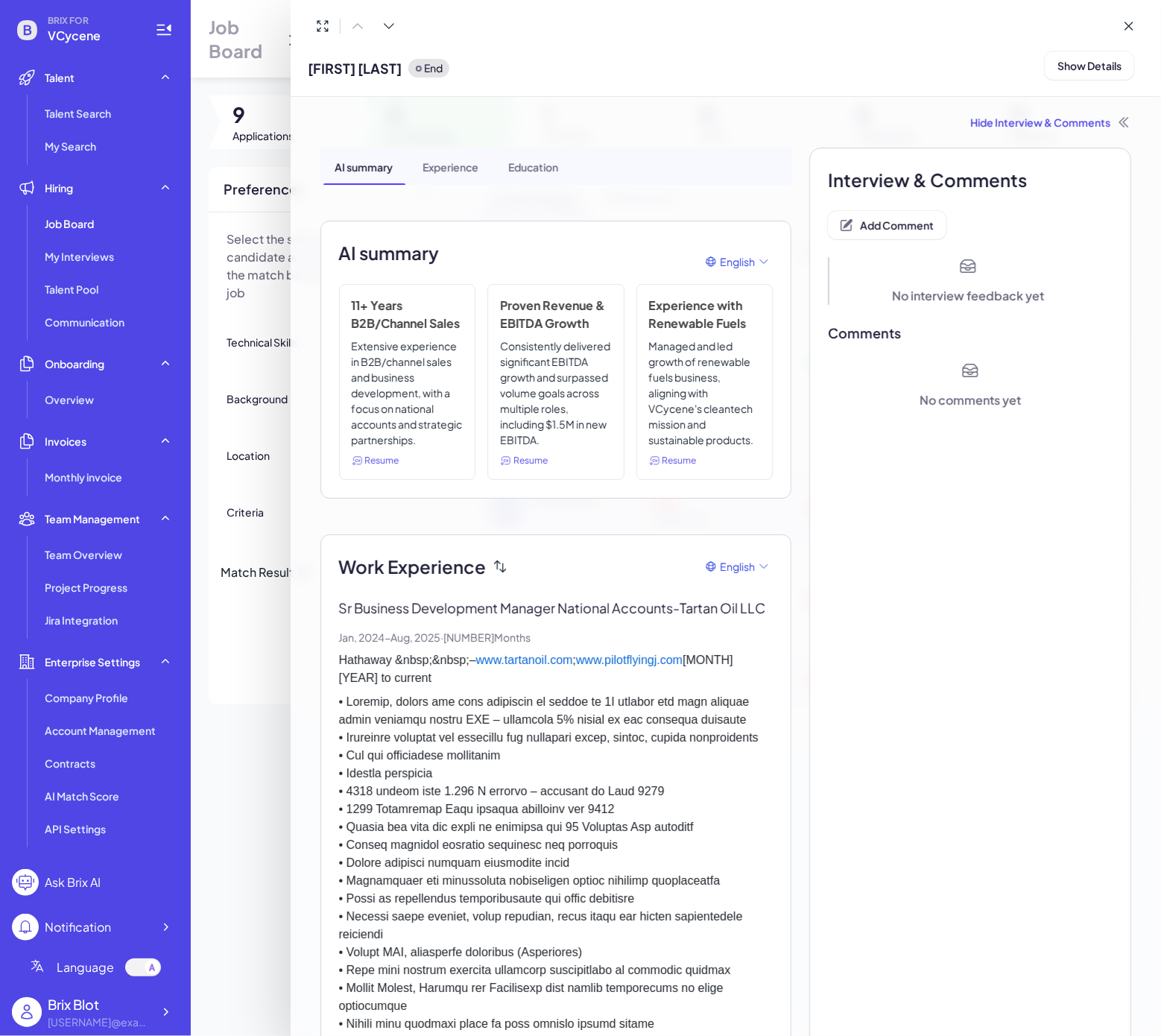 click on "Hide Interview & Comments" at bounding box center (726, 122) 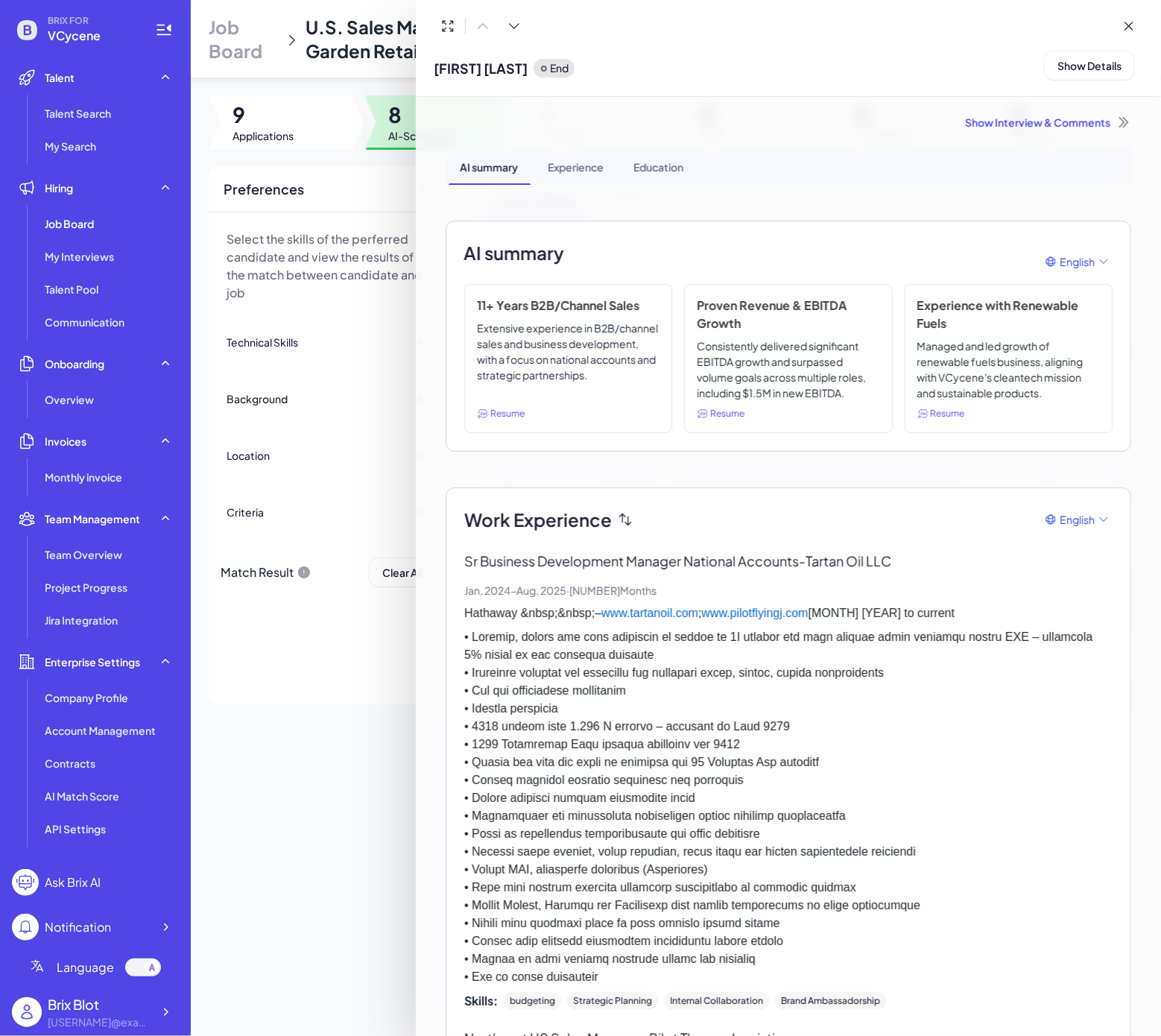 click on "Show Interview & Comments AI summary Experience Education AI summary English 11+ Years B2B/Channel Sales Extensive experience in B2B/channel sales and business development, with a focus on national accounts and strategic partnerships. Resume Proven Revenue & EBITDA Growth Consistently delivered significant EBITDA growth and surpassed volume goals across multiple roles, including $1.5M in new EBITDA. Resume Experience with Renewable Fuels Managed and led growth of renewable fuels business, aligning with VCycene's cleantech mission and sustainable products. Resume Work Experience English Sr Business Development Manager National Accounts  -  Tartan Oil LLC Jan, 2024  -  Aug, 2025  ·  18  Months Hathaway –  www.tartanoil.com  ;  www.pilotflyingj.com  Feb 2024 to current
Skills: budgeting Strategic Planning Internal Collaboration Brand Ambassadorship Northeast US Sales Manager  -  Pilot Thomas Logistics Mar, 2022  -  Oct, 2023  ·  19  Months www.pilotthomas.com
Skills: Digital Marketing  -   -" at bounding box center [788, 1354] 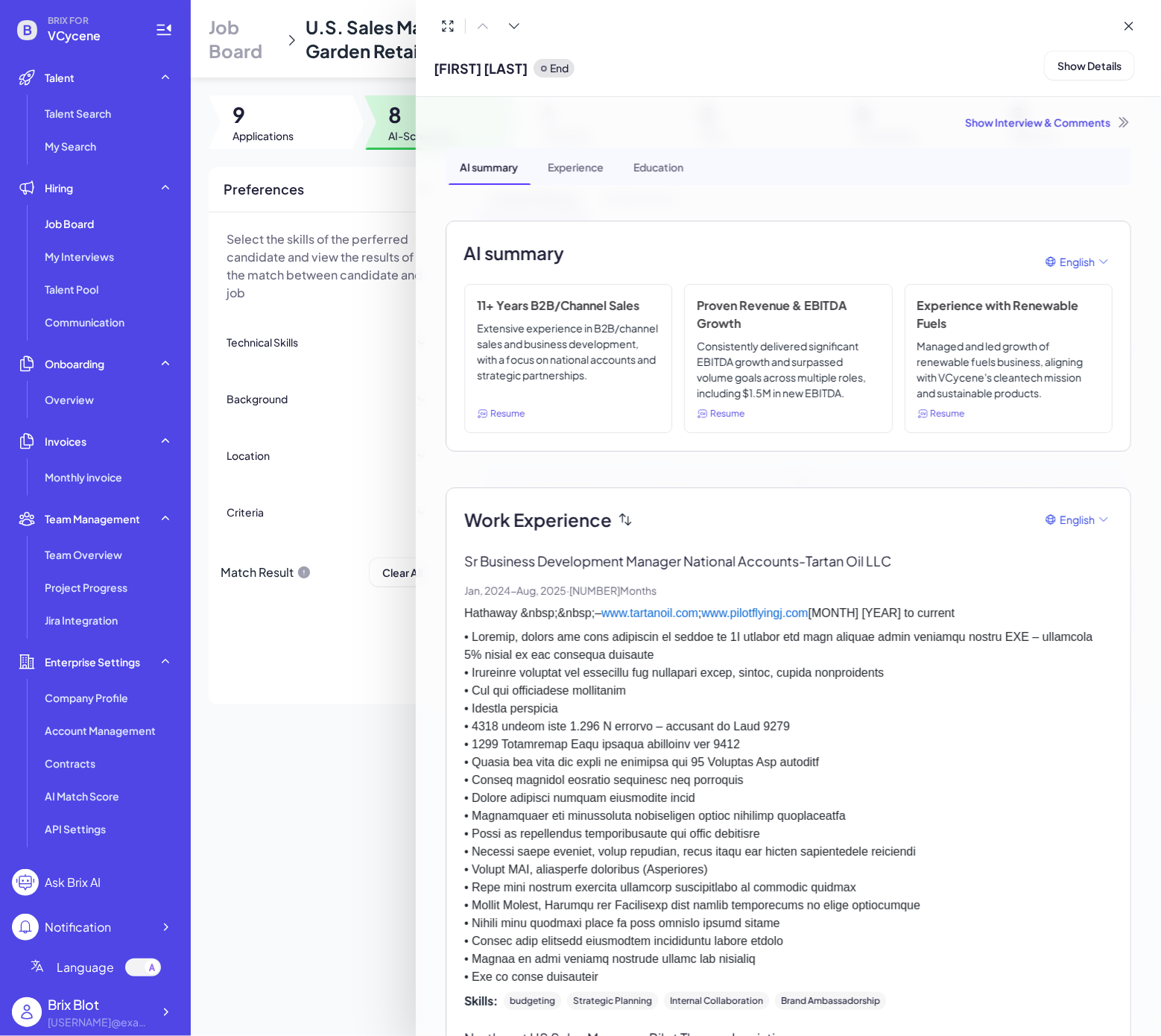 click on "Show Interview & Comments AI summary Experience Education AI summary English 11+ Years B2B/Channel Sales Extensive experience in B2B/channel sales and business development, with a focus on national accounts and strategic partnerships. Resume Proven Revenue & EBITDA Growth Consistently delivered significant EBITDA growth and surpassed volume goals across multiple roles, including $1.5M in new EBITDA. Resume Experience with Renewable Fuels Managed and led growth of renewable fuels business, aligning with VCycene's cleantech mission and sustainable products. Resume Work Experience English Sr Business Development Manager National Accounts  -  Tartan Oil LLC Jan, 2024  -  Aug, 2025  ·  18  Months Hathaway –  www.tartanoil.com  ;  www.pilotflyingj.com  Feb 2024 to current
Skills: budgeting Strategic Planning Internal Collaboration Brand Ambassadorship Northeast US Sales Manager  -  Pilot Thomas Logistics Mar, 2022  -  Oct, 2023  ·  19  Months www.pilotthomas.com
Skills: Digital Marketing  -   -" at bounding box center [788, 1354] 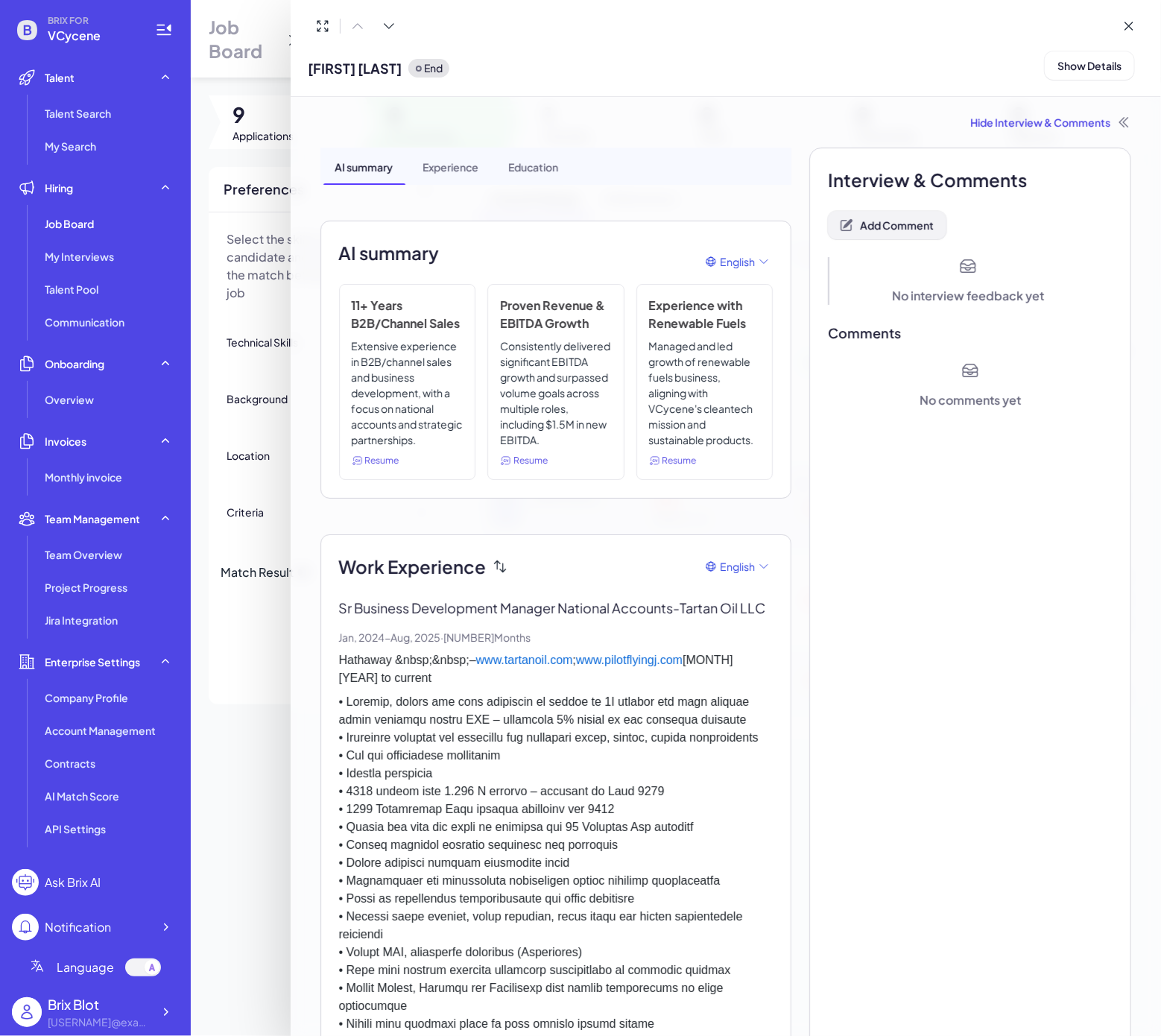 click on "Add Comment" at bounding box center (896, 225) 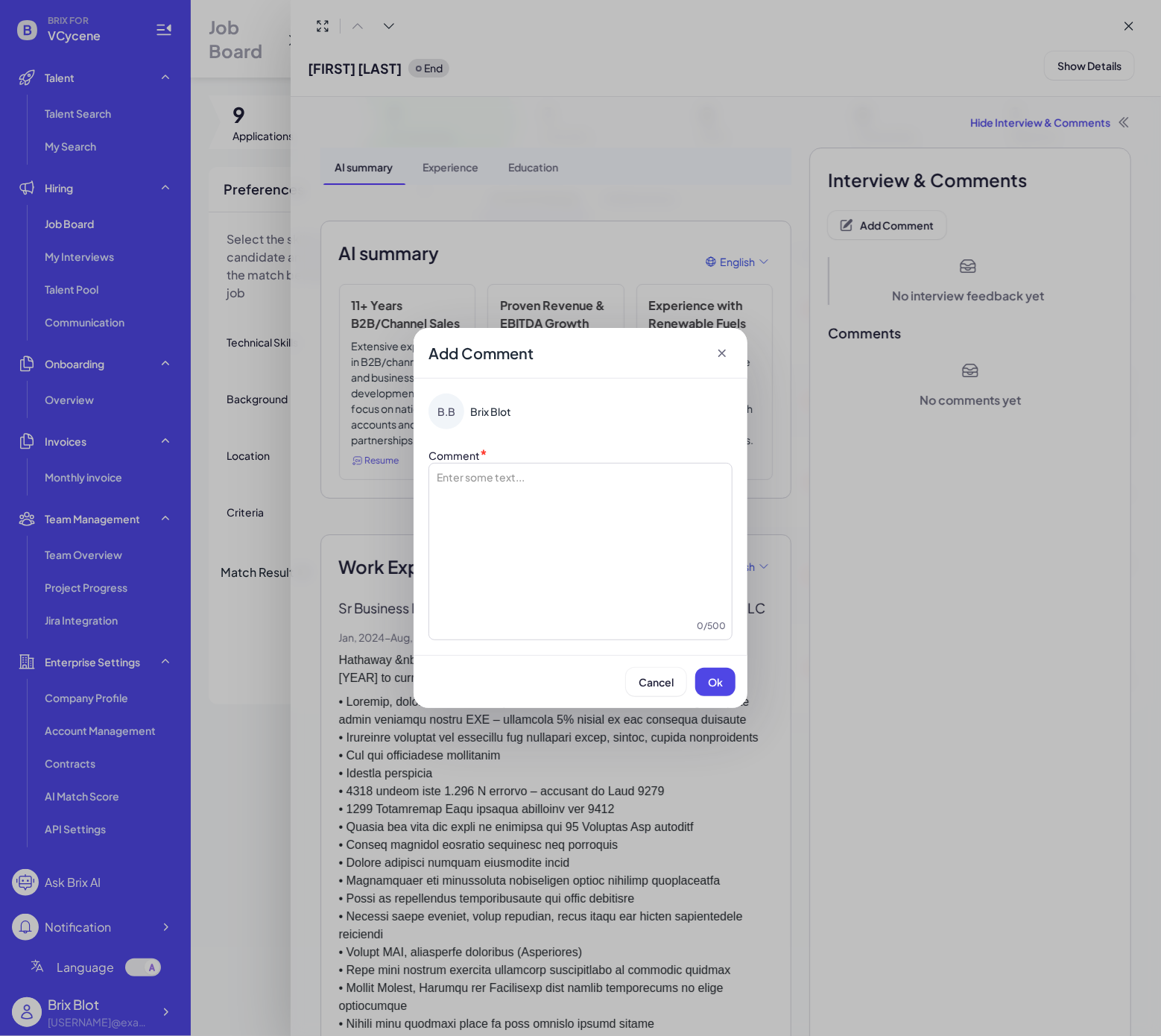 click at bounding box center [580, 544] 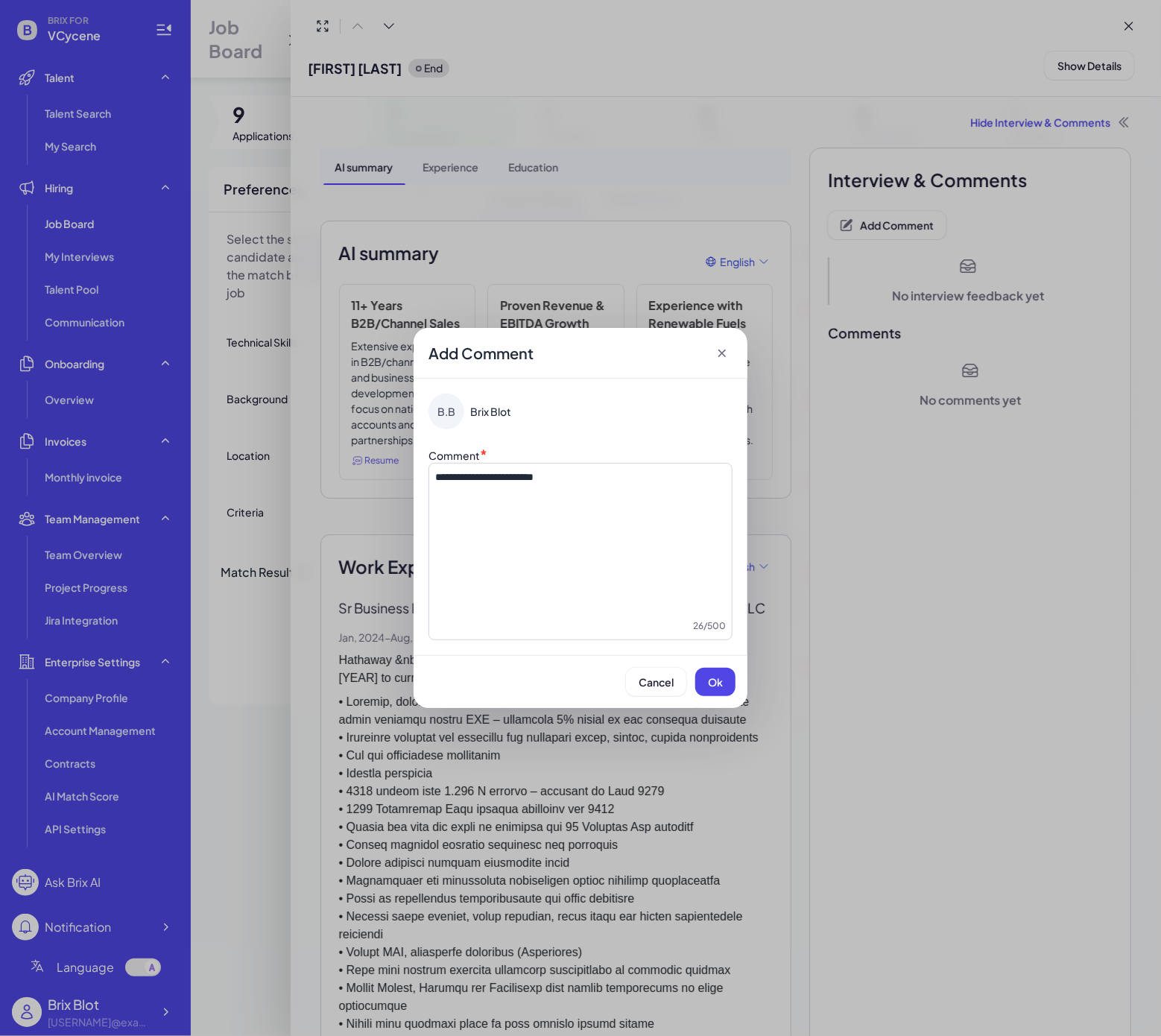 drag, startPoint x: 726, startPoint y: 669, endPoint x: 704, endPoint y: 657, distance: 25.05993 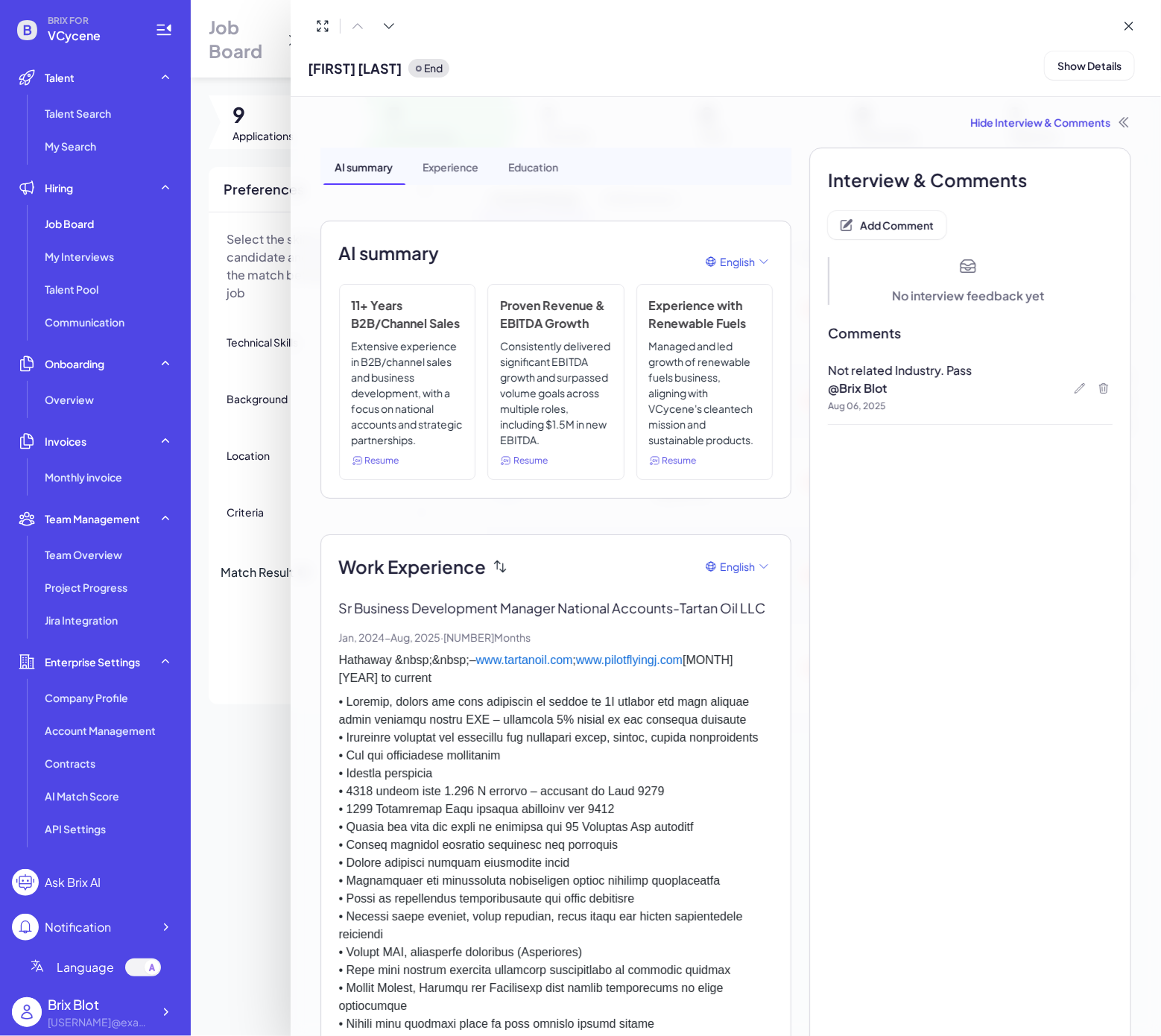 click on "Interview & Comments Add Comment No interview feedback yet Comments Not related Industry. Pass @ Brix Blot Aug 06, 2025" at bounding box center (970, 1600) 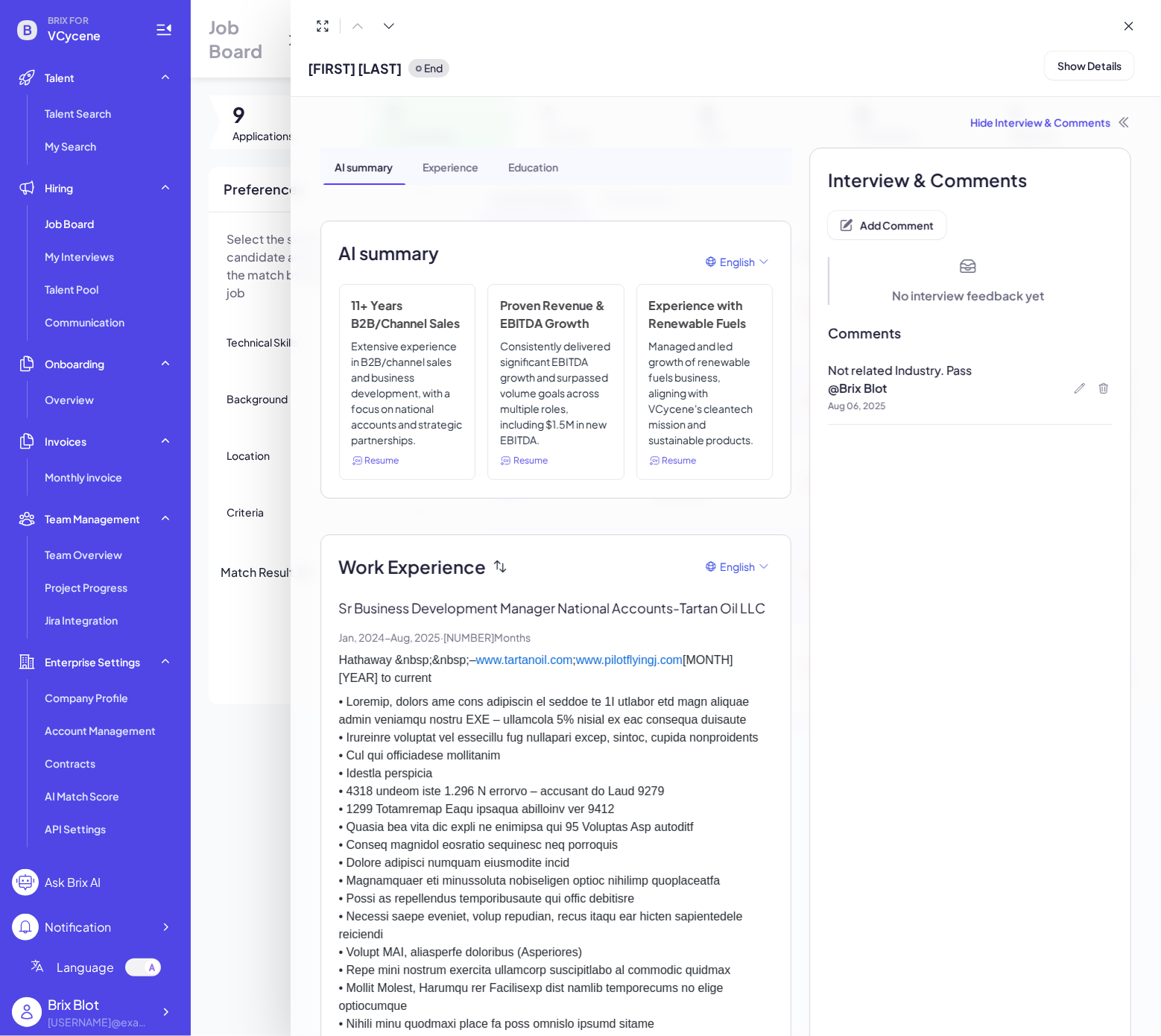 click on "Interview & Comments Add Comment No interview feedback yet Comments Not related Industry. Pass @ Brix Blot Aug 06, 2025" at bounding box center [970, 1600] 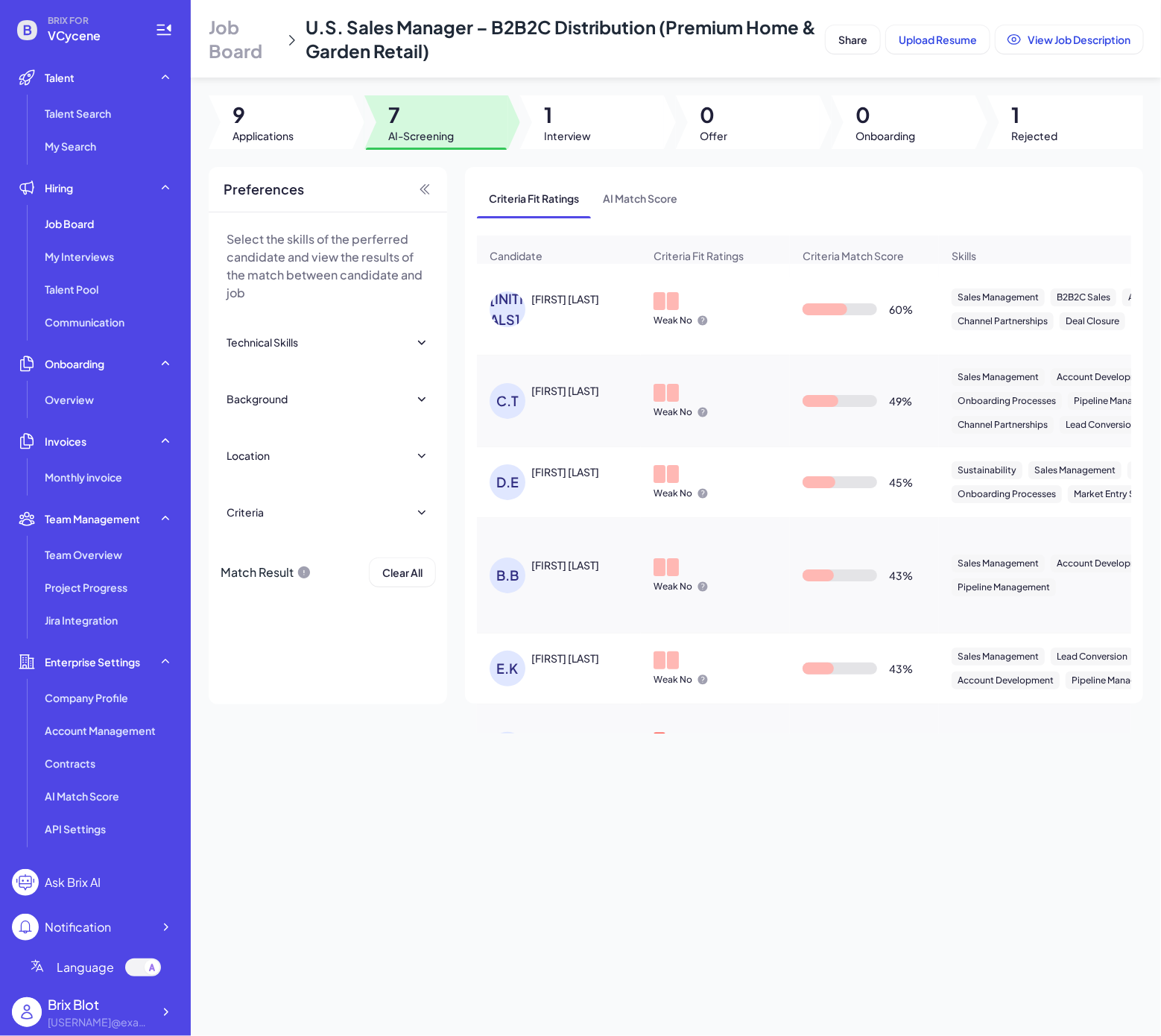 drag, startPoint x: 943, startPoint y: 895, endPoint x: 951, endPoint y: 899, distance: 8.944272 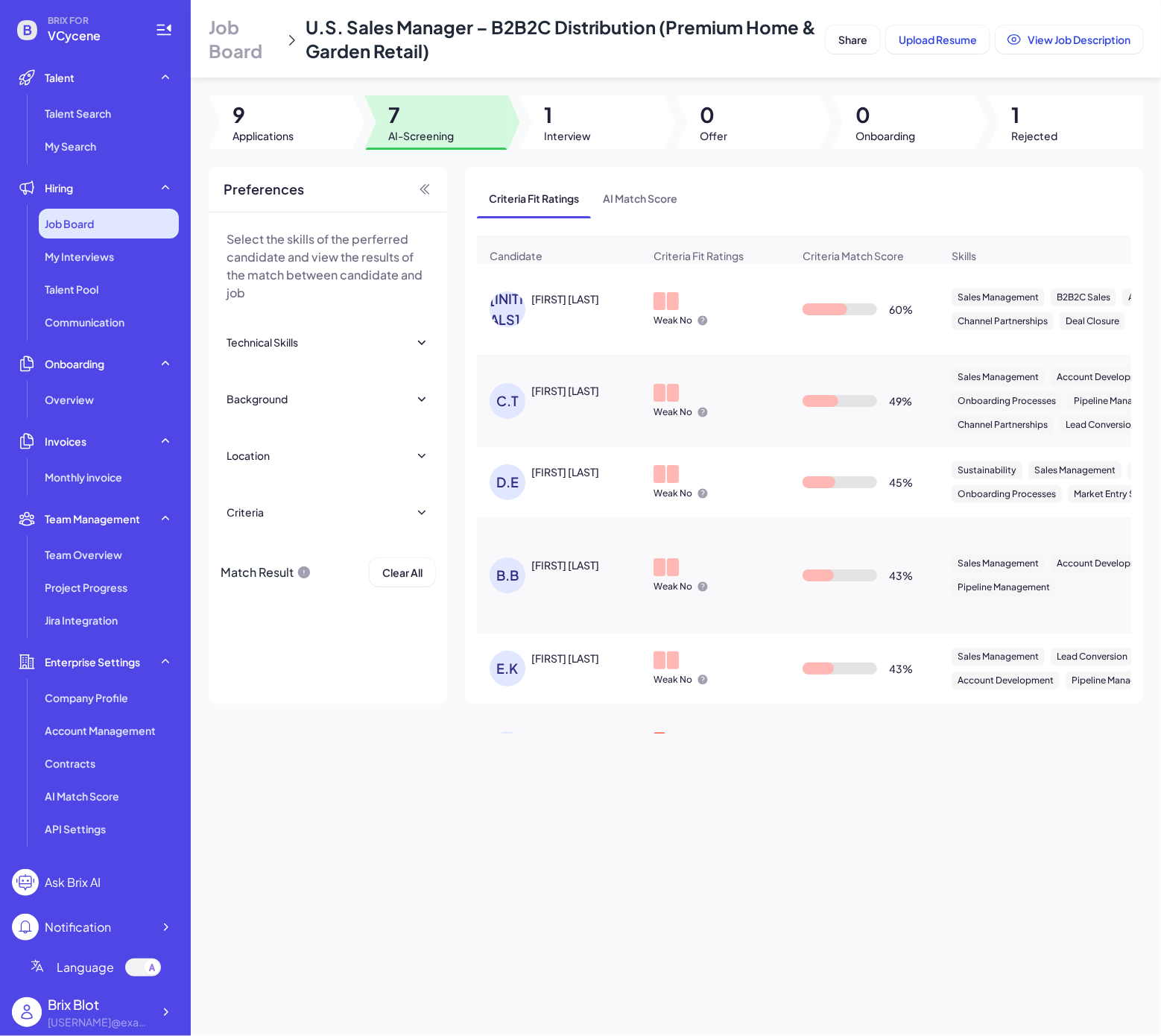 click on "Job Board" at bounding box center [109, 224] 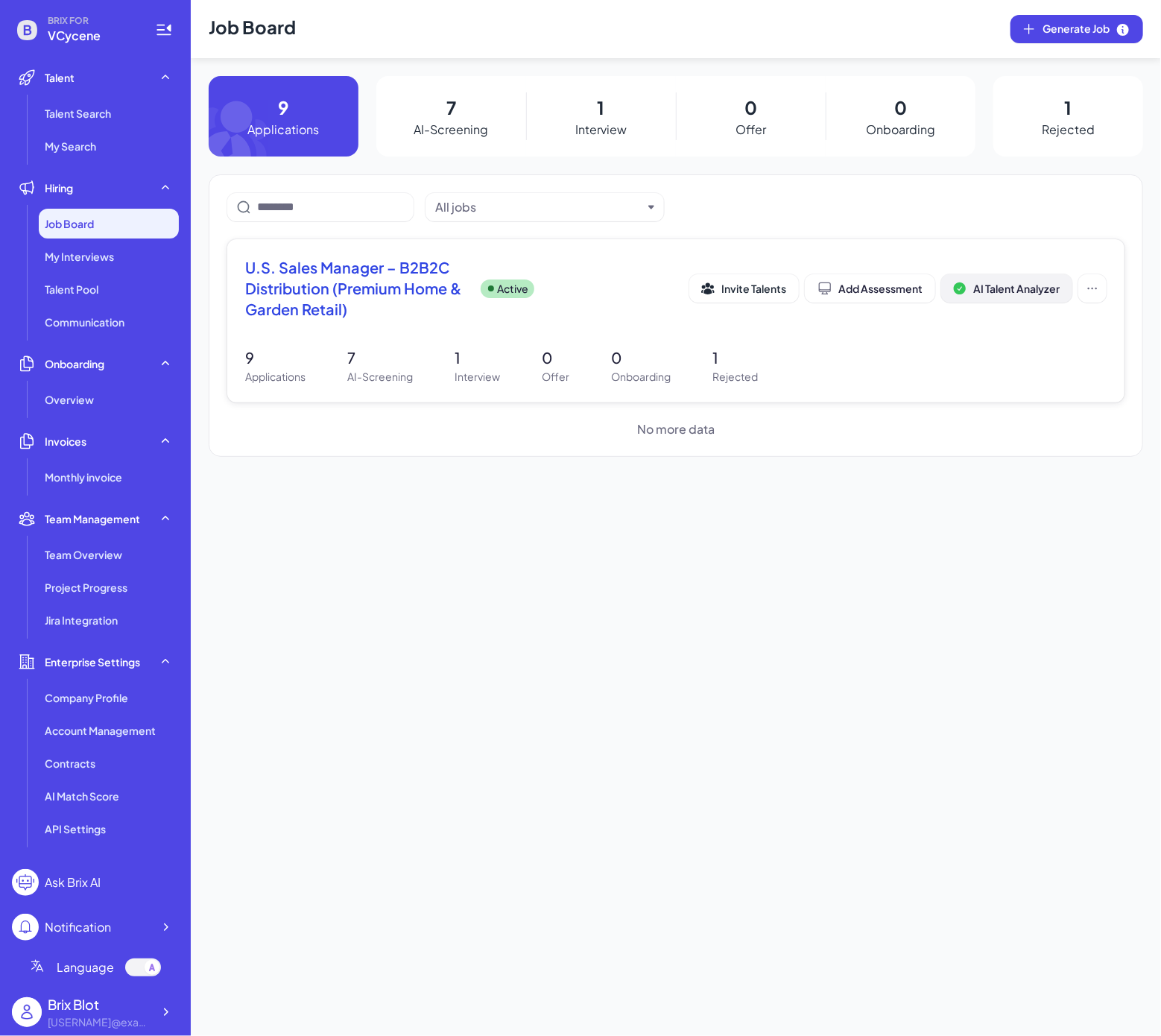 click on "AI Talent Analyzer" at bounding box center [1016, 288] 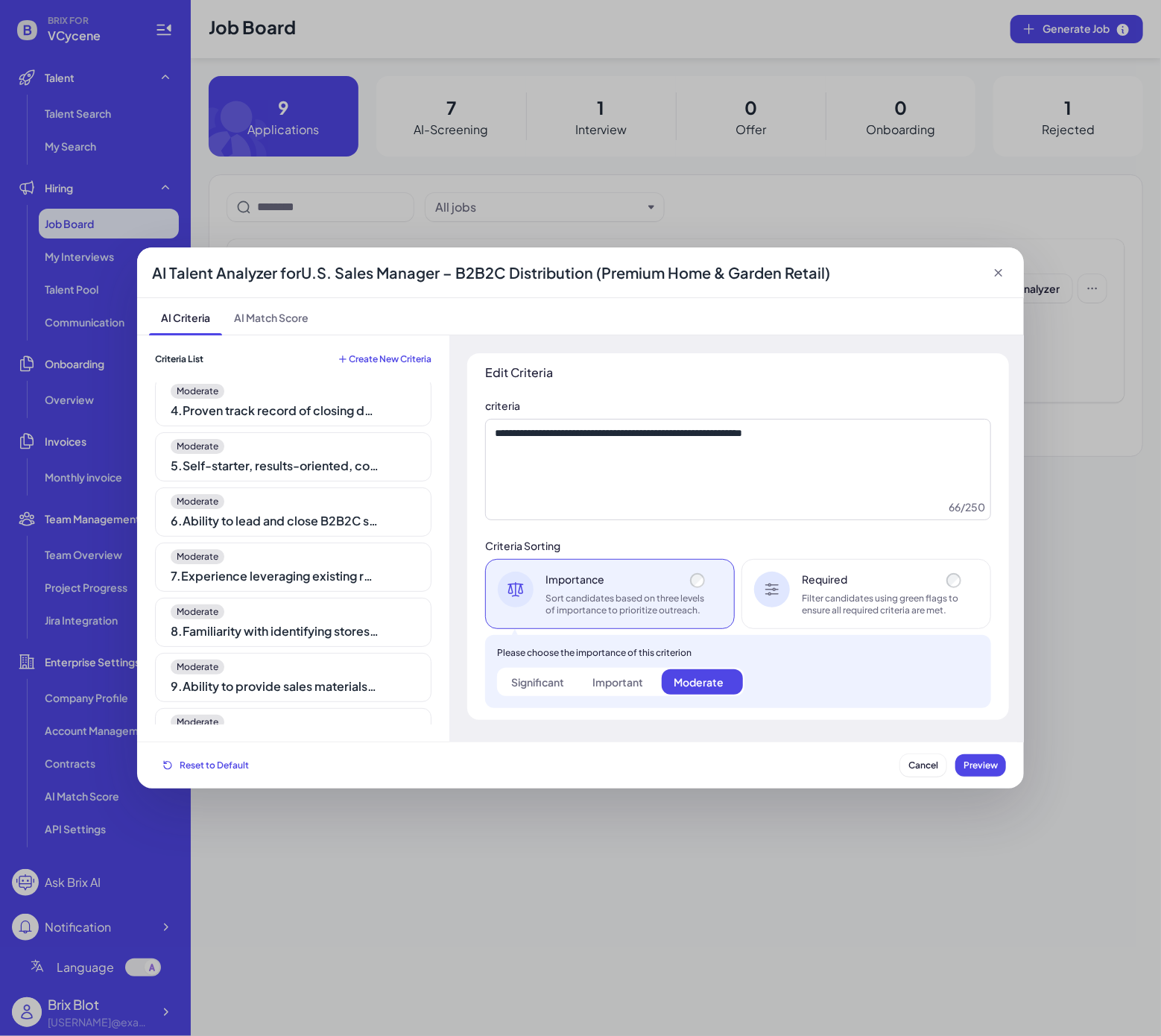scroll, scrollTop: 0, scrollLeft: 0, axis: both 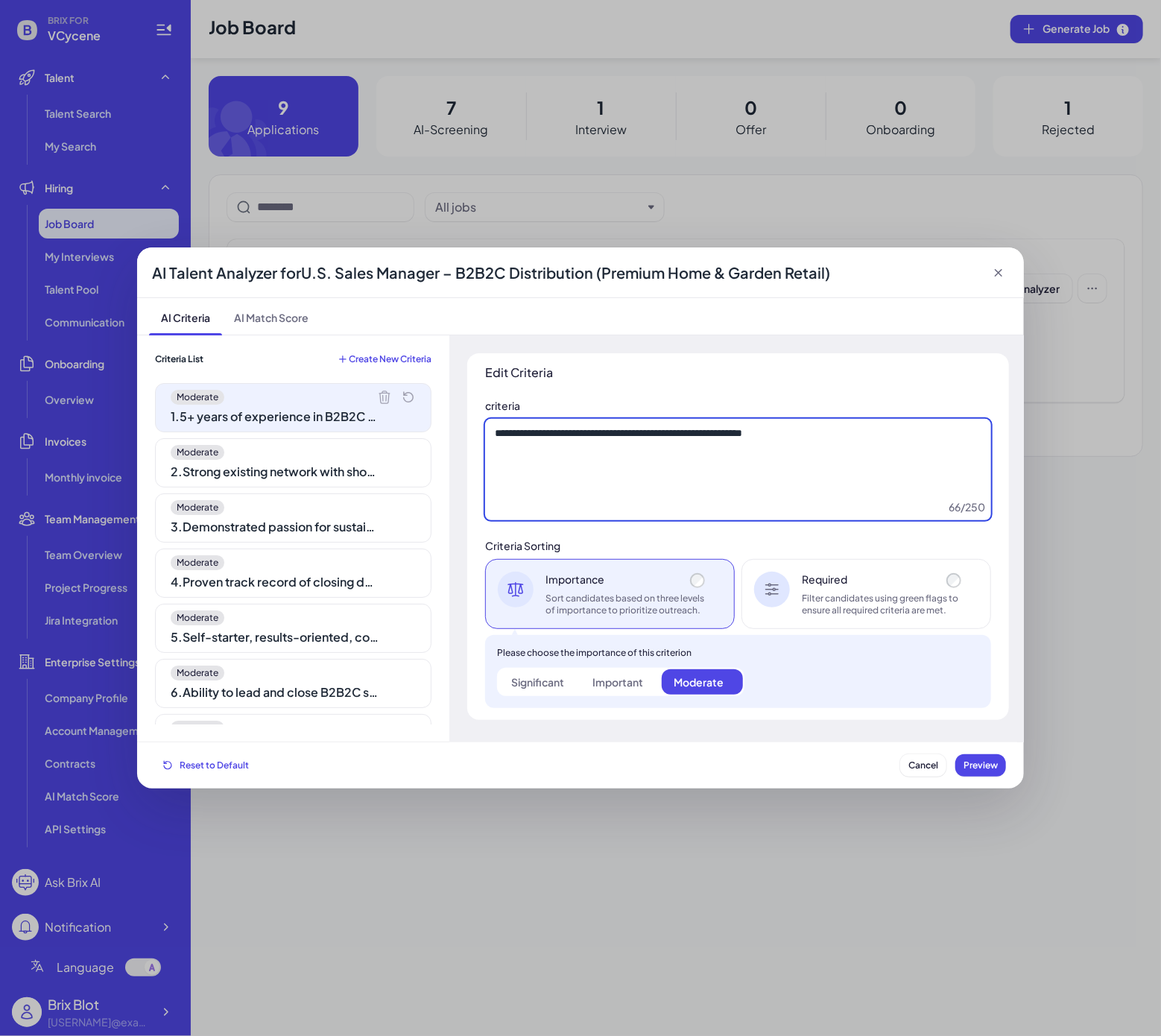 click on "**********" at bounding box center (738, 470) 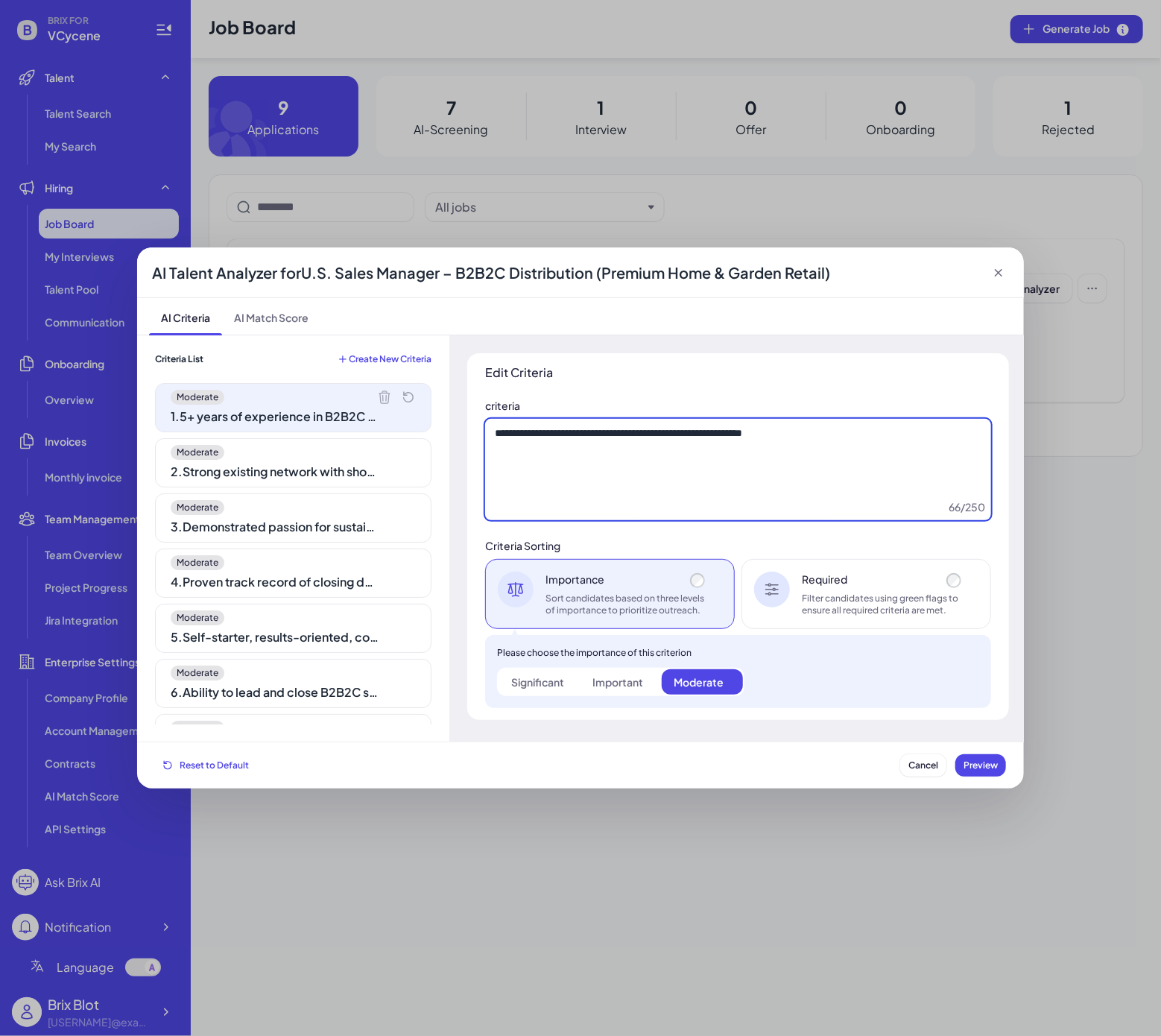 click on "**********" at bounding box center [738, 470] 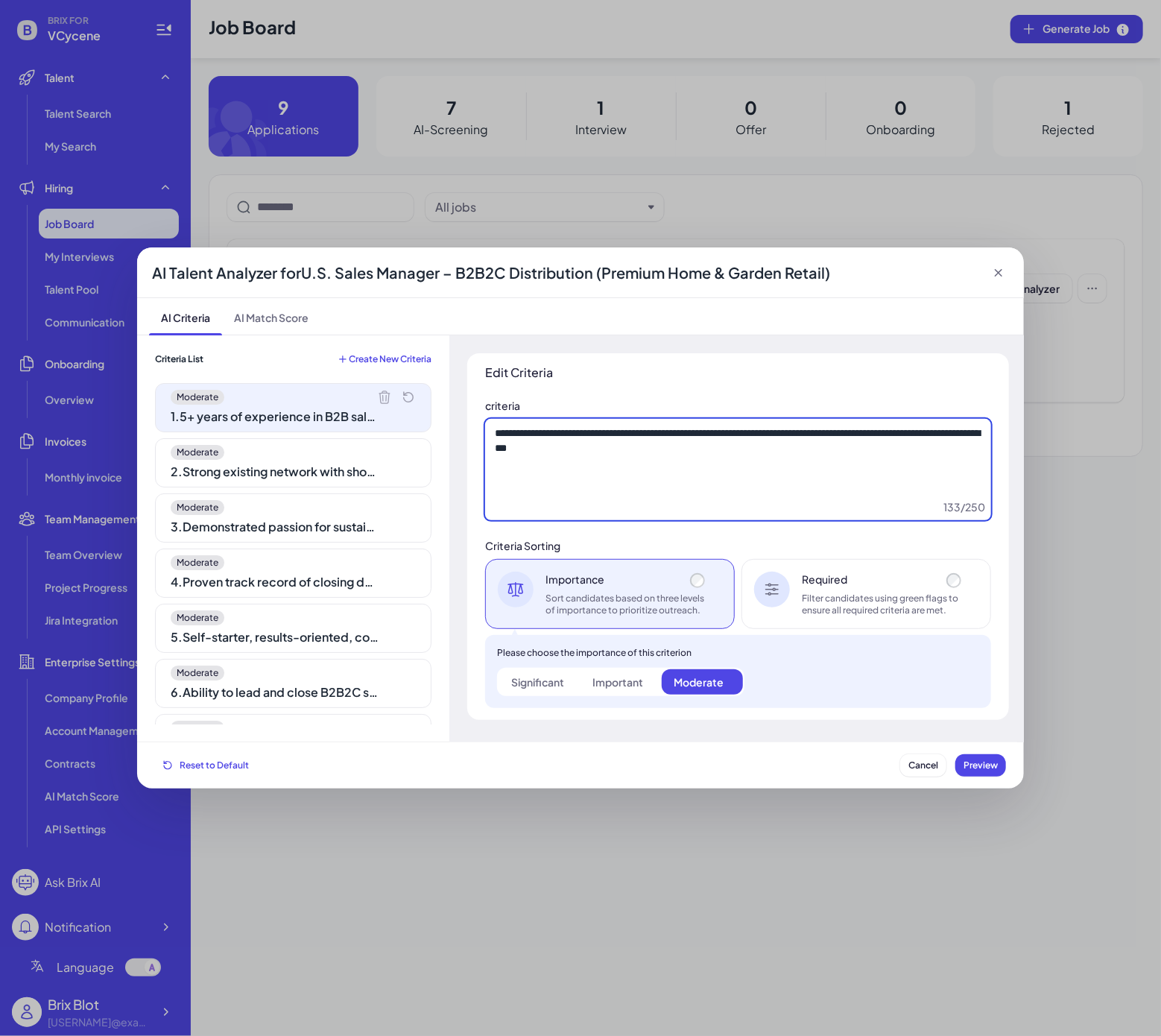 type on "**********" 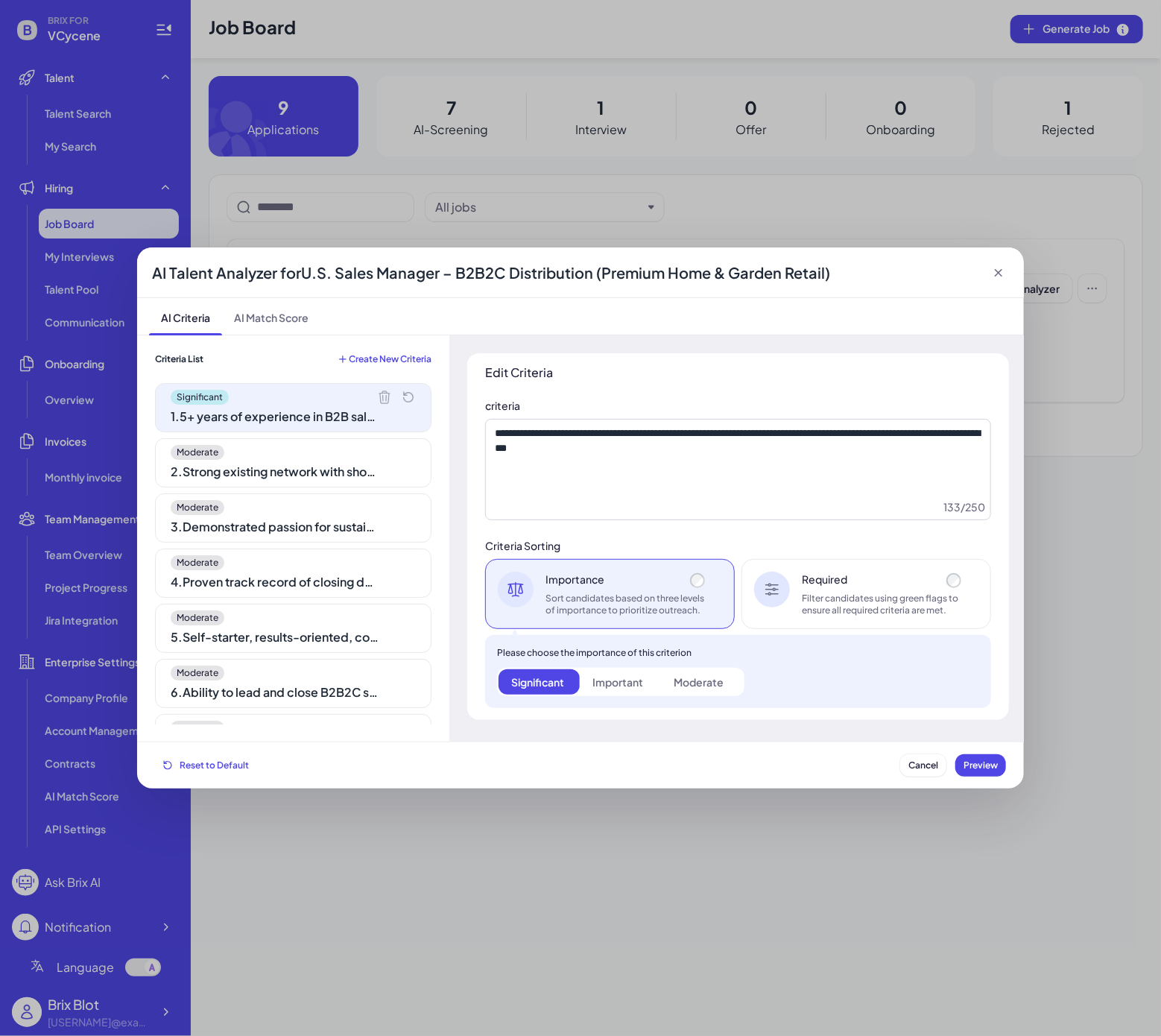 click on "Create New Criteria" at bounding box center (390, 359) 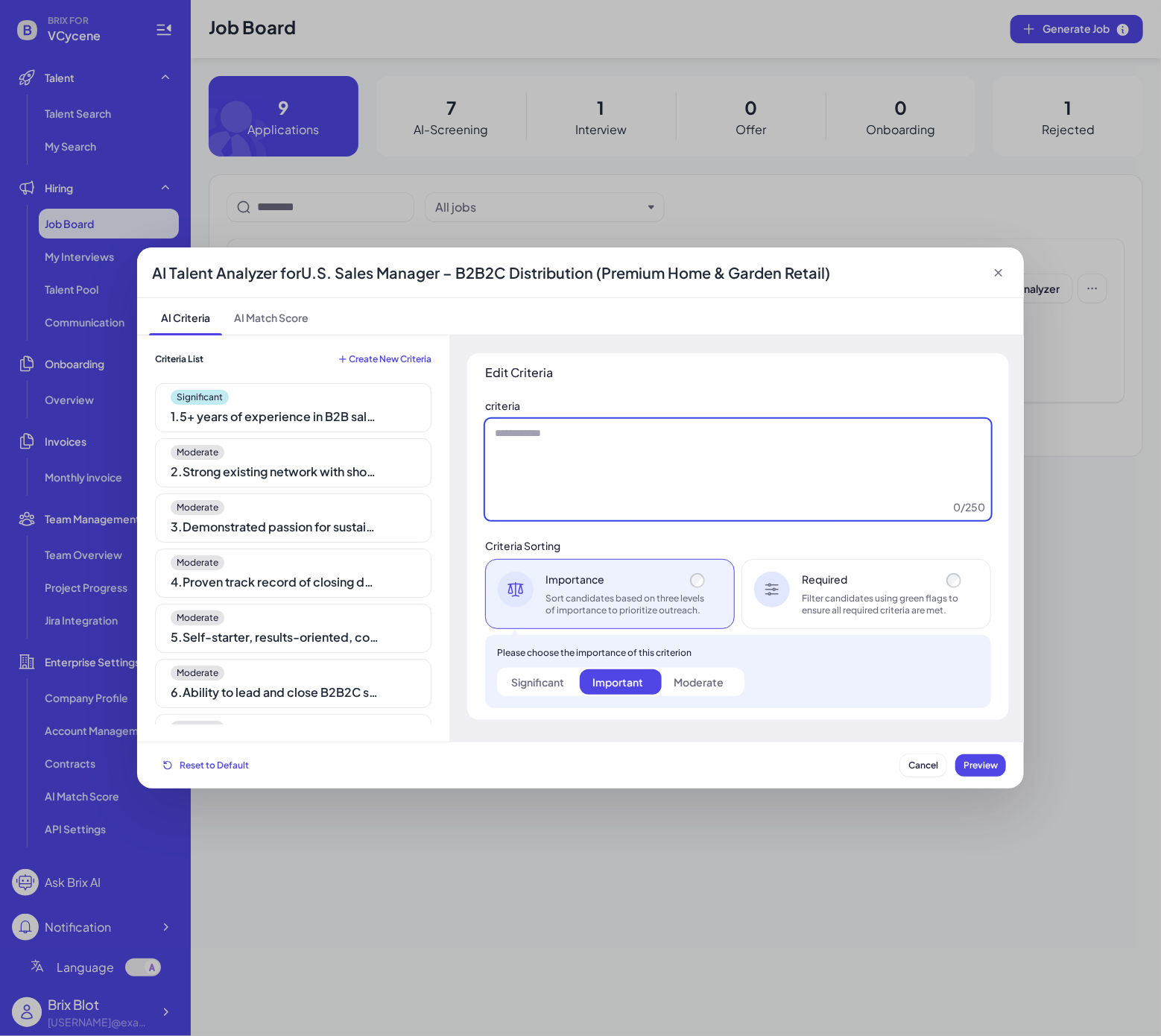 click at bounding box center [738, 470] 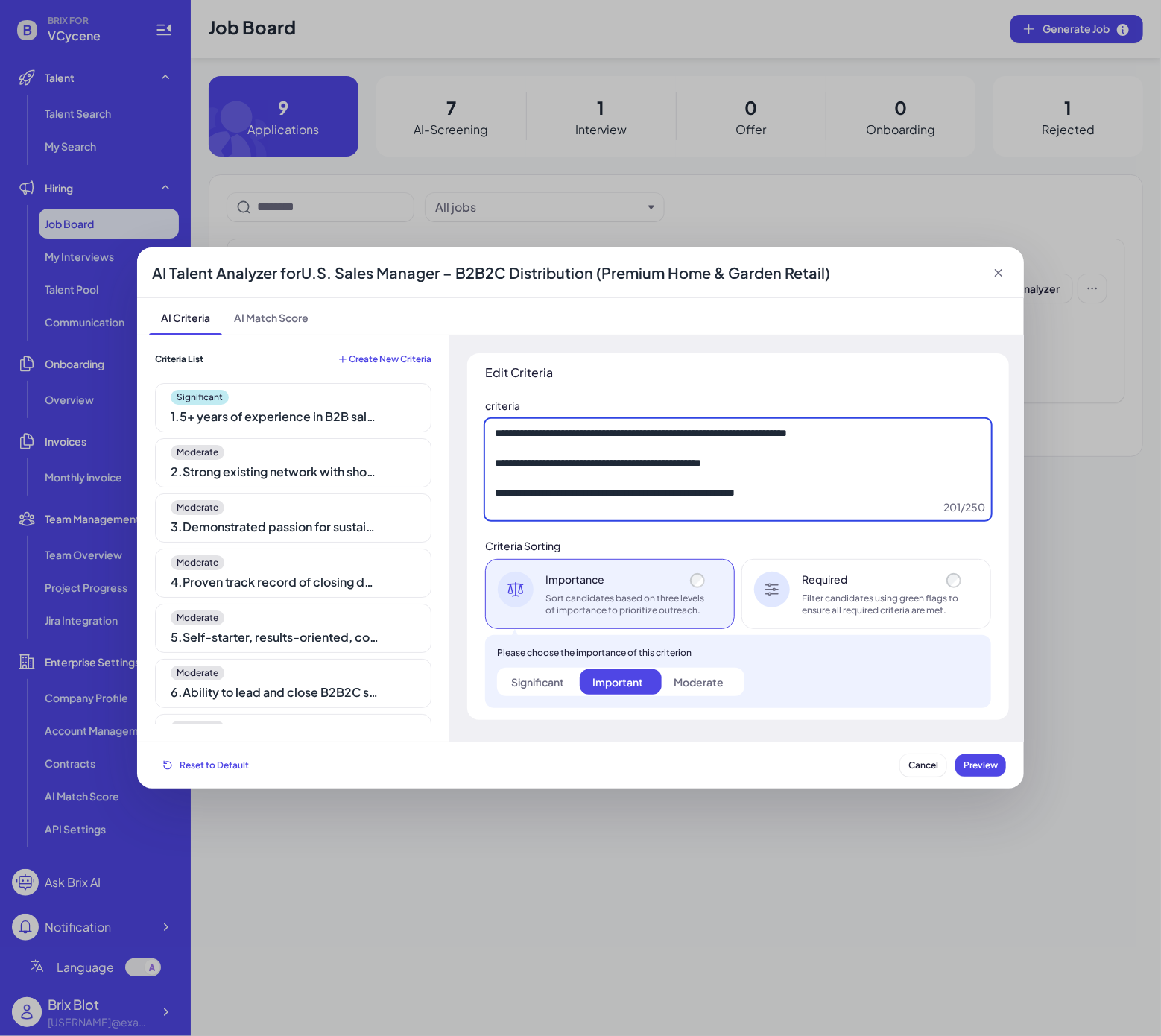 type on "**********" 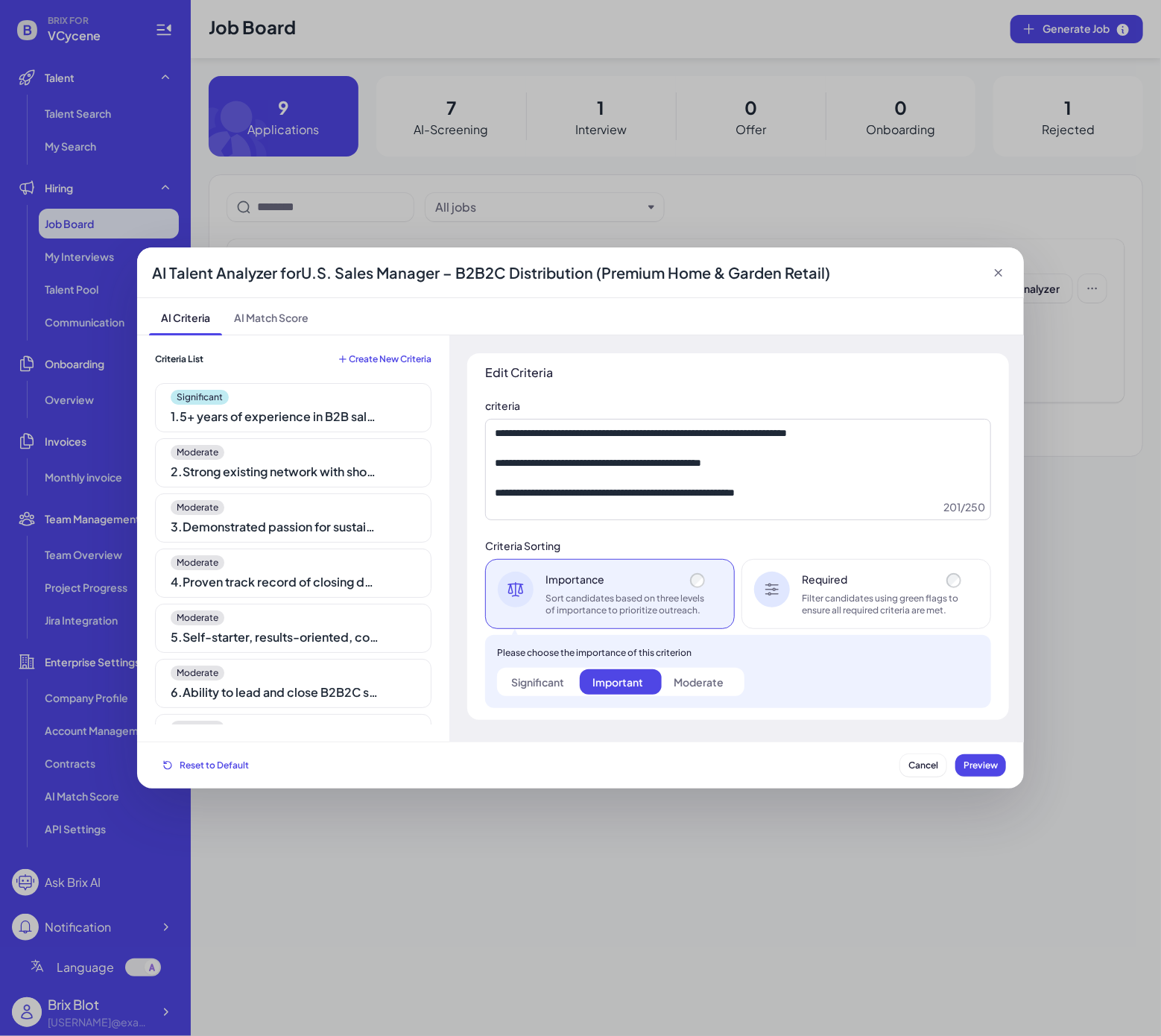 click on "Significant" at bounding box center (537, 682) 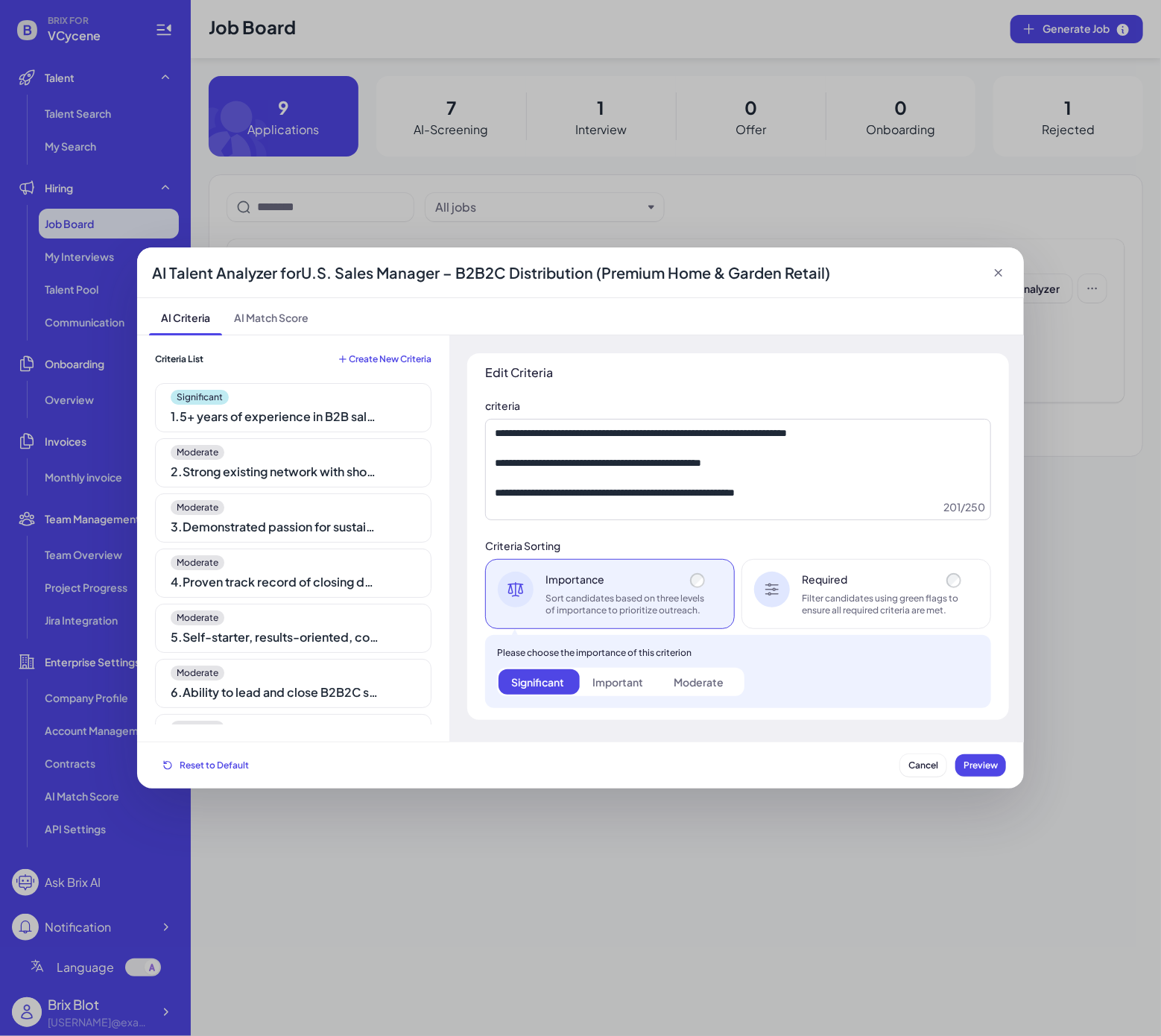 click on "AI Talent Analyzer for  U.S. Sales Manager – B2B2C Distribution (Premium Home & Garden Retail)" at bounding box center [580, 273] 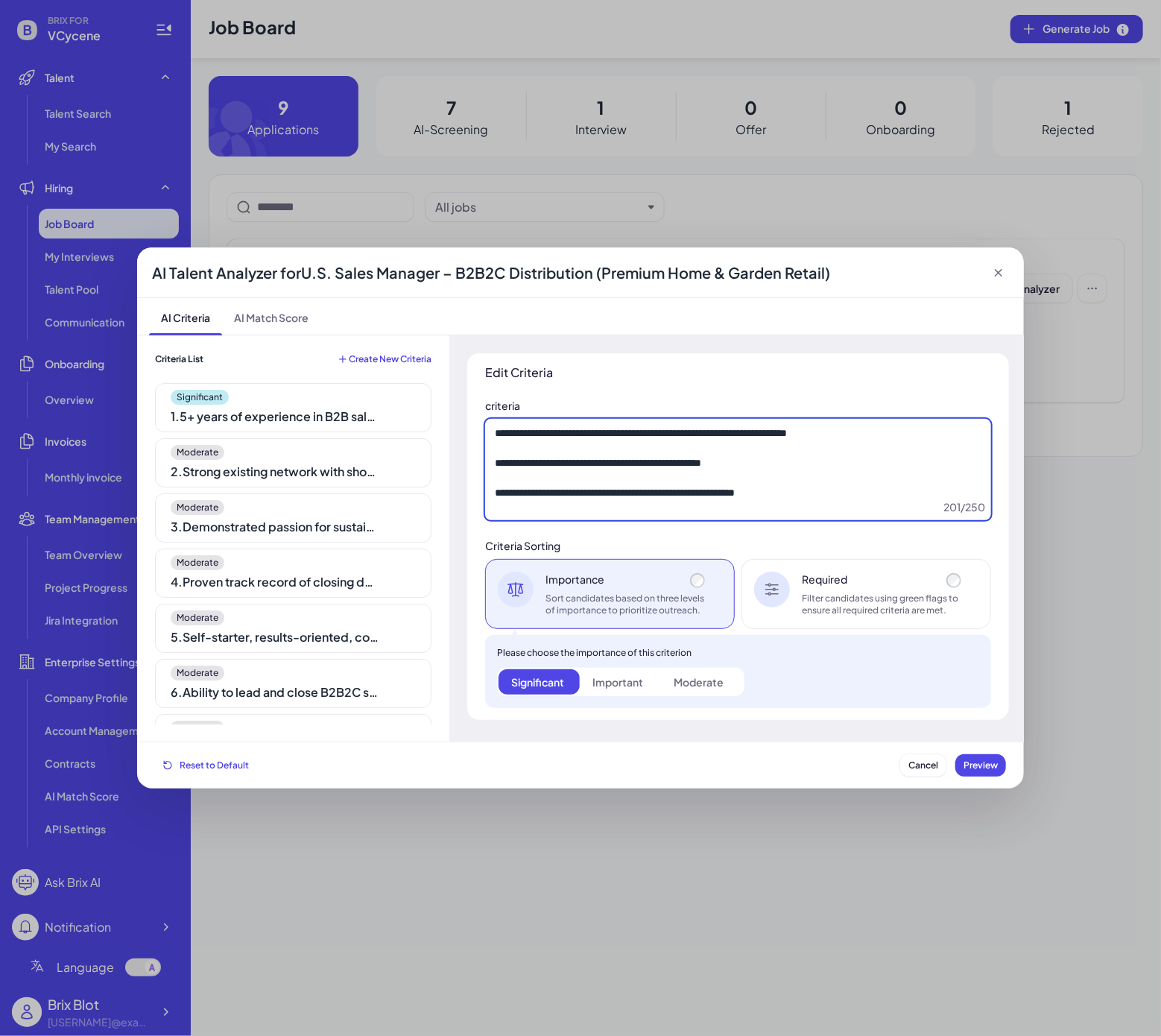 click on "**********" at bounding box center [738, 470] 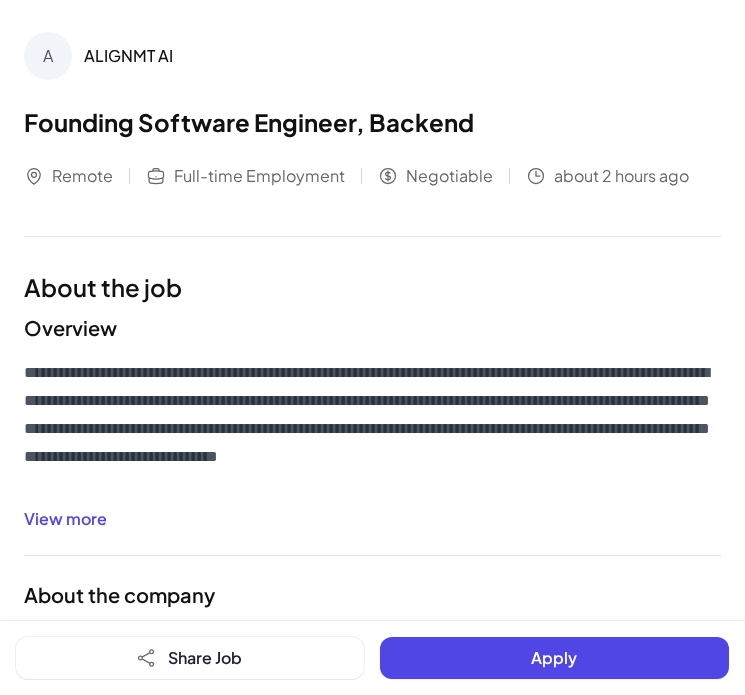 scroll, scrollTop: 150, scrollLeft: 0, axis: vertical 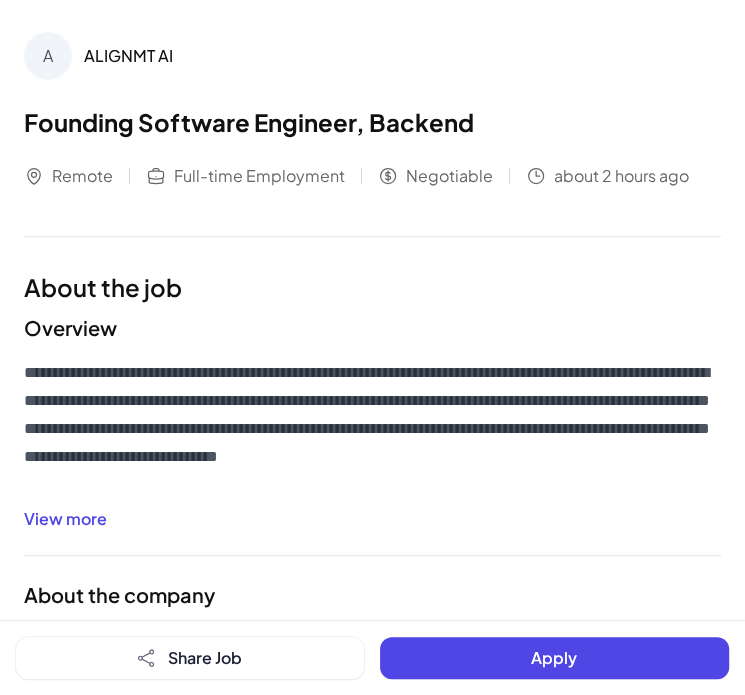 click on "View more" at bounding box center [65, 519] 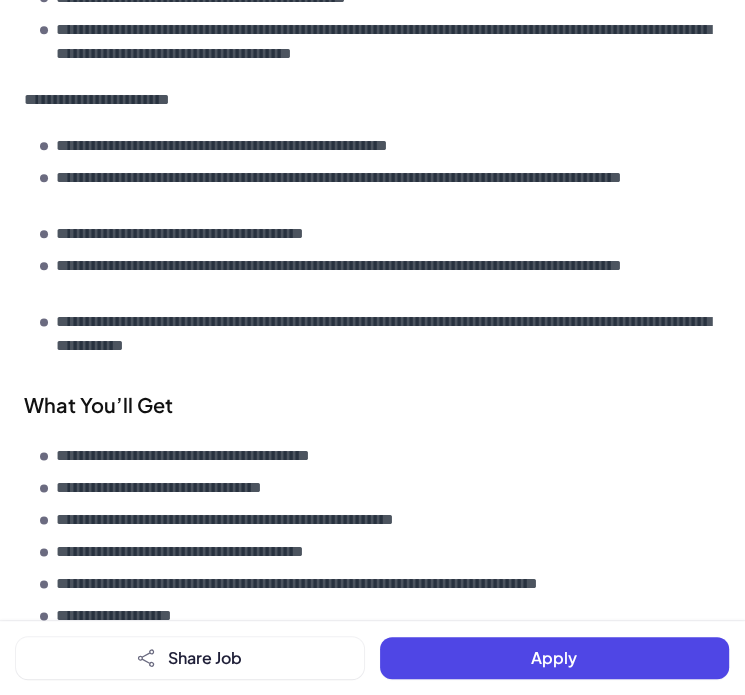 scroll, scrollTop: 1300, scrollLeft: 0, axis: vertical 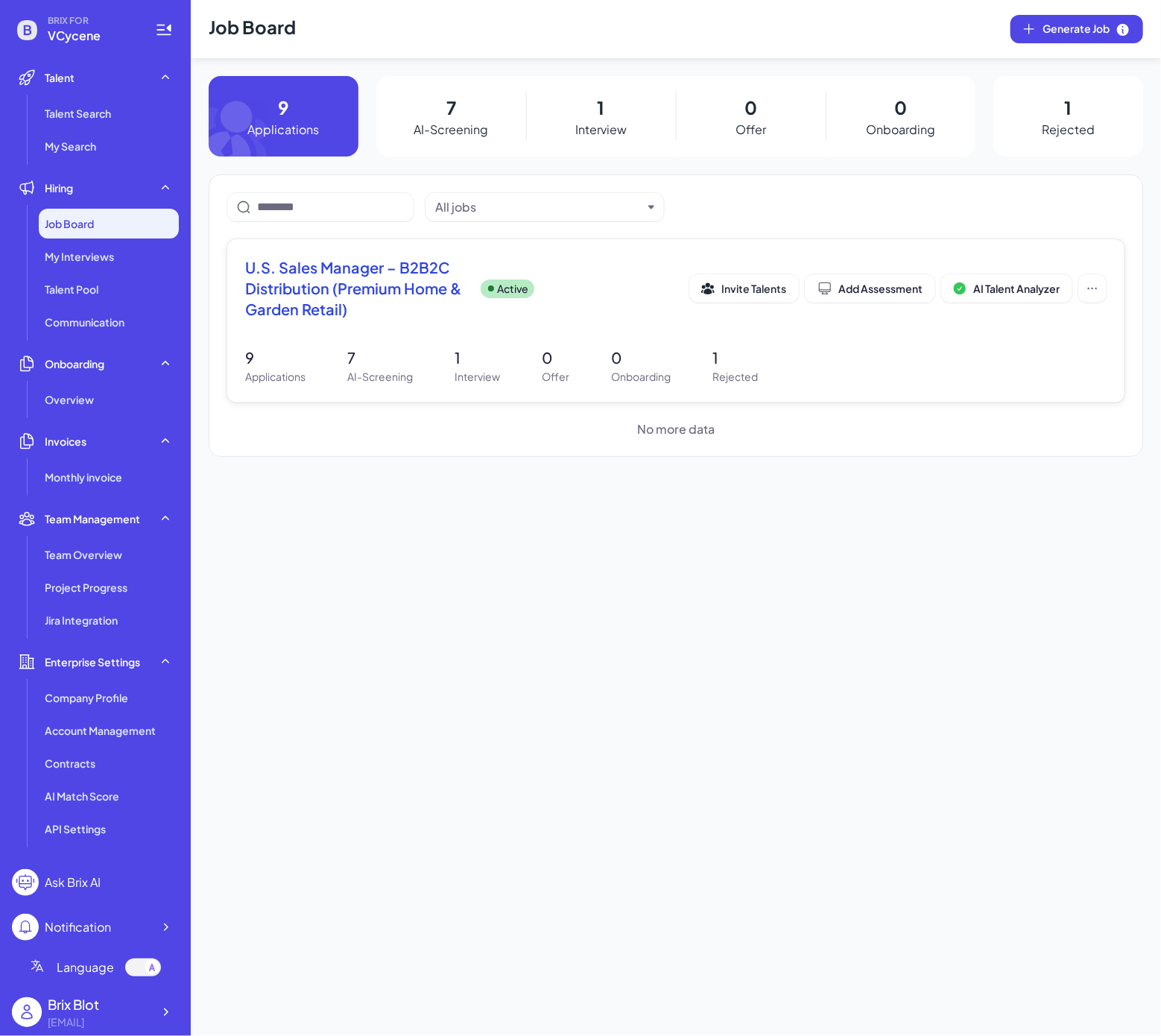 click on "U.S. Sales Manager – B2B2C Distribution (Premium Home & Garden Retail)" at bounding box center (357, 288) 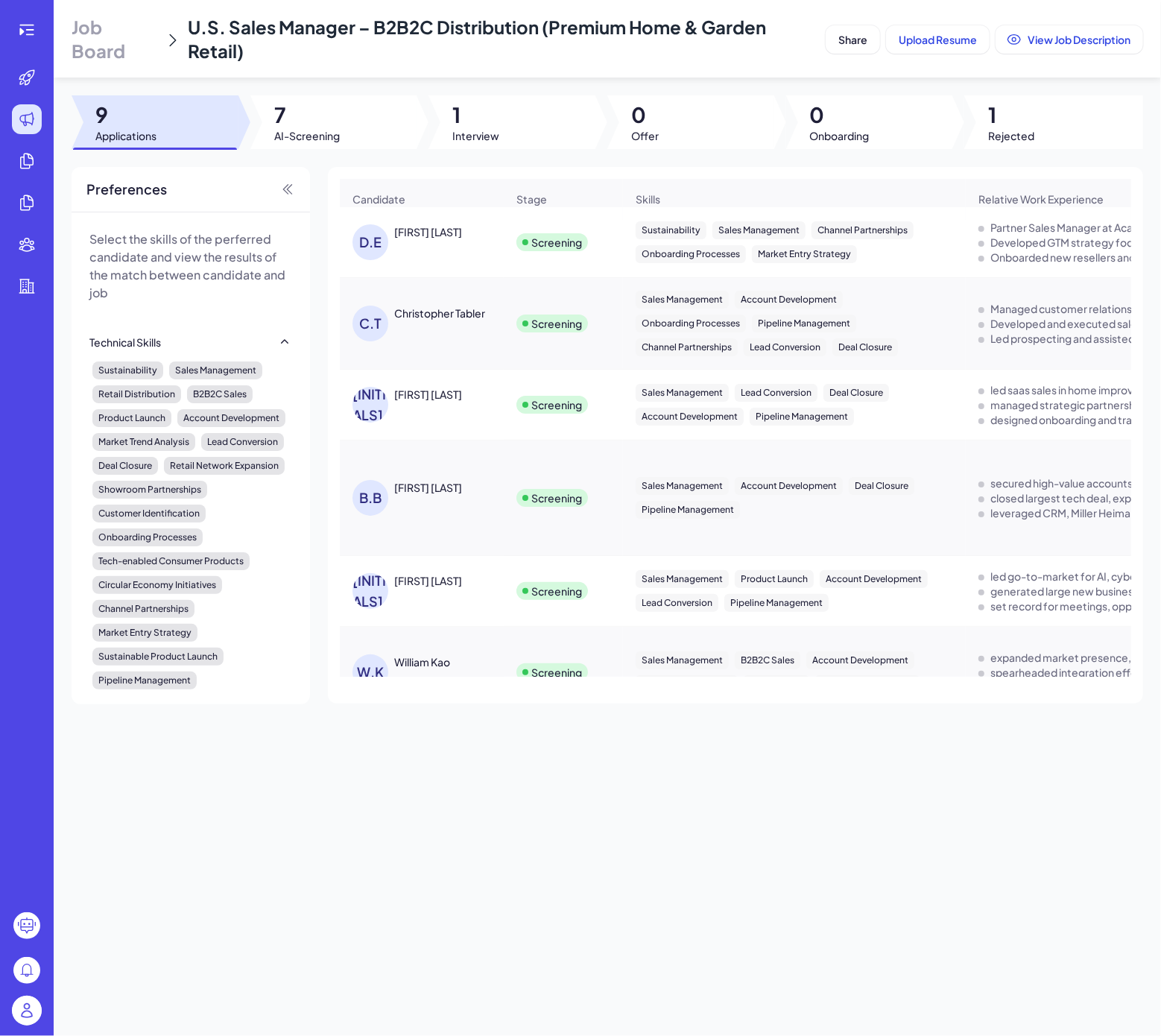 click on "David Esposito" at bounding box center (428, 232) 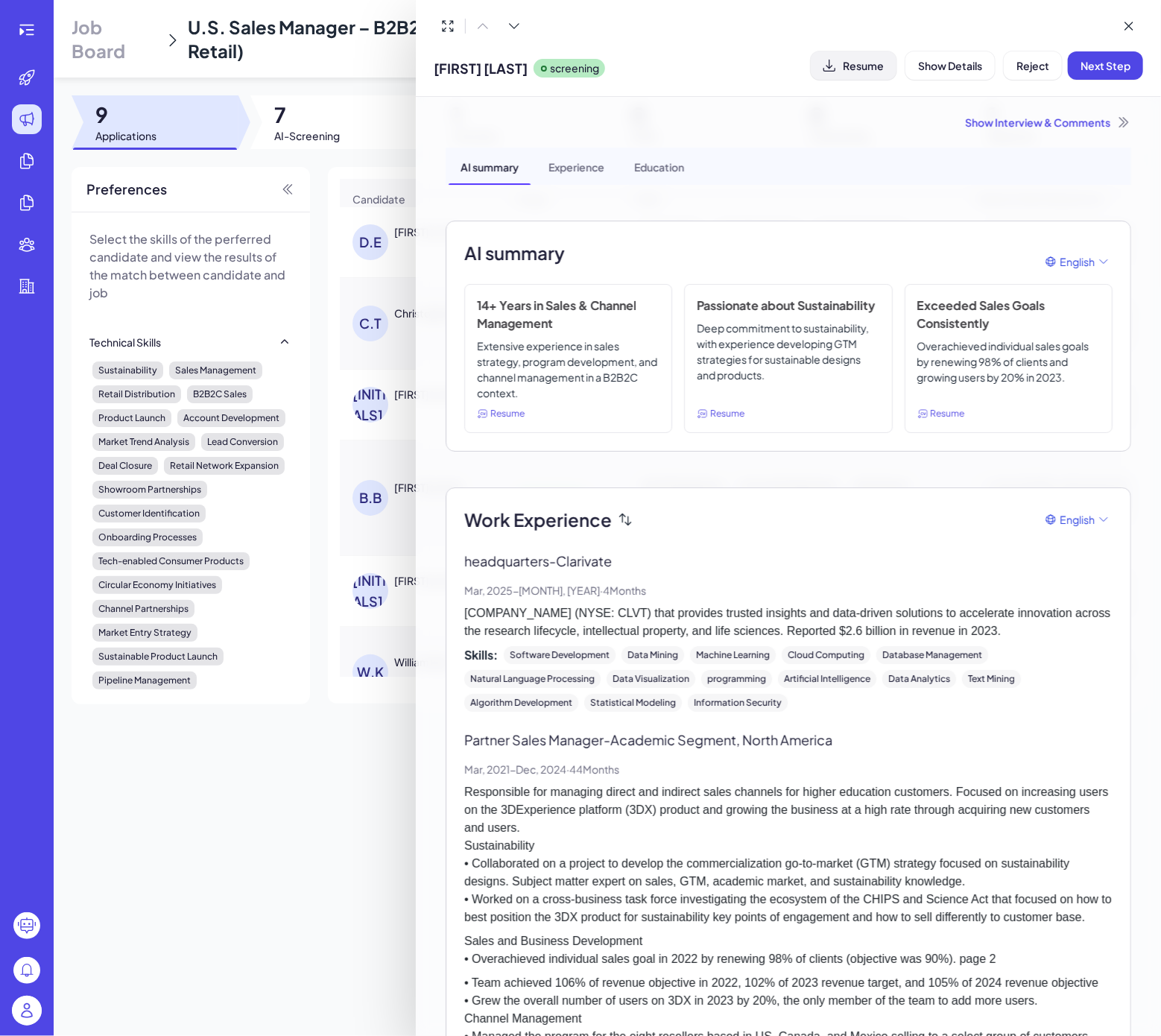 click on "Resume" at bounding box center [863, 66] 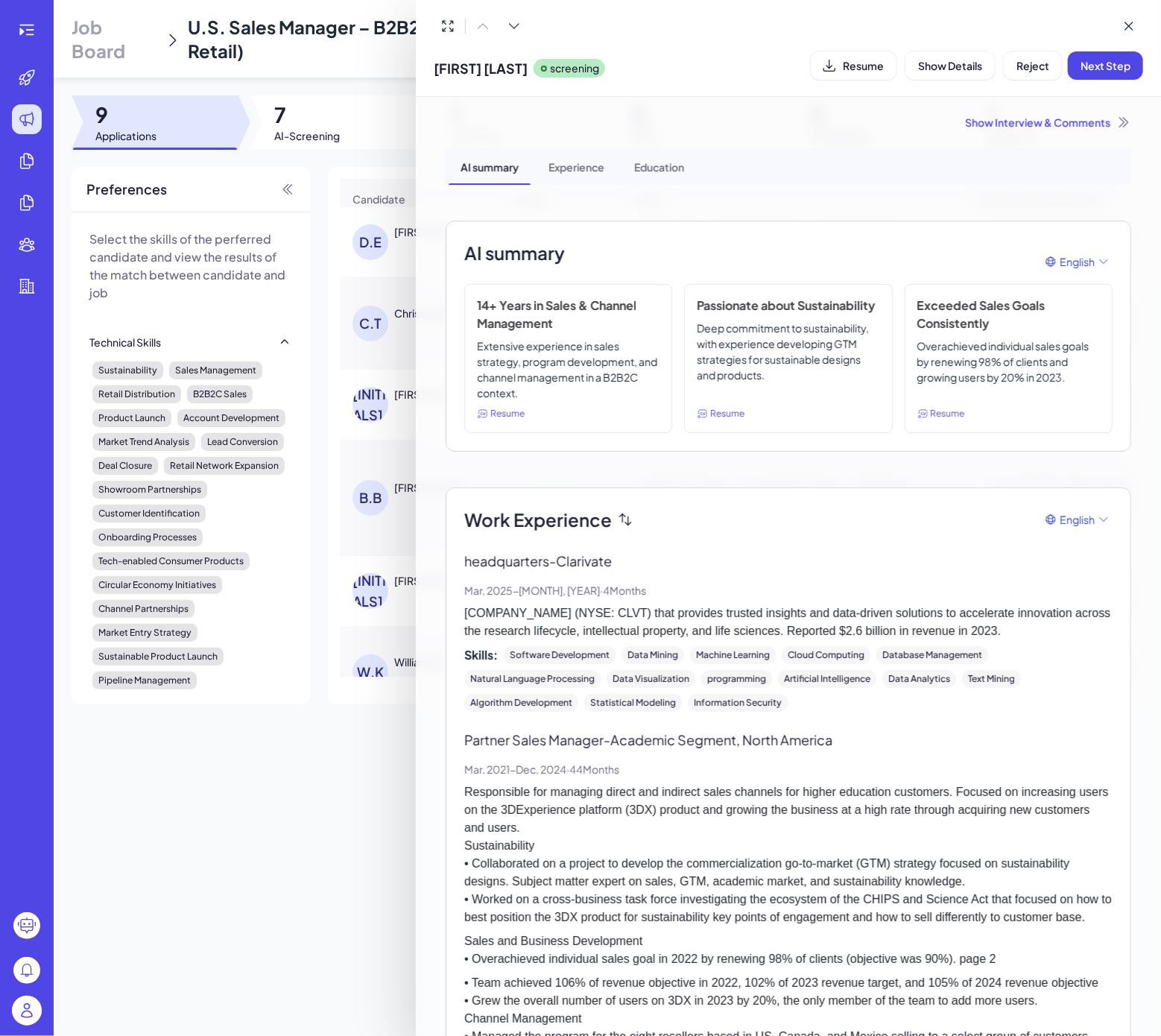 type 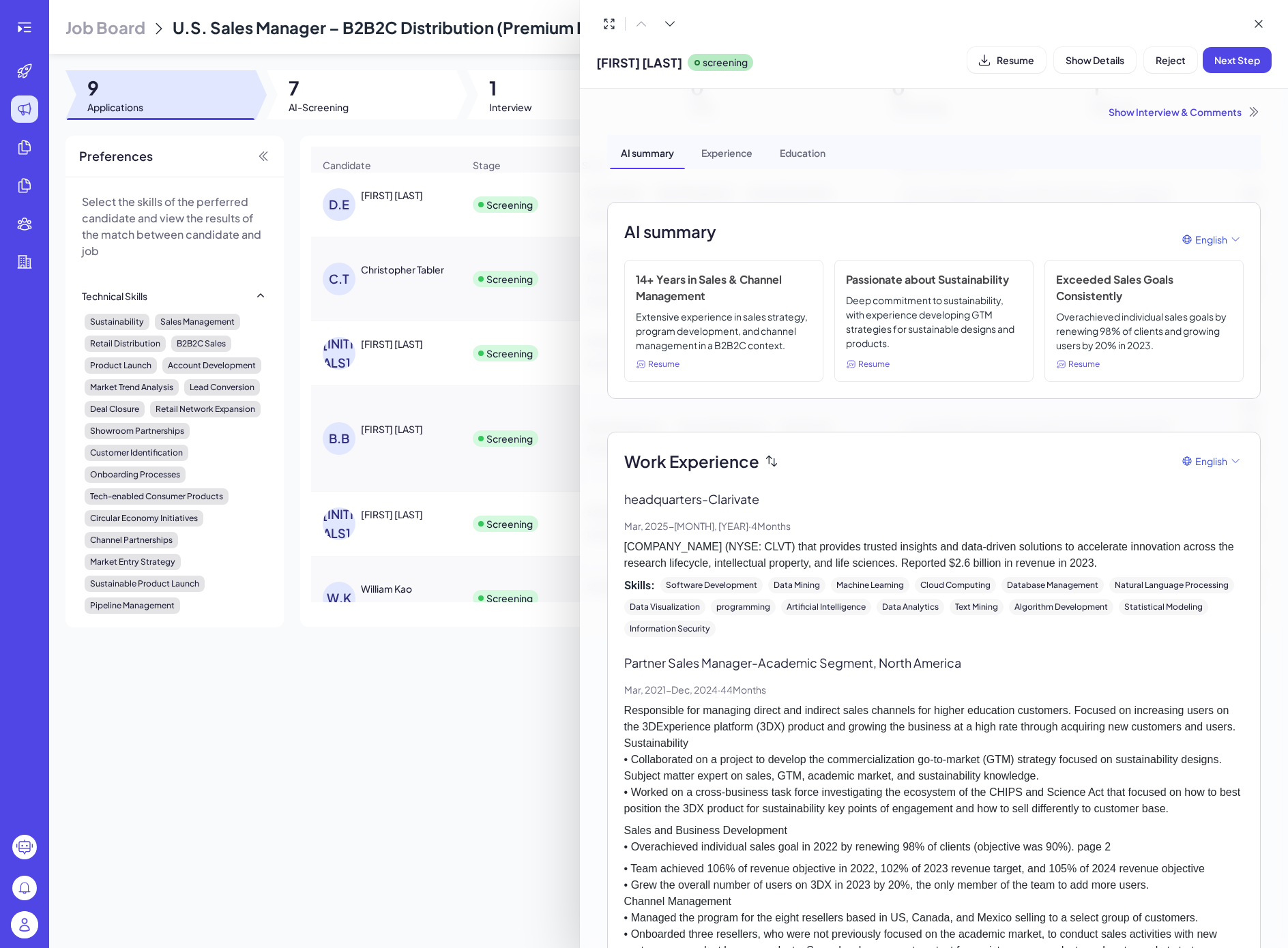 click at bounding box center (644, 474) 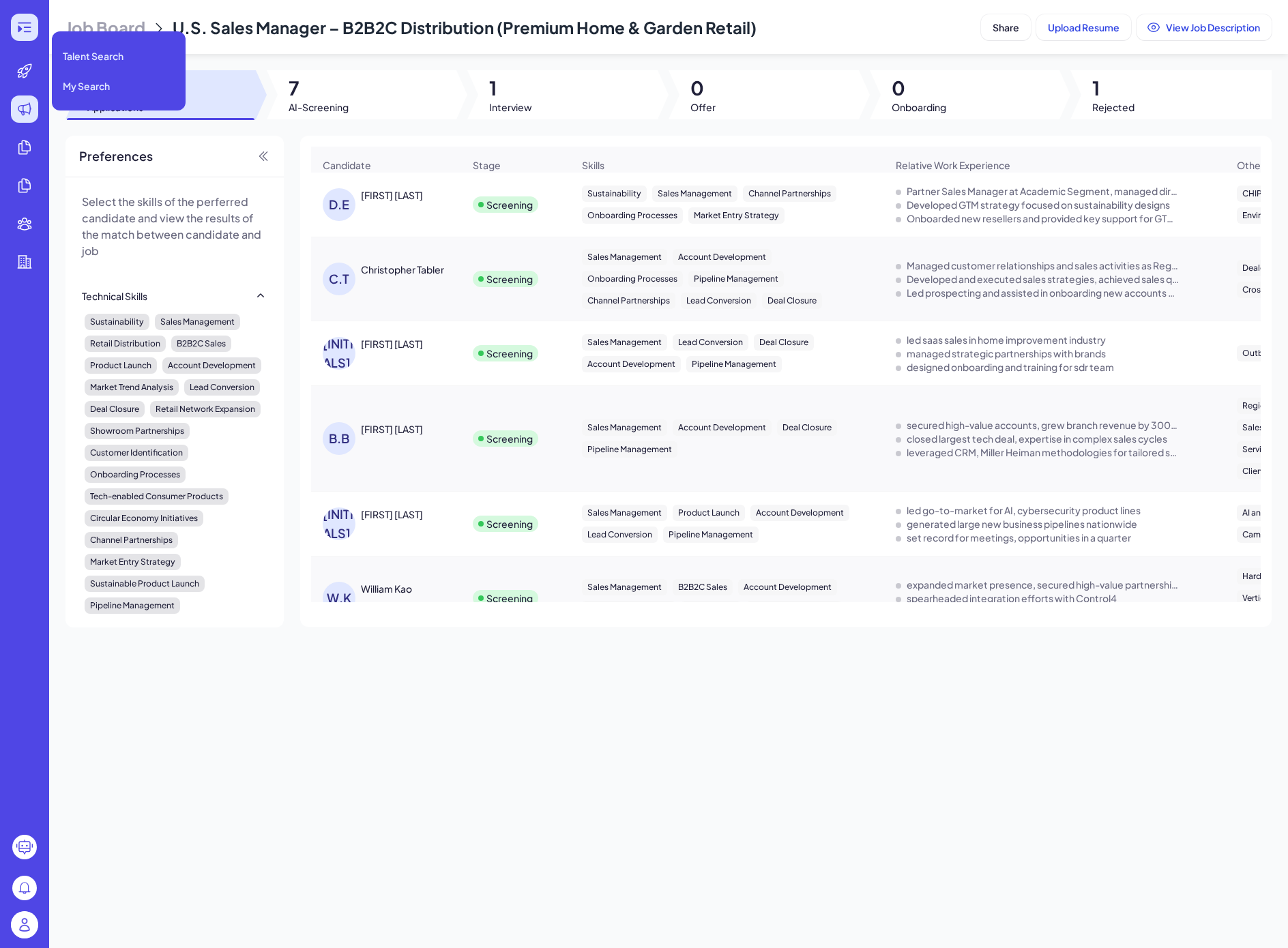 click 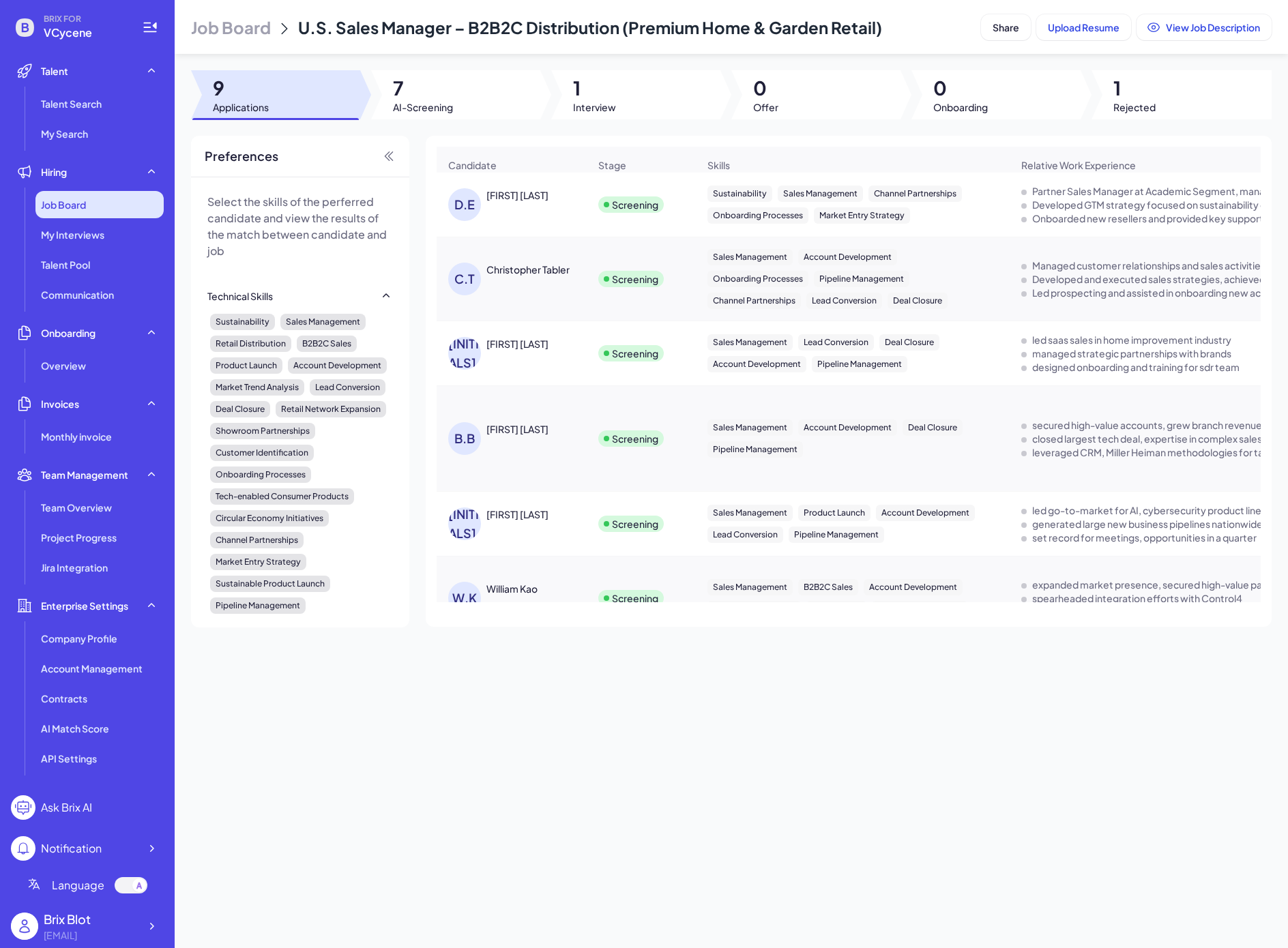 click on "Job Board" at bounding box center [100, 205] 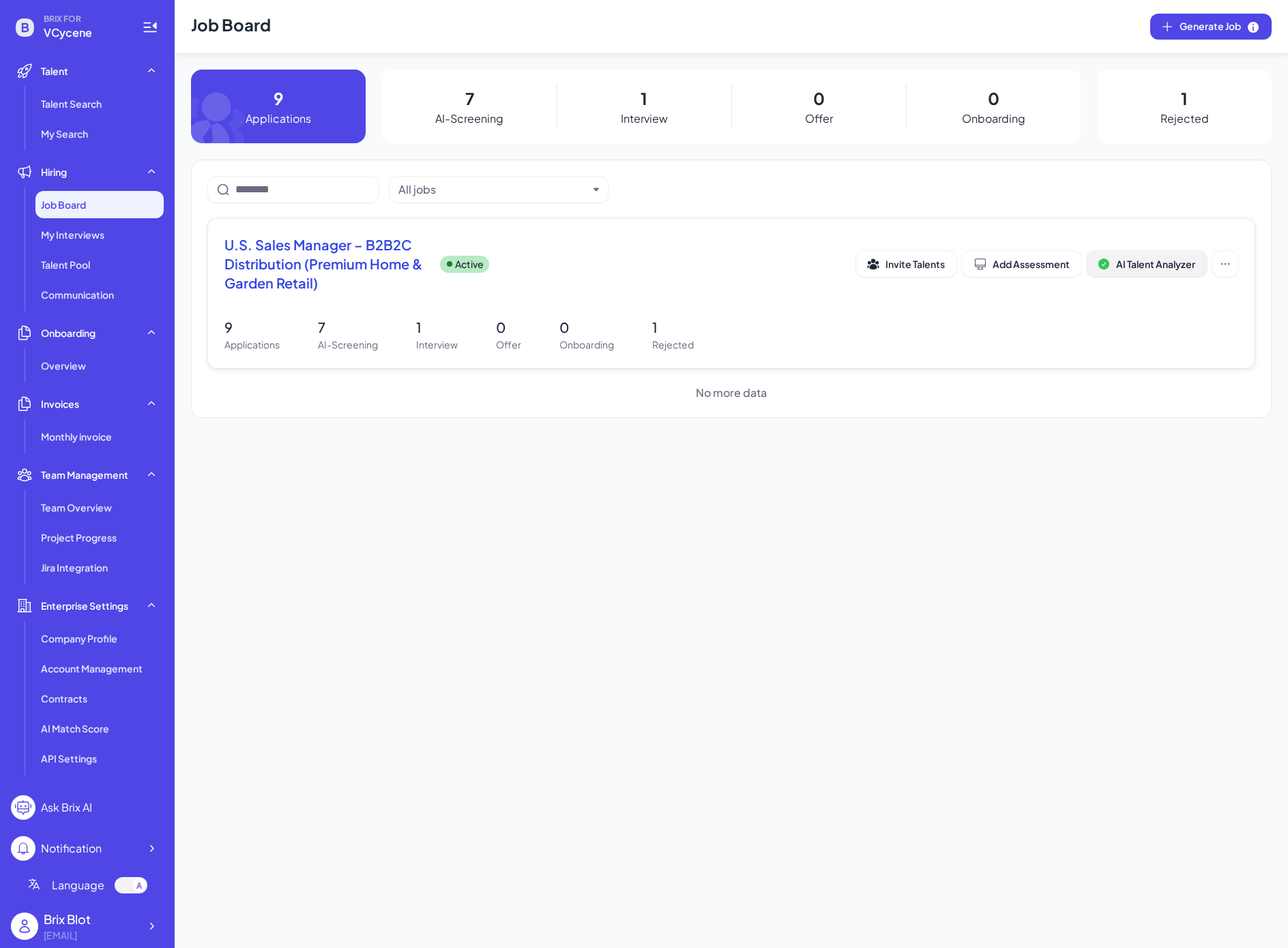 click on "AI Talent Analyzer" at bounding box center [1156, 264] 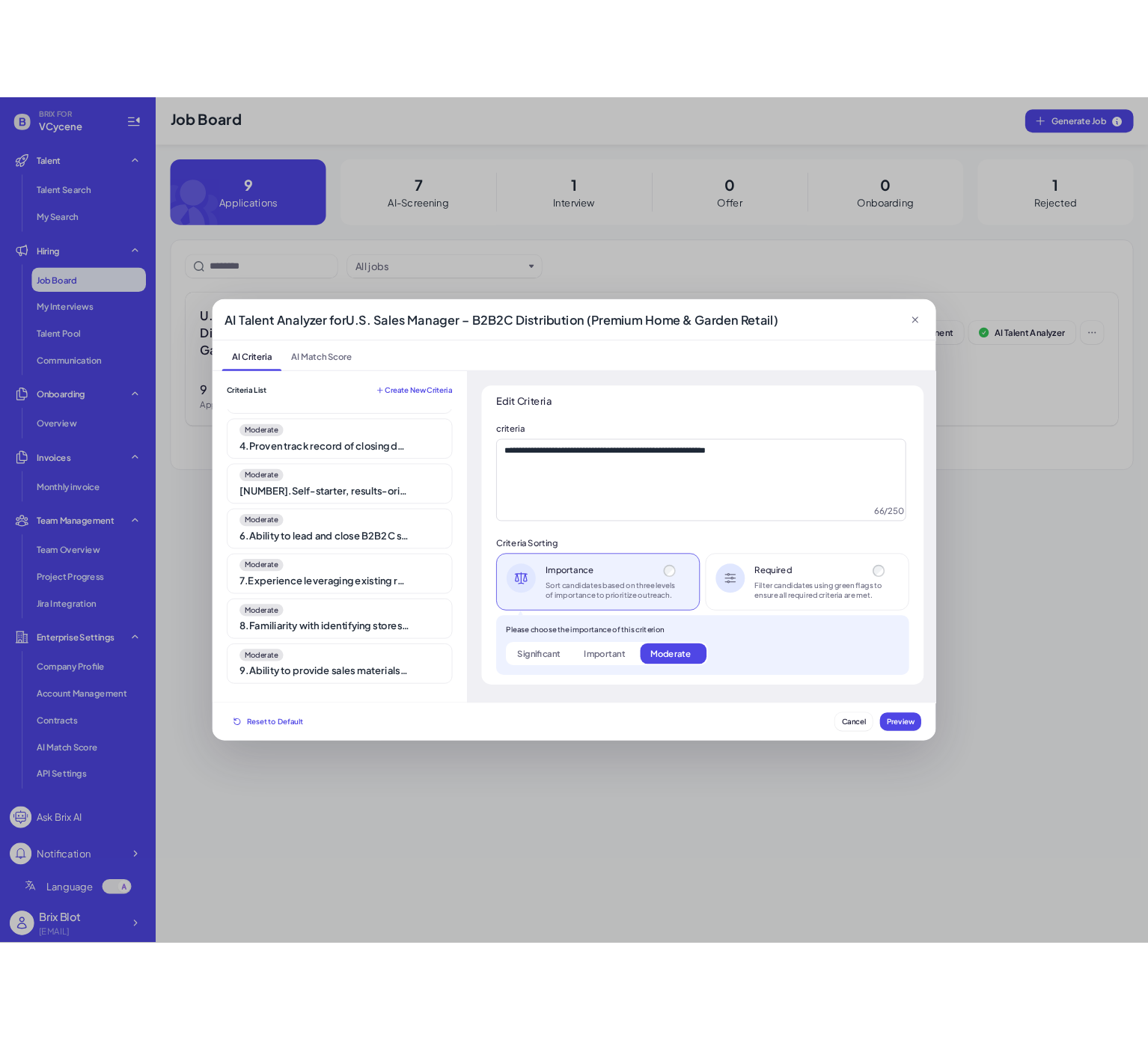 scroll, scrollTop: 0, scrollLeft: 0, axis: both 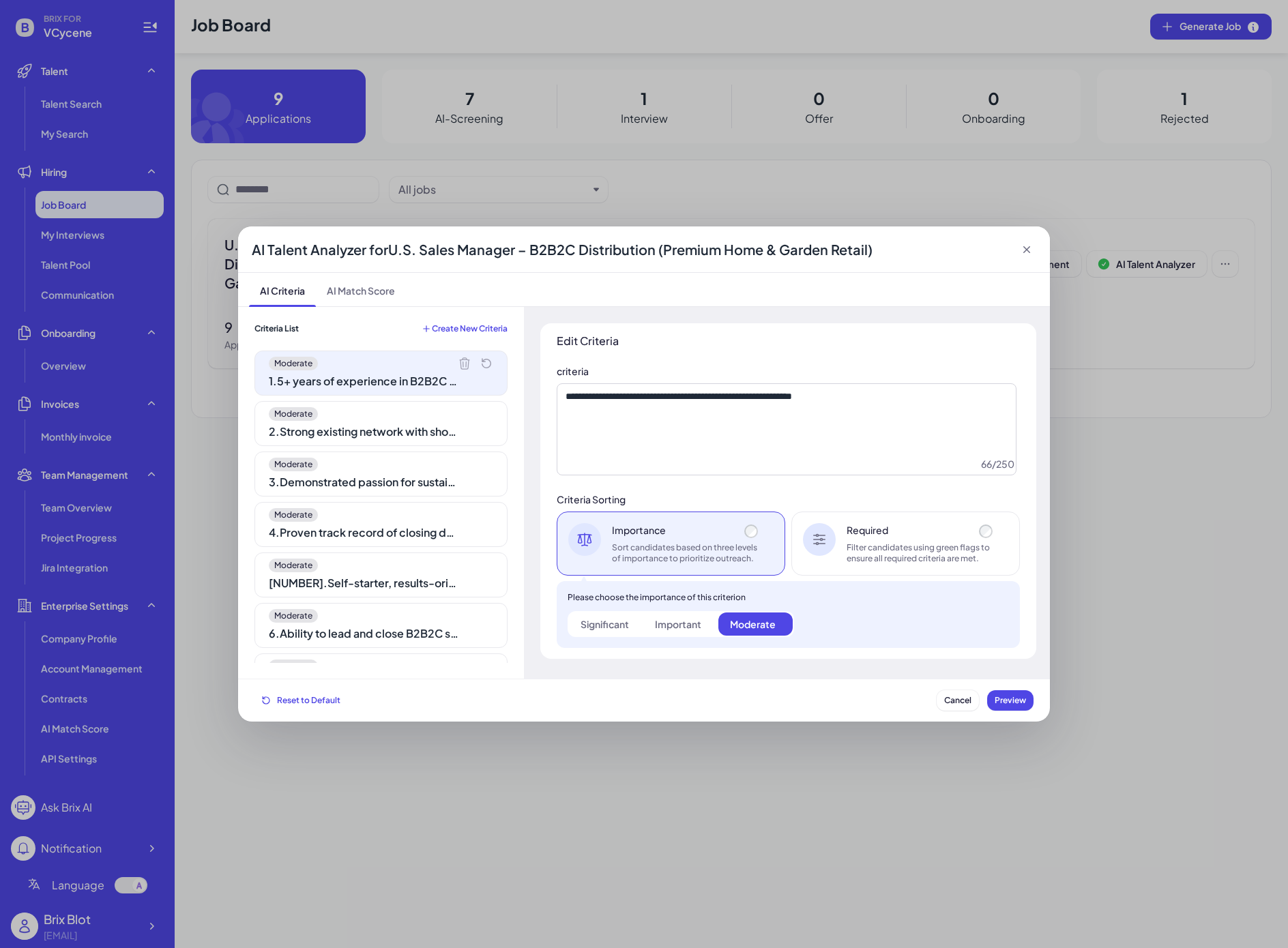 drag, startPoint x: 596, startPoint y: 628, endPoint x: 1243, endPoint y: 582, distance: 648.6332 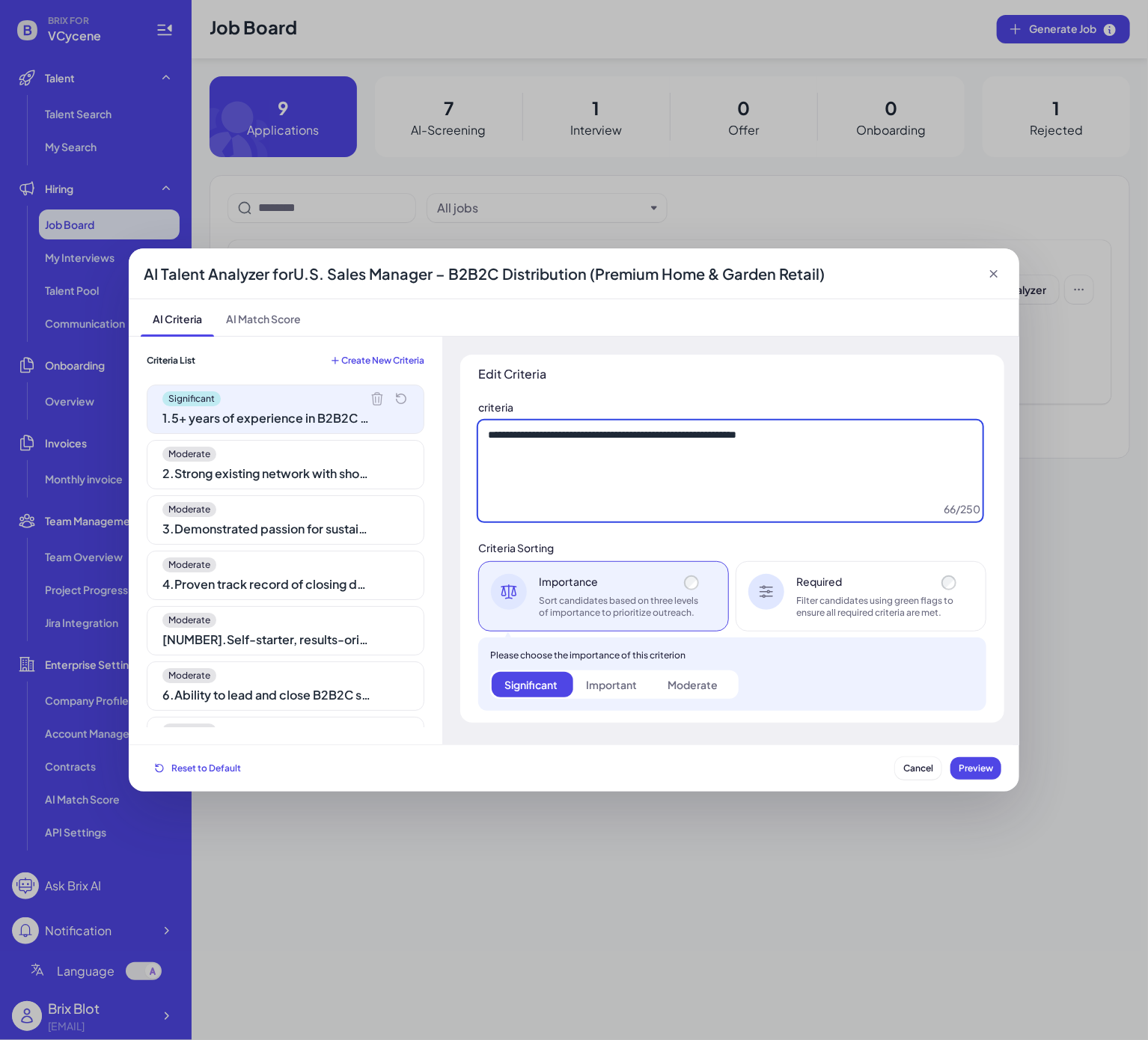 click on "**********" at bounding box center (730, 471) 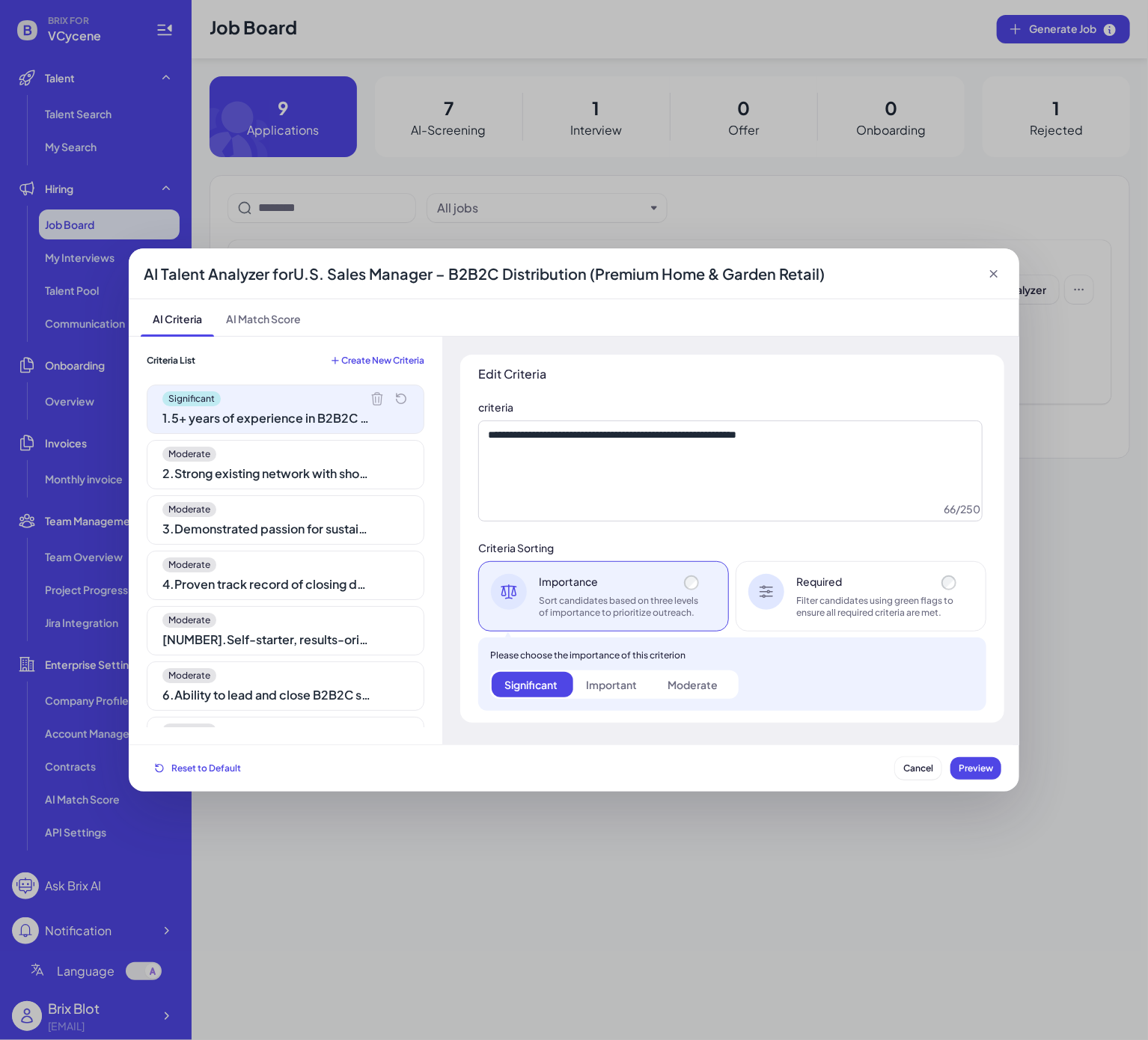 click on "Moderate" at bounding box center (285, 454) 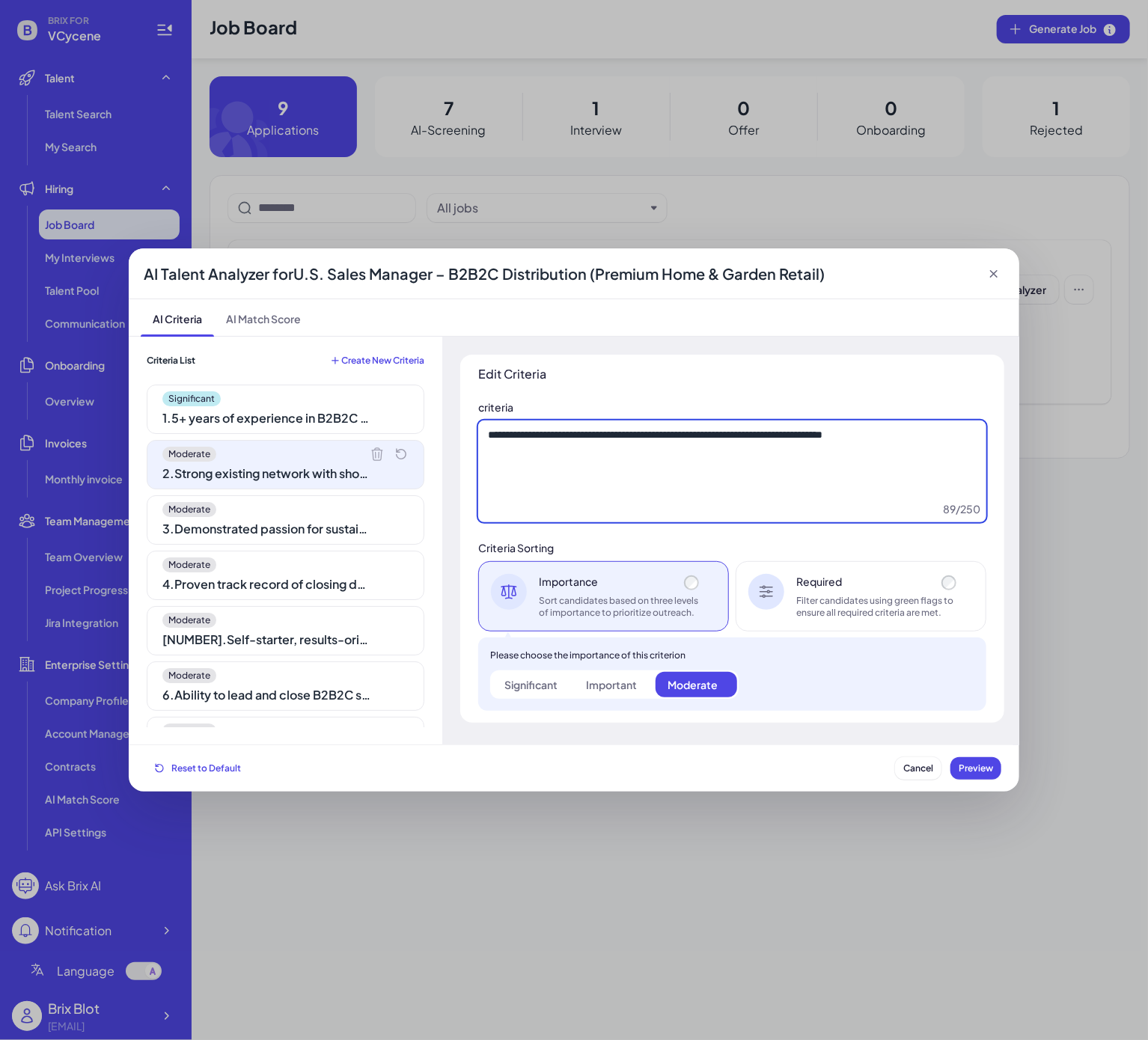 click on "**********" at bounding box center (732, 471) 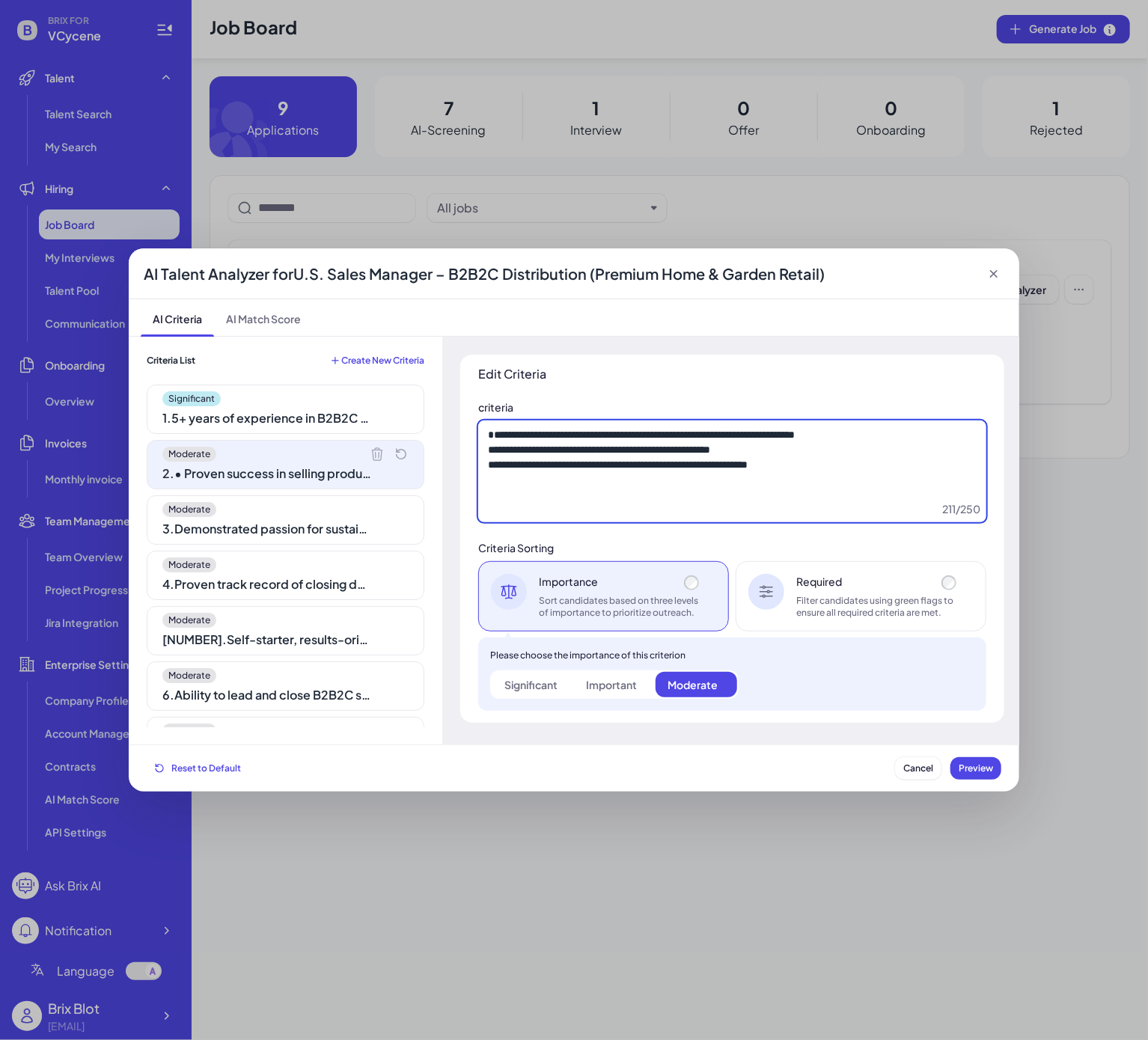 type on "**********" 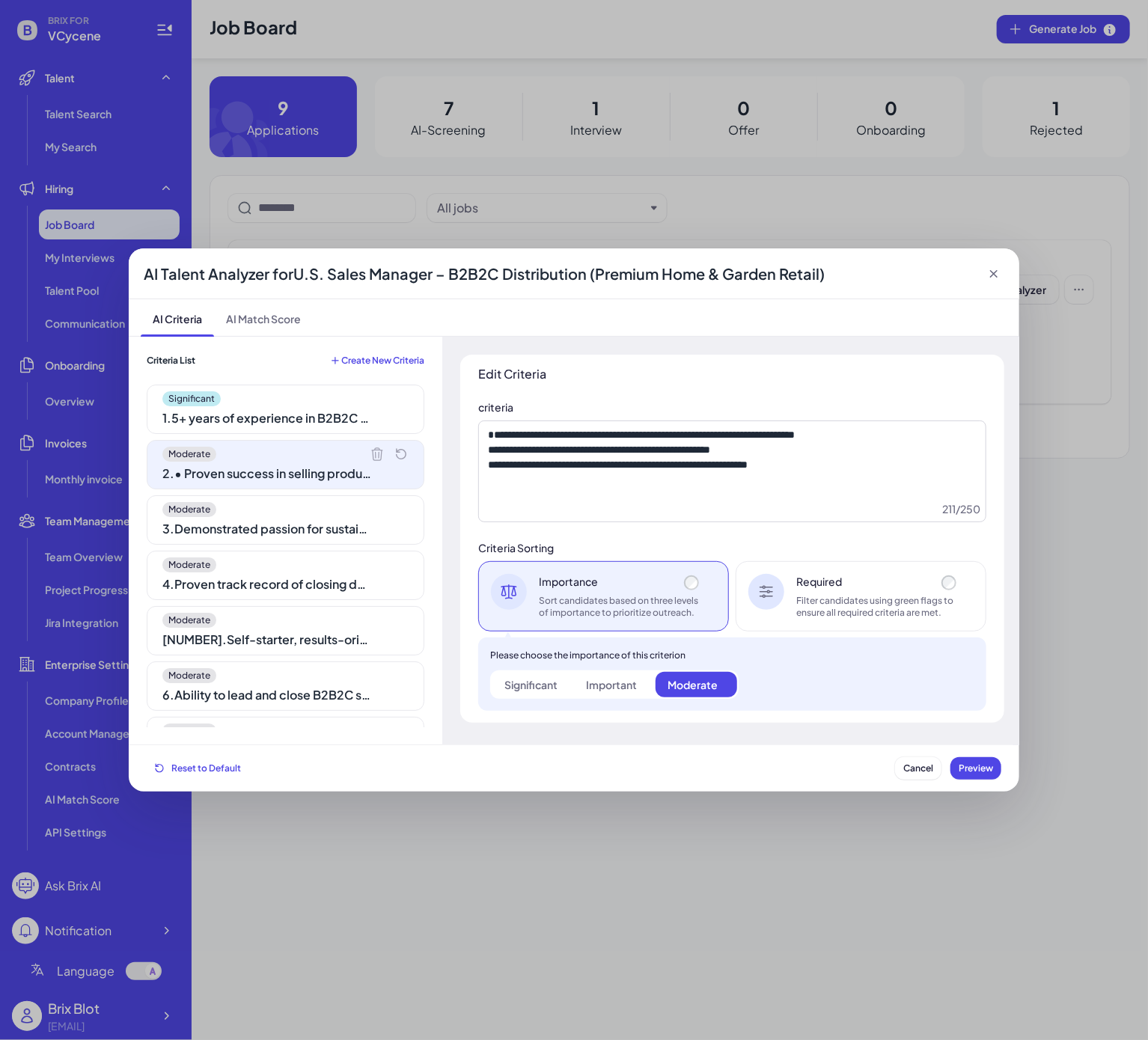 click on "Important" at bounding box center (614, 685) 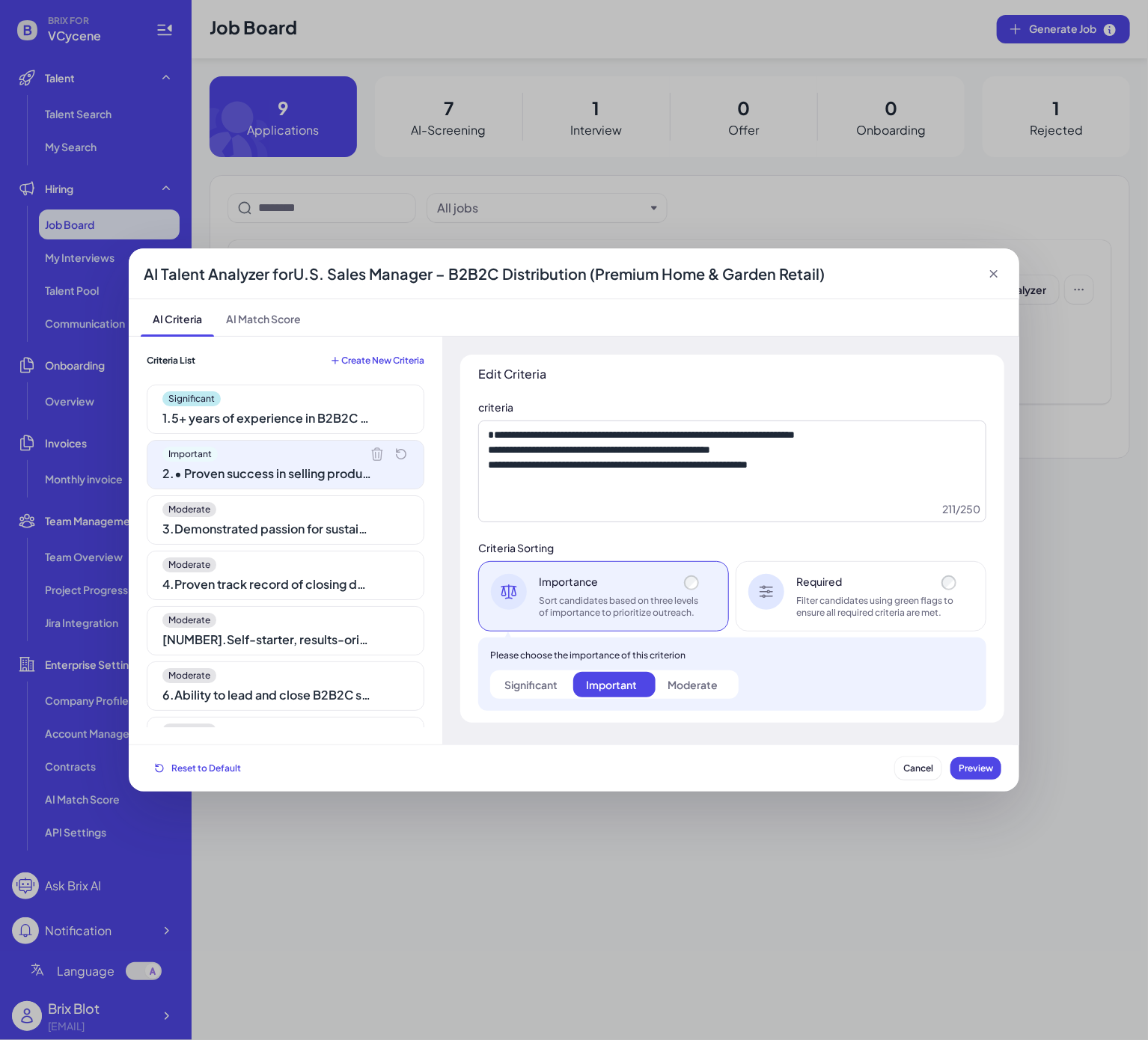 click on "3 .  Demonstrated passion for sustainability, circular economy, and tech-enabled consumer products" at bounding box center (267, 529) 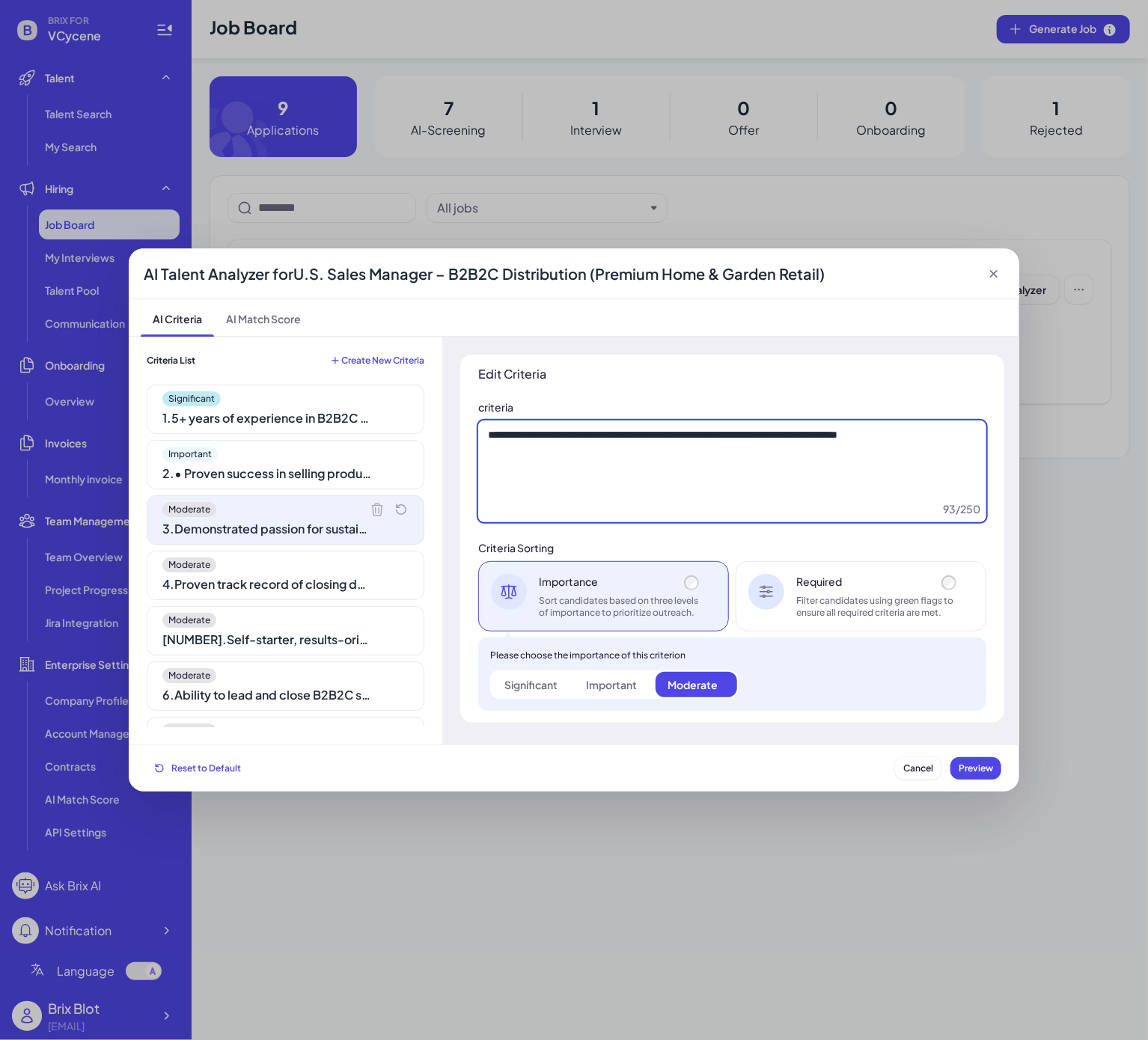 click on "**********" at bounding box center [732, 471] 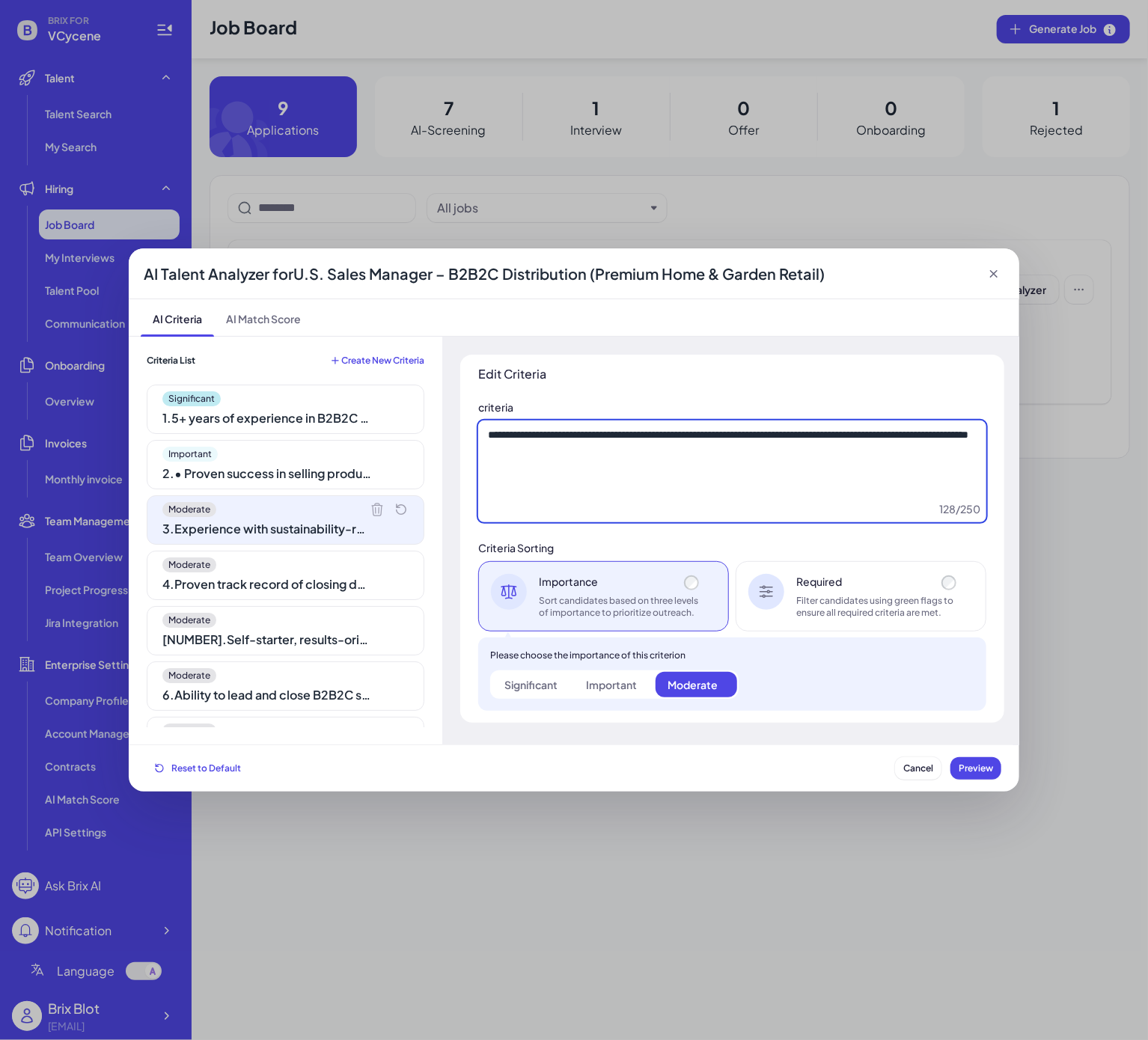 type on "**********" 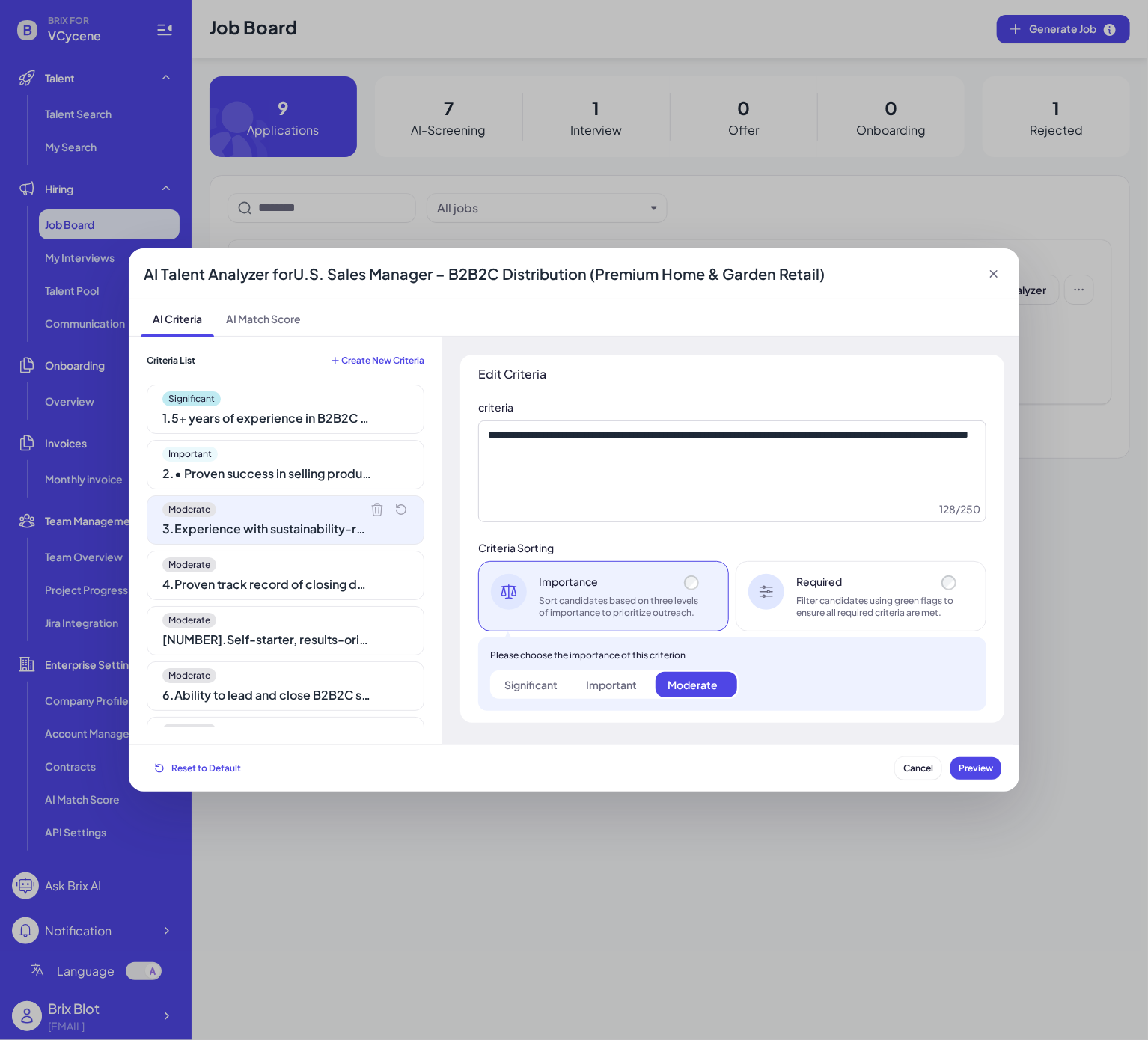 click on "Important" at bounding box center (611, 685) 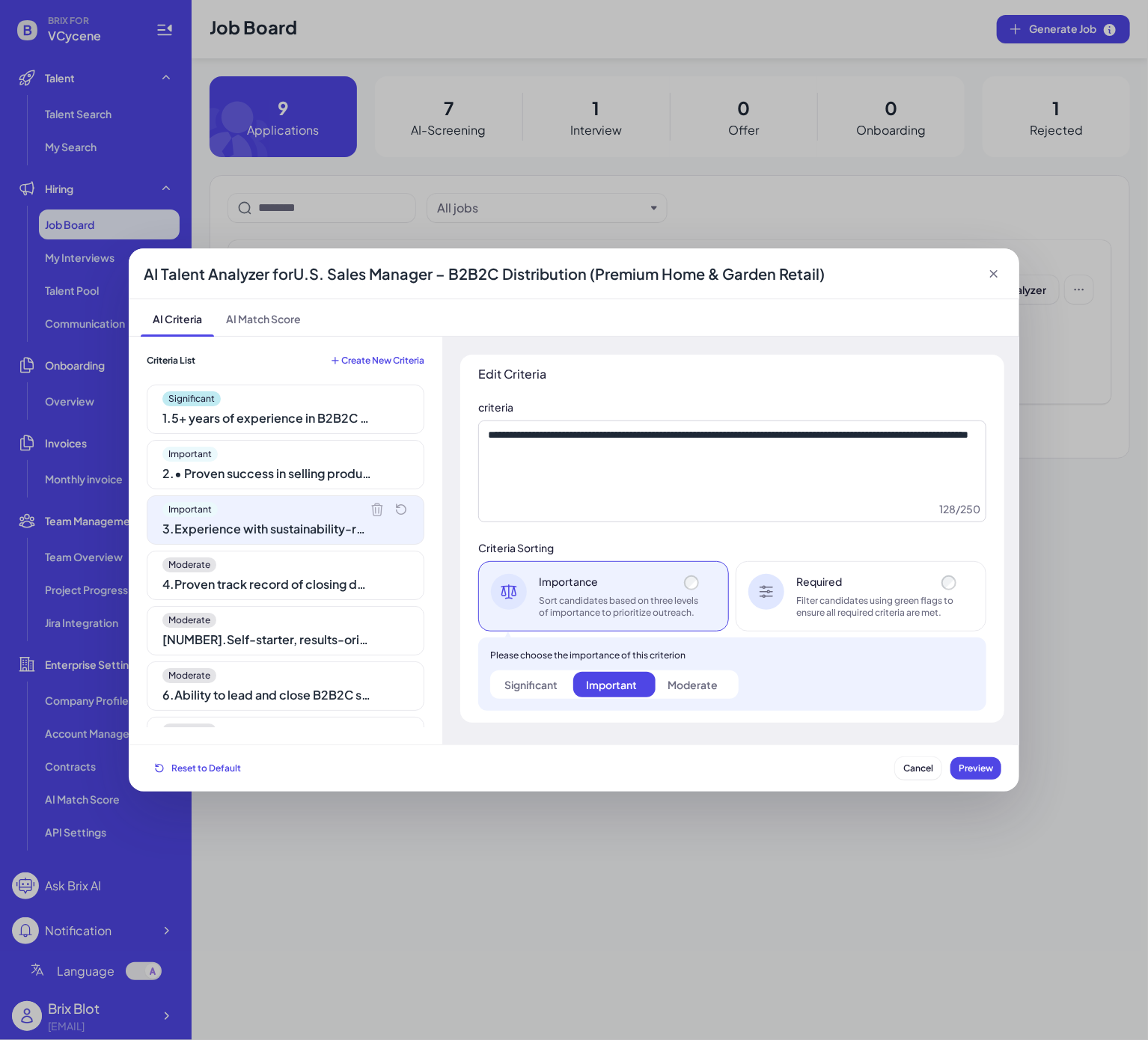 click on "4 .  Proven track record of closing deals and building lasting partner relationships" at bounding box center (267, 584) 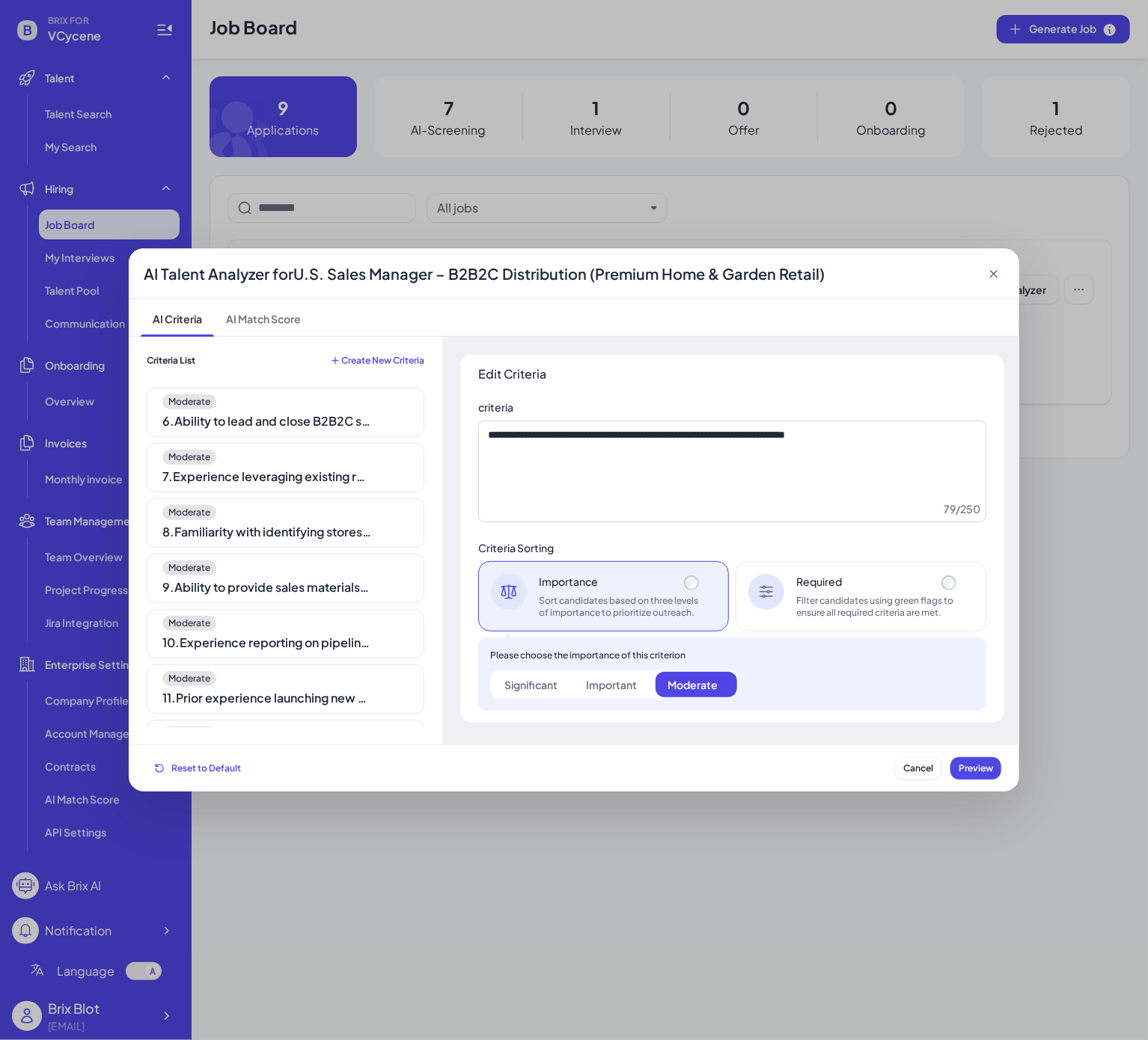 scroll, scrollTop: 383, scrollLeft: 0, axis: vertical 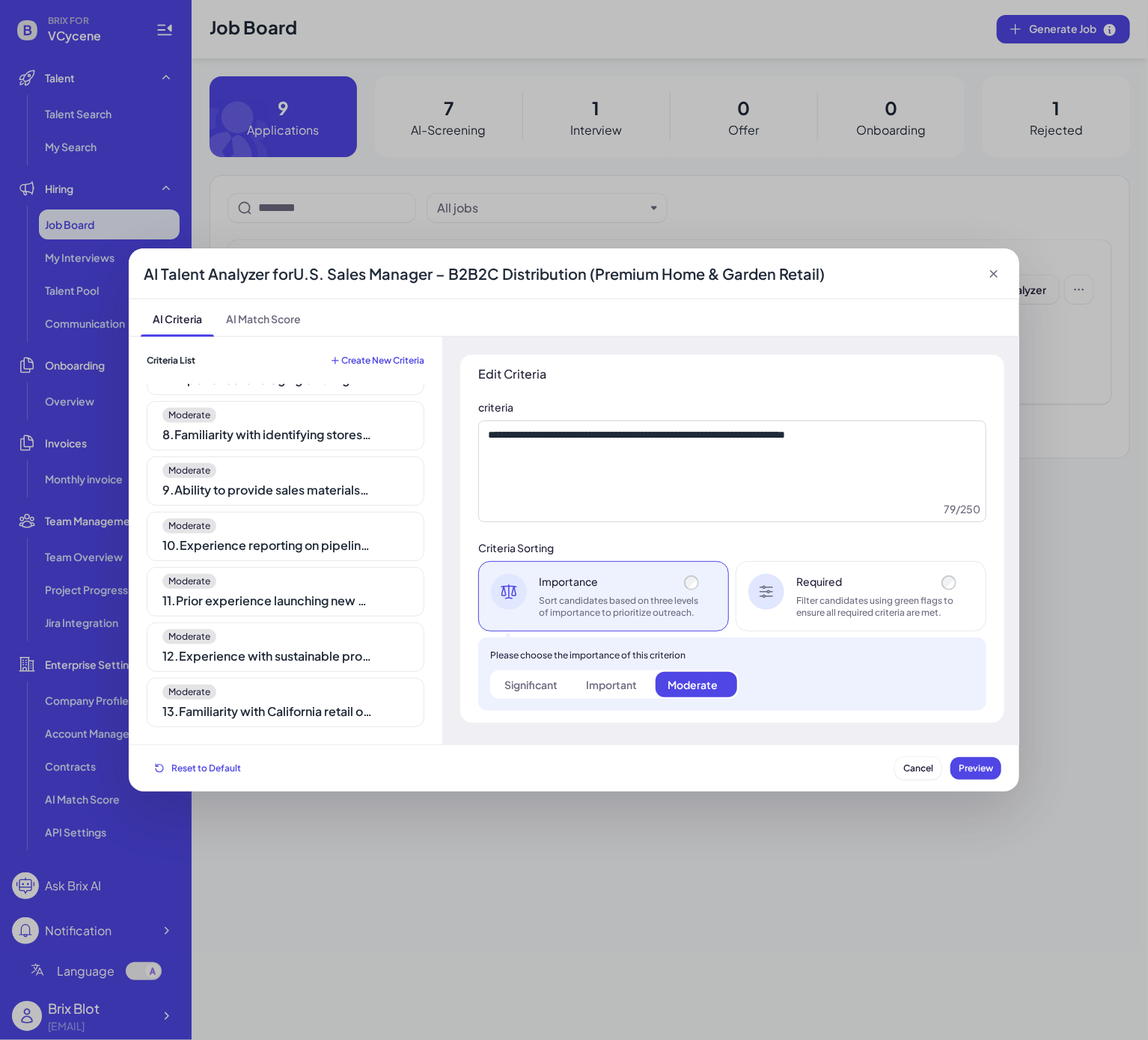 click on "Create New Criteria" at bounding box center [382, 361] 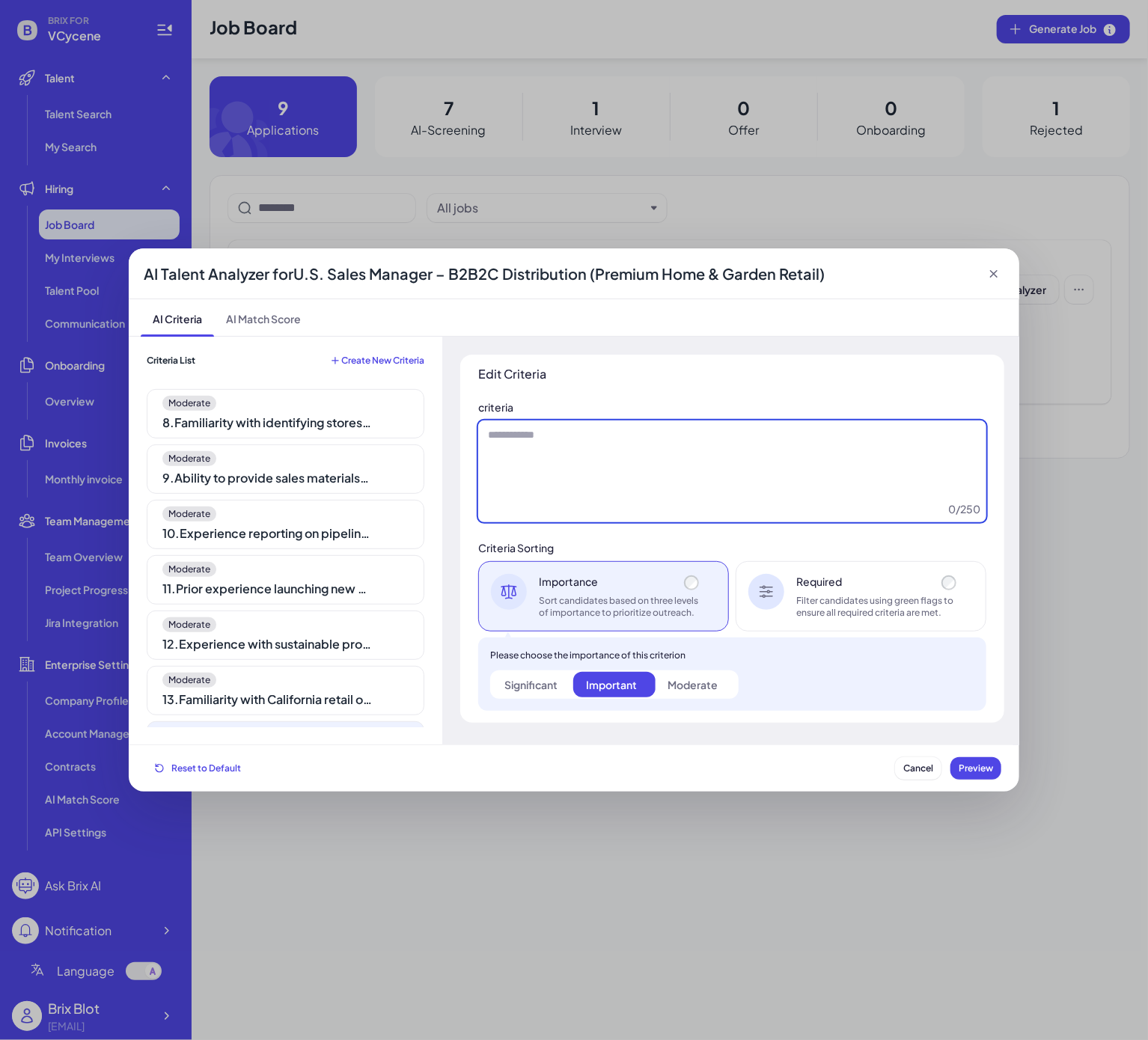 click at bounding box center [732, 471] 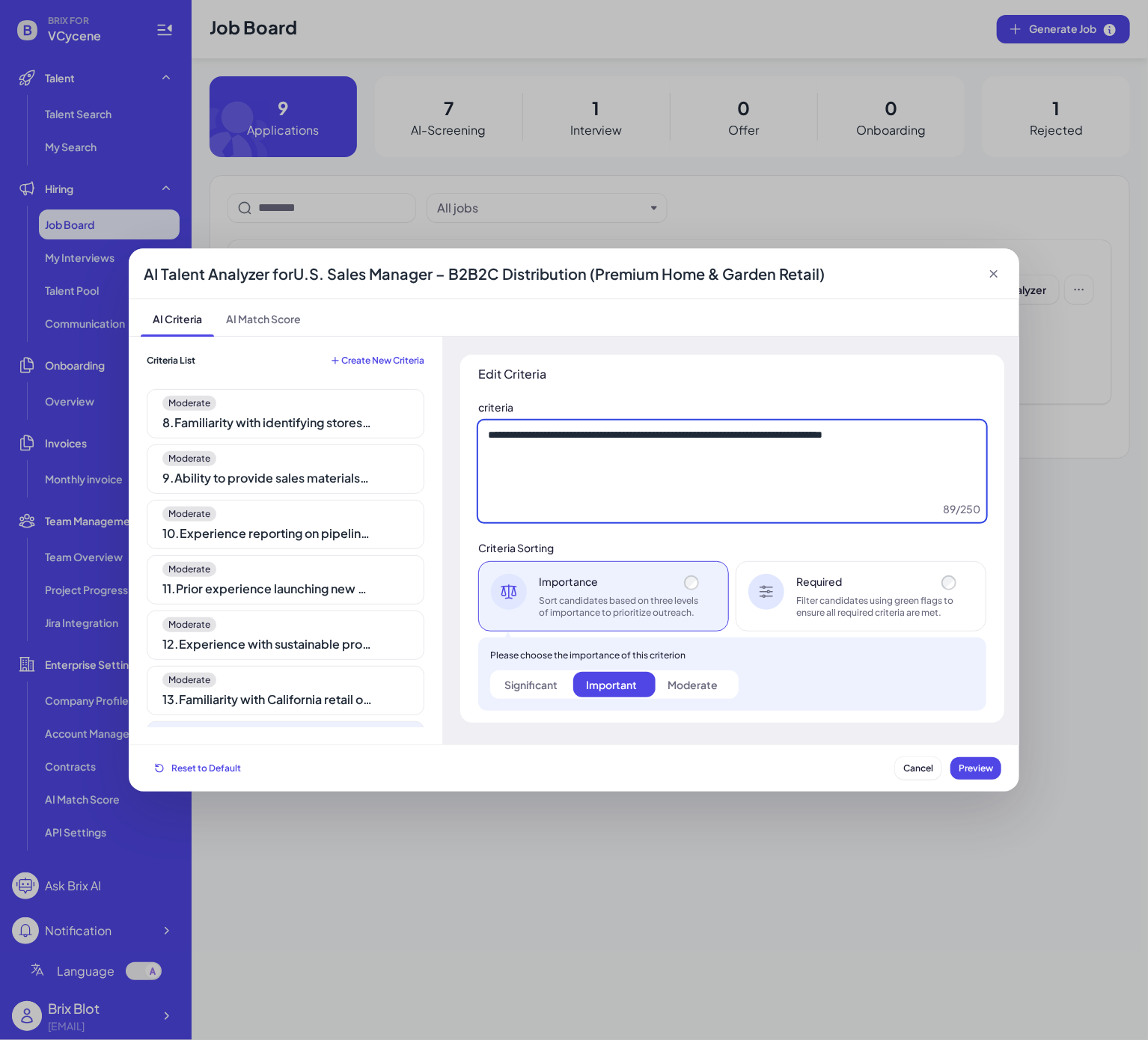 type on "**********" 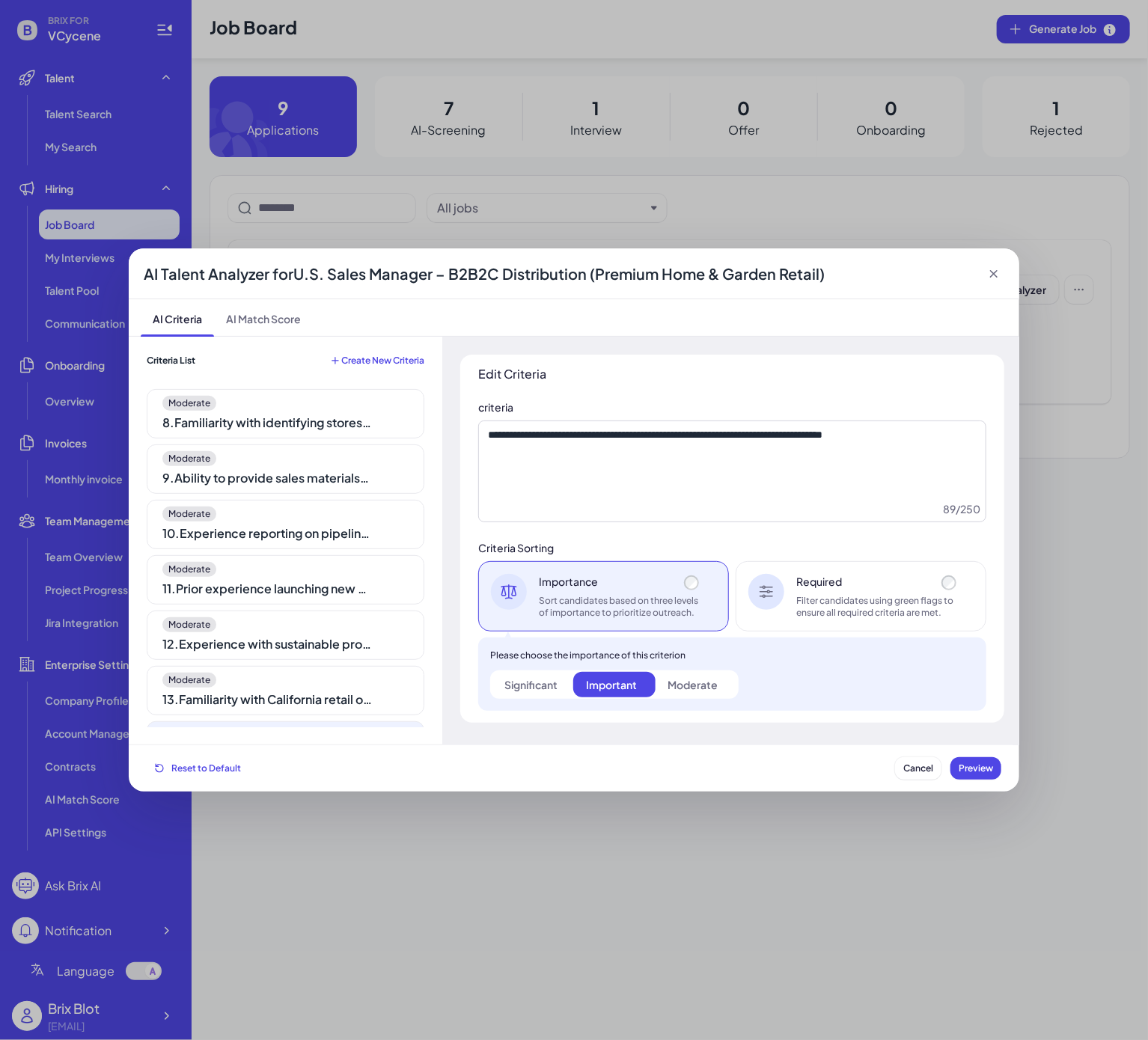 click on "Moderate" at bounding box center (696, 685) 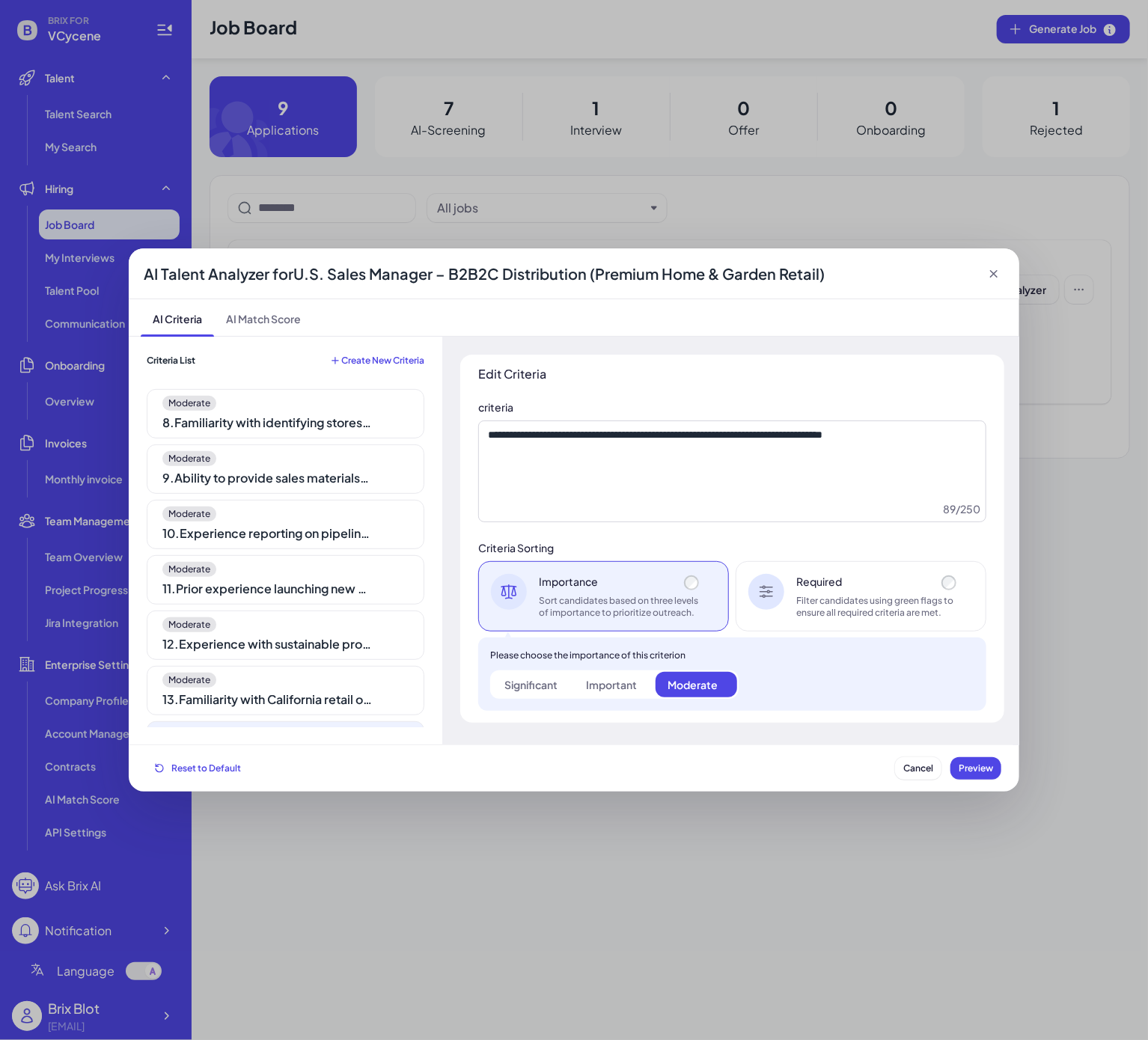 click on "Important" at bounding box center (611, 685) 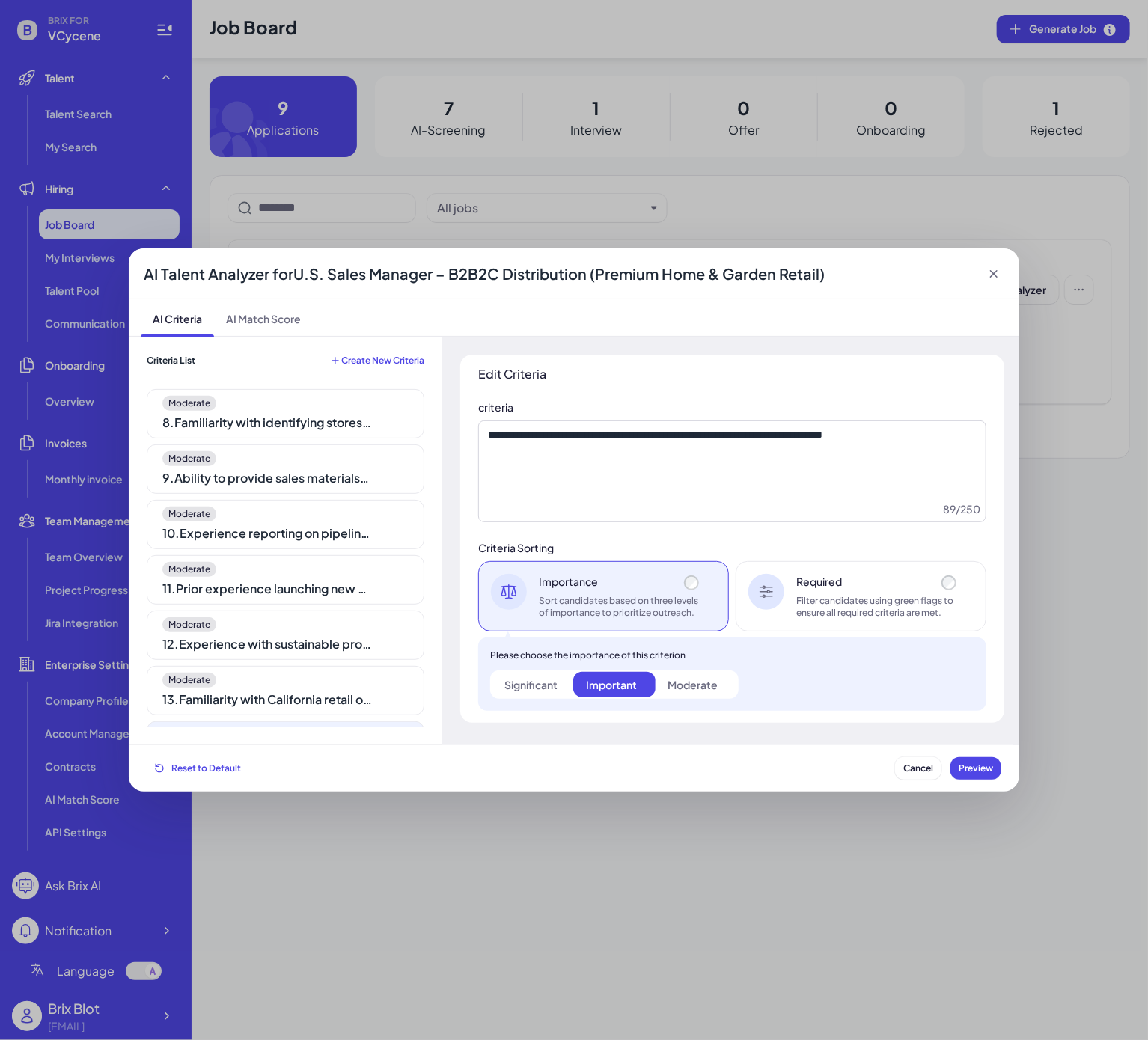drag, startPoint x: 365, startPoint y: 364, endPoint x: 454, endPoint y: 404, distance: 97.5756 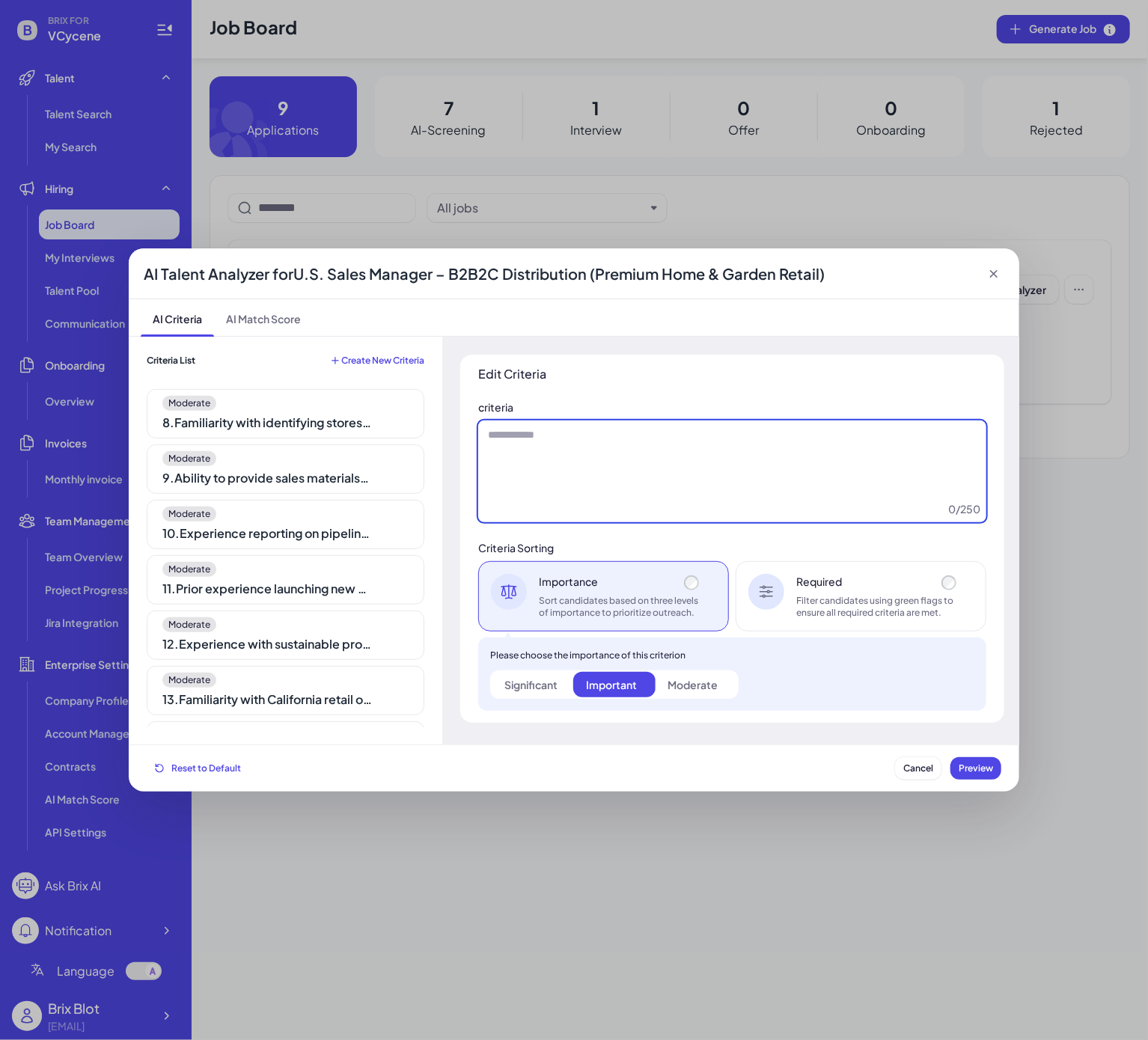 click at bounding box center [732, 471] 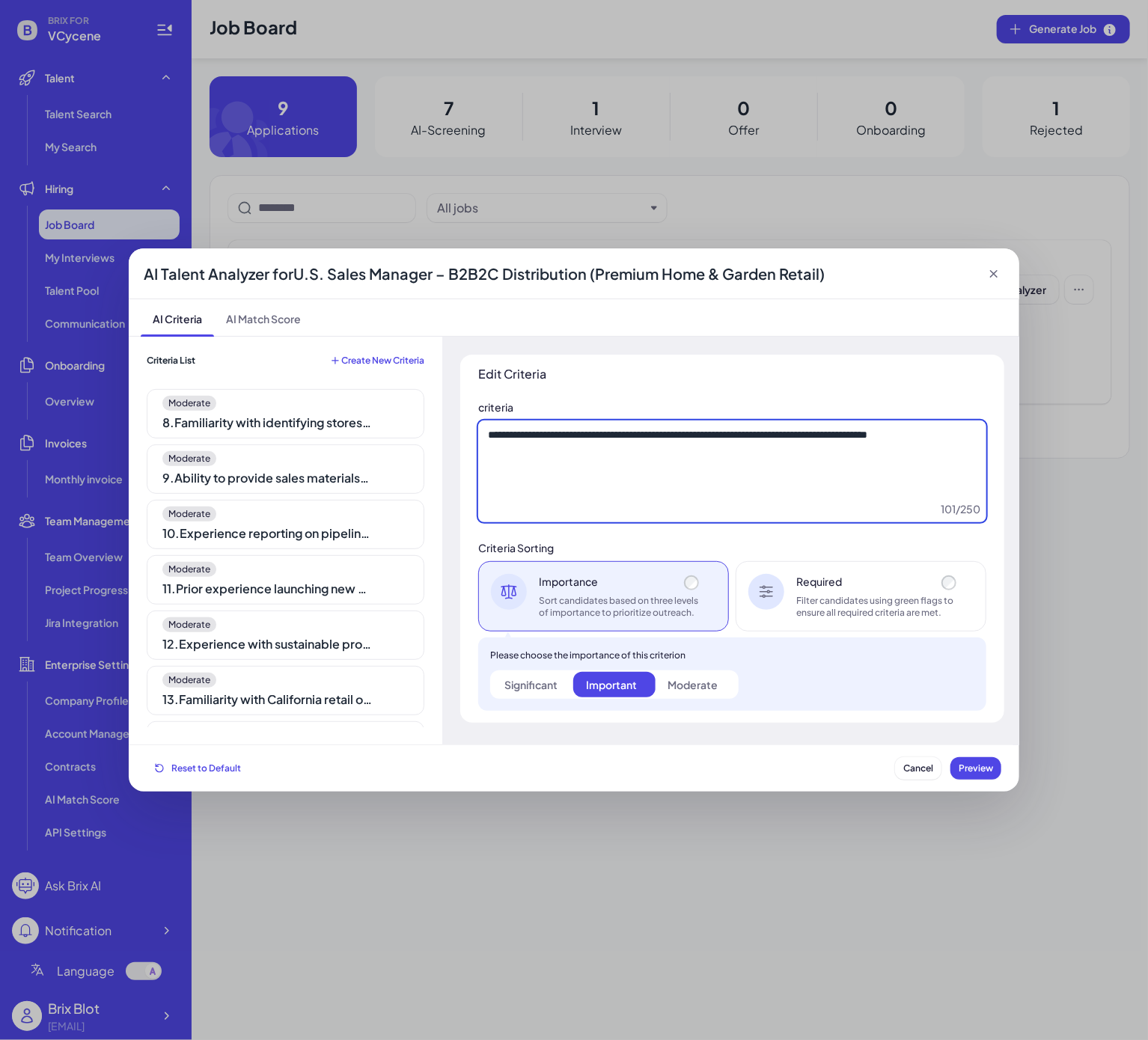 type on "**********" 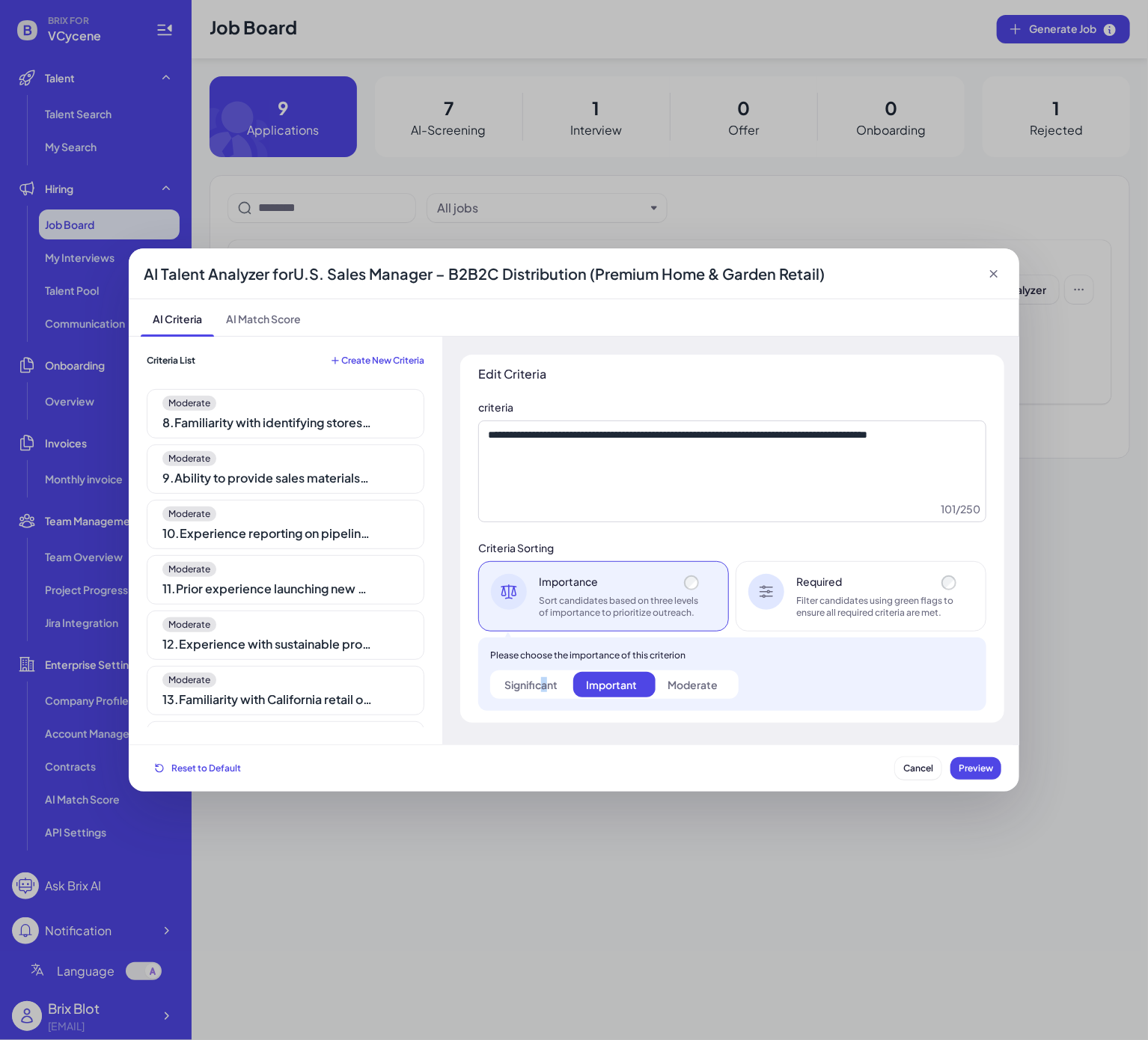 click on "Significant" at bounding box center [531, 685] 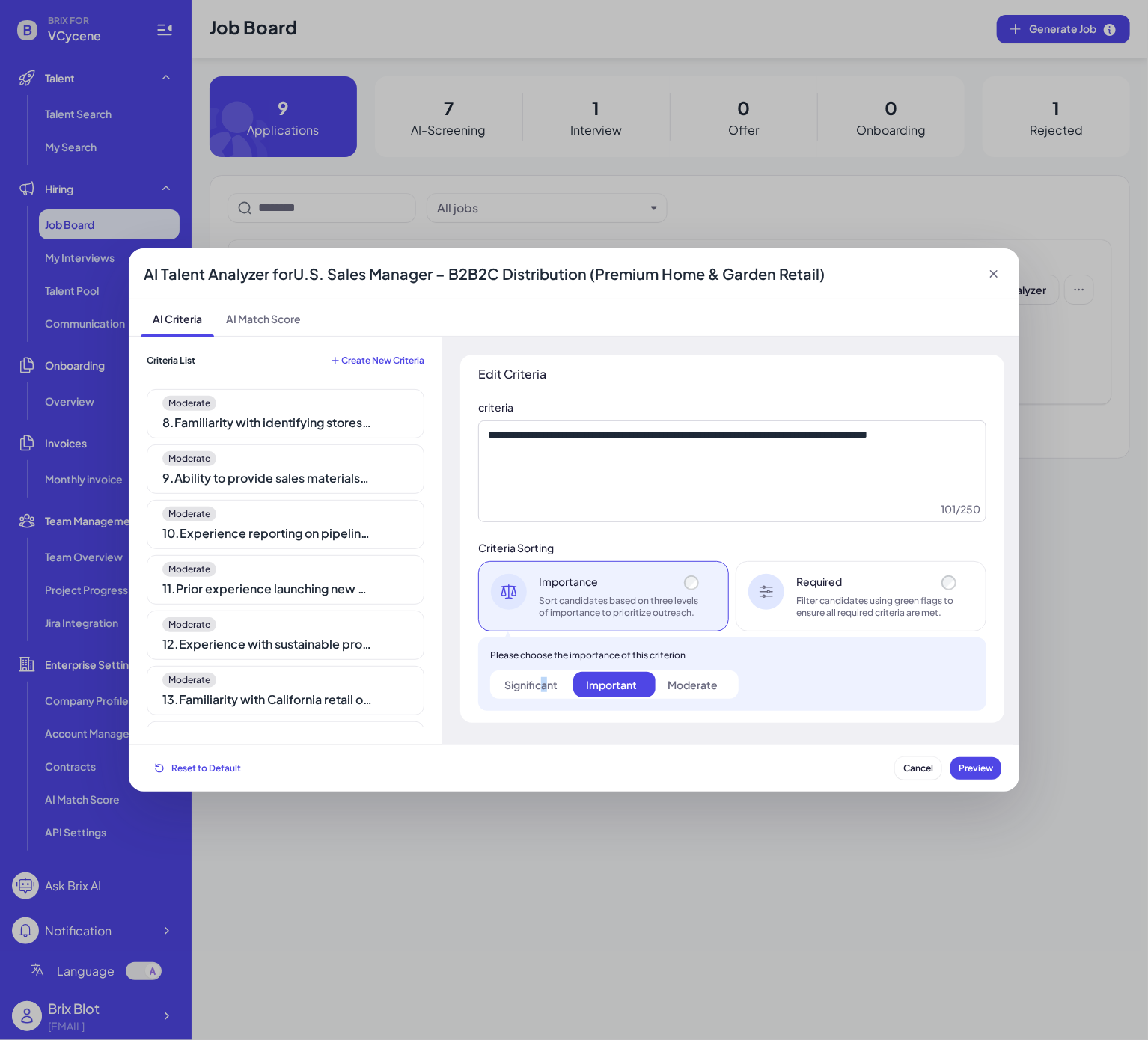 click on "Significant" at bounding box center [531, 685] 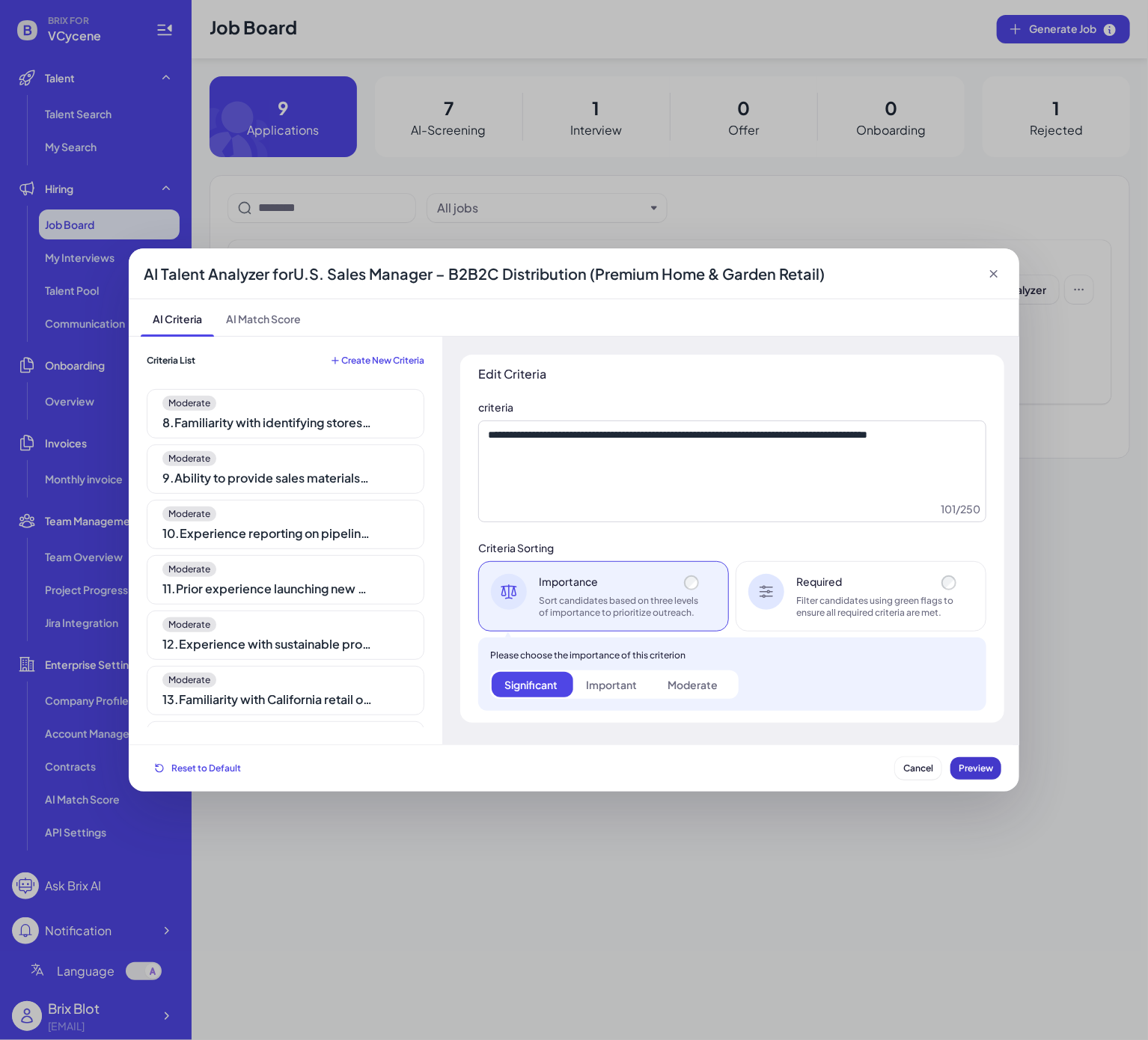 click on "Preview" at bounding box center (976, 768) 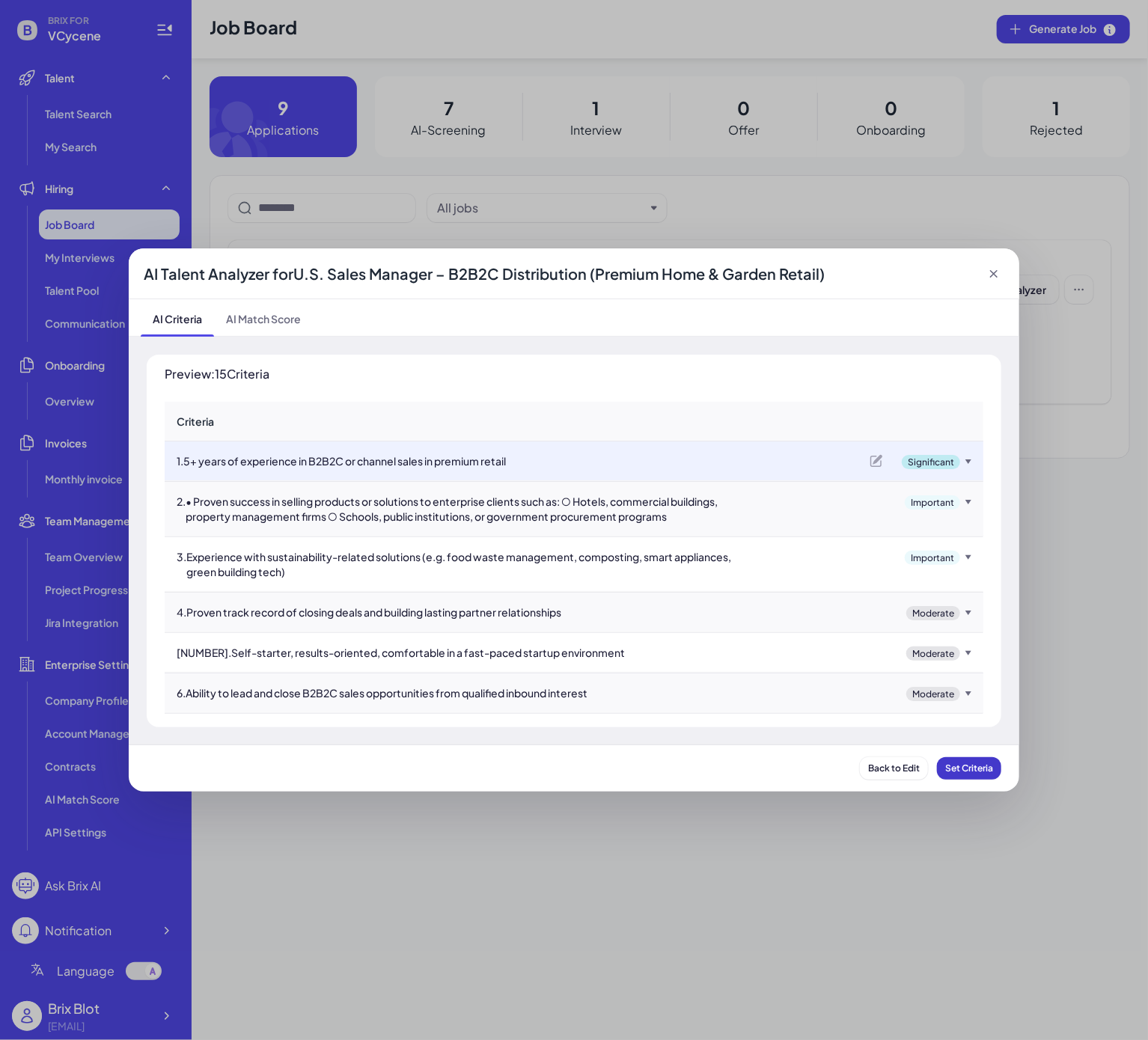 click on "Set Criteria" at bounding box center [969, 768] 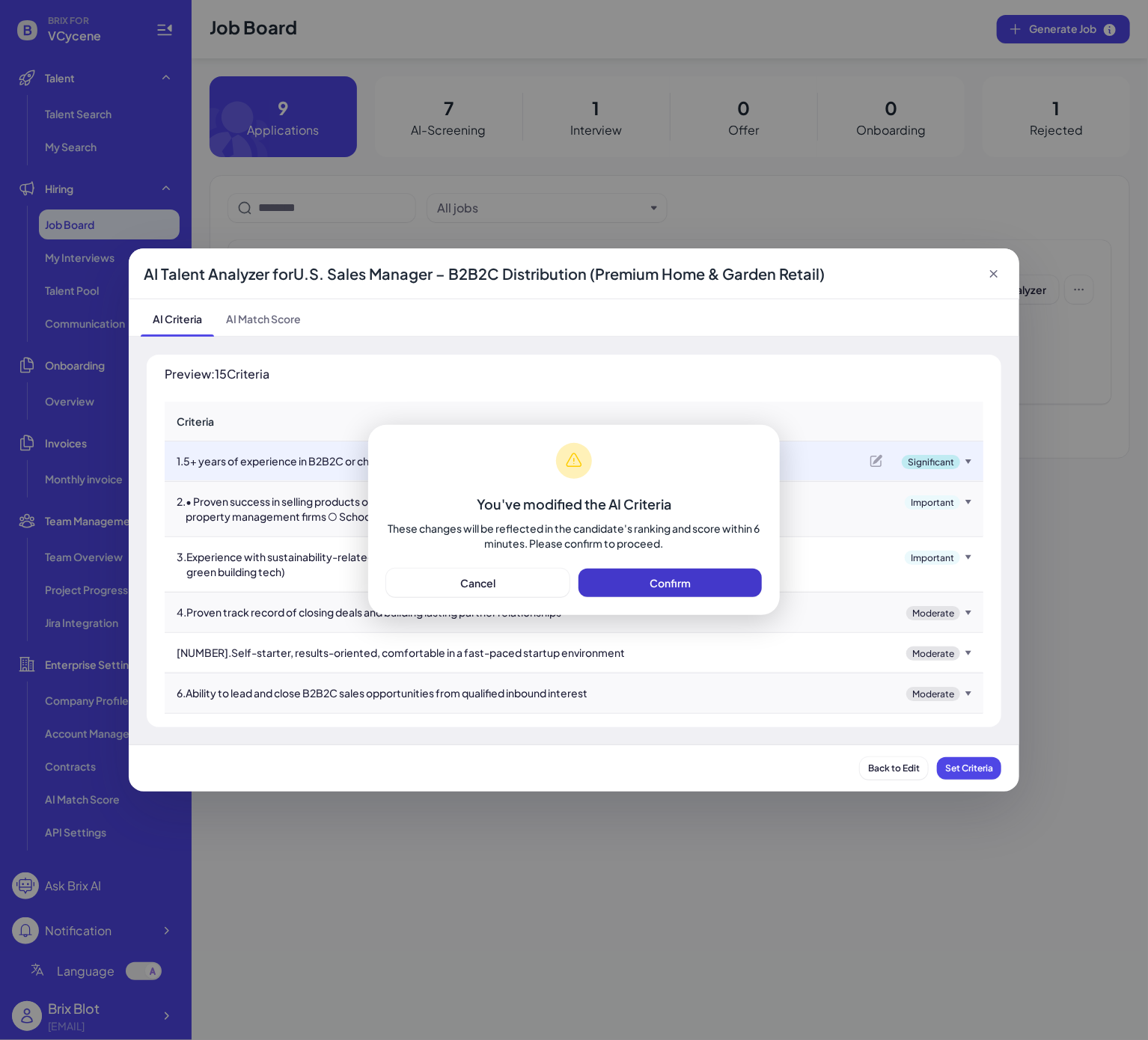 type 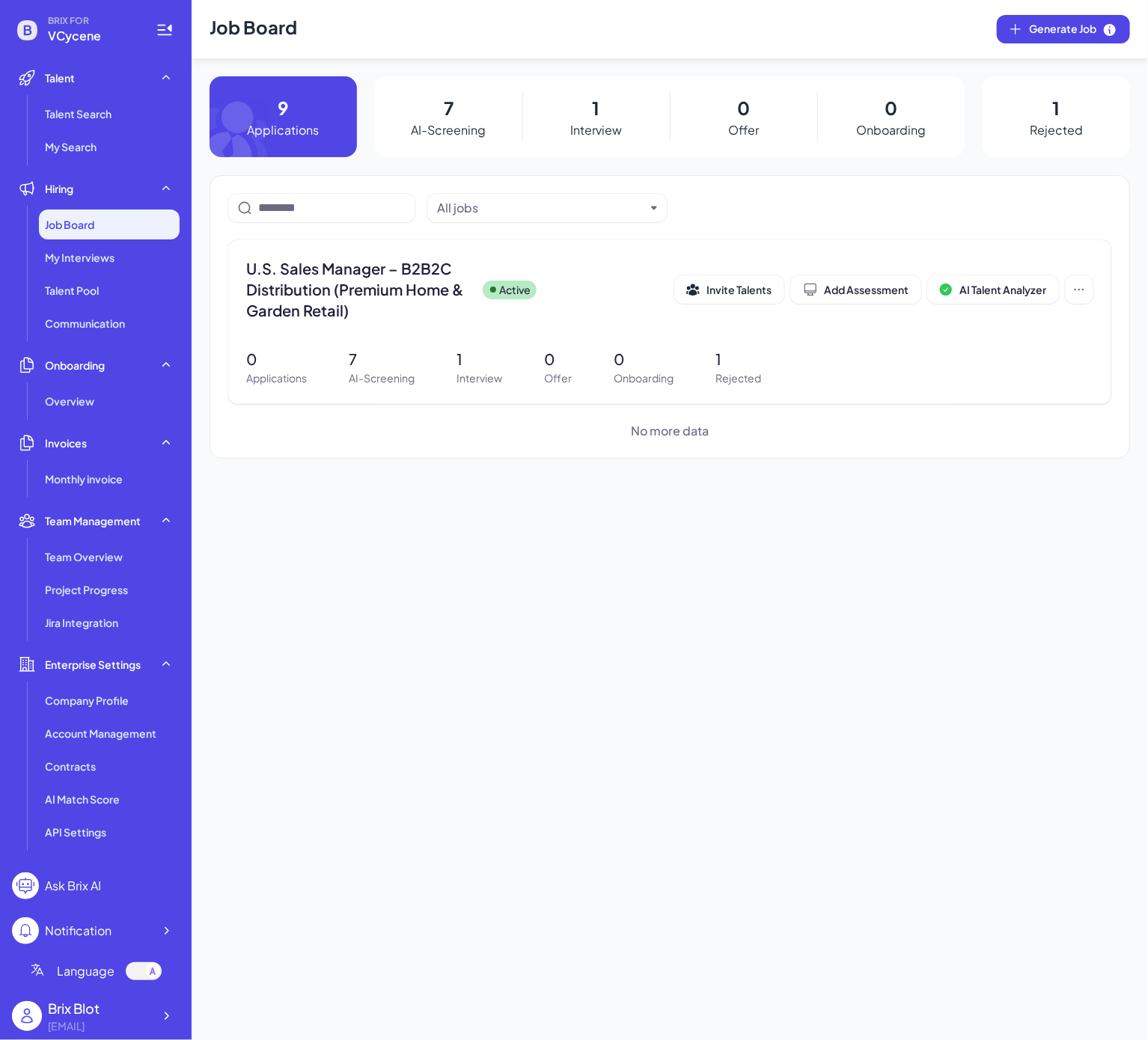 click on "Job Board Generate Job 9 Applications 7 AI-Screening 1 Interview 0 Offer 0 Onboarding 1 Rejected All jobs U.S. Sales Manager – B2B2C Distribution (Premium Home & Garden Retail) Active Invite Talents Add Assessment AI Talent Analyzer 0   Applications 7 AI-Screening 1 Interview 0 Offer 0 Onboarding 1 Rejected No more data" at bounding box center (670, 520) 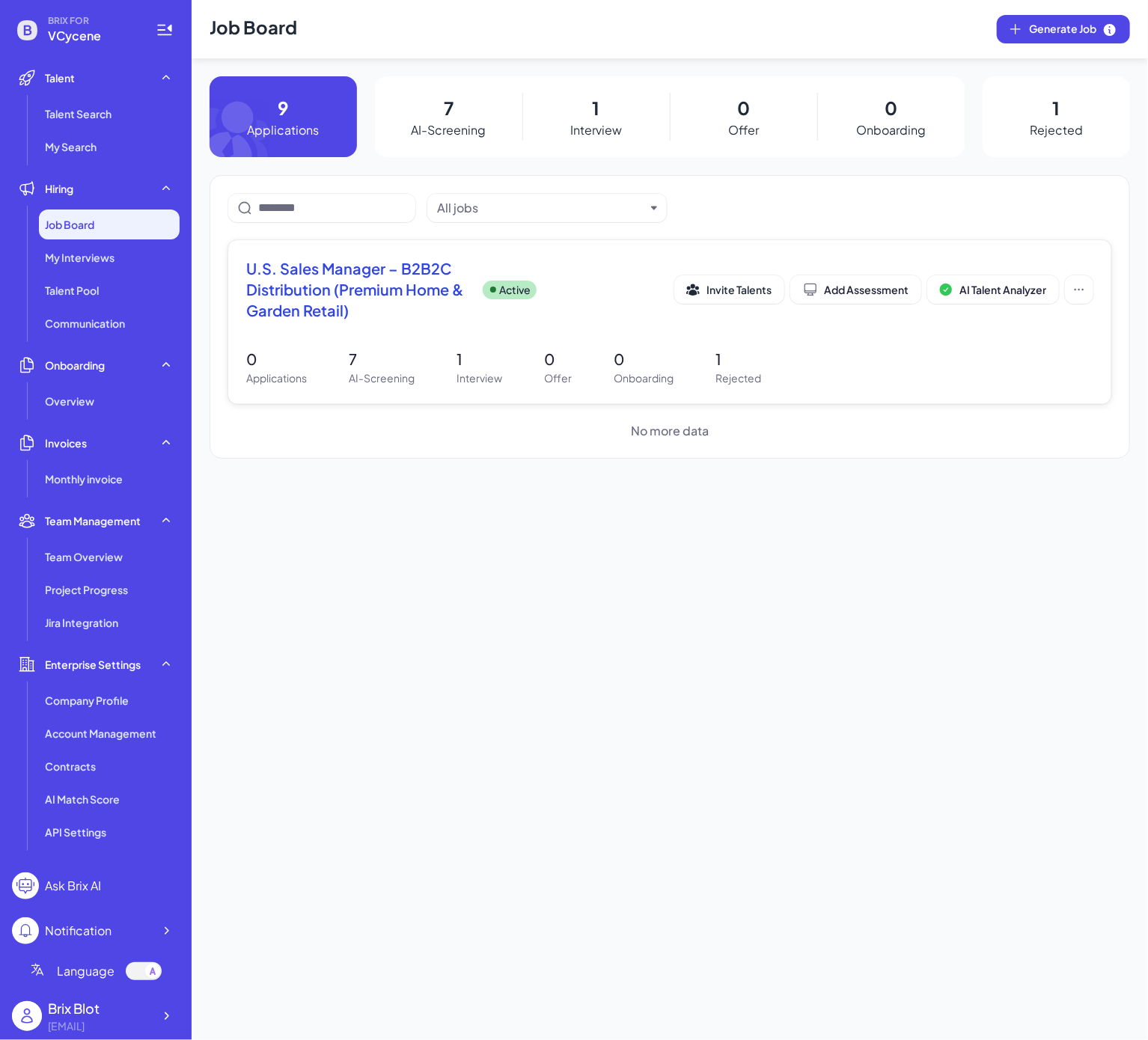 click on "U.S. Sales Manager – B2B2C Distribution (Premium Home & Garden Retail)" at bounding box center (358, 290) 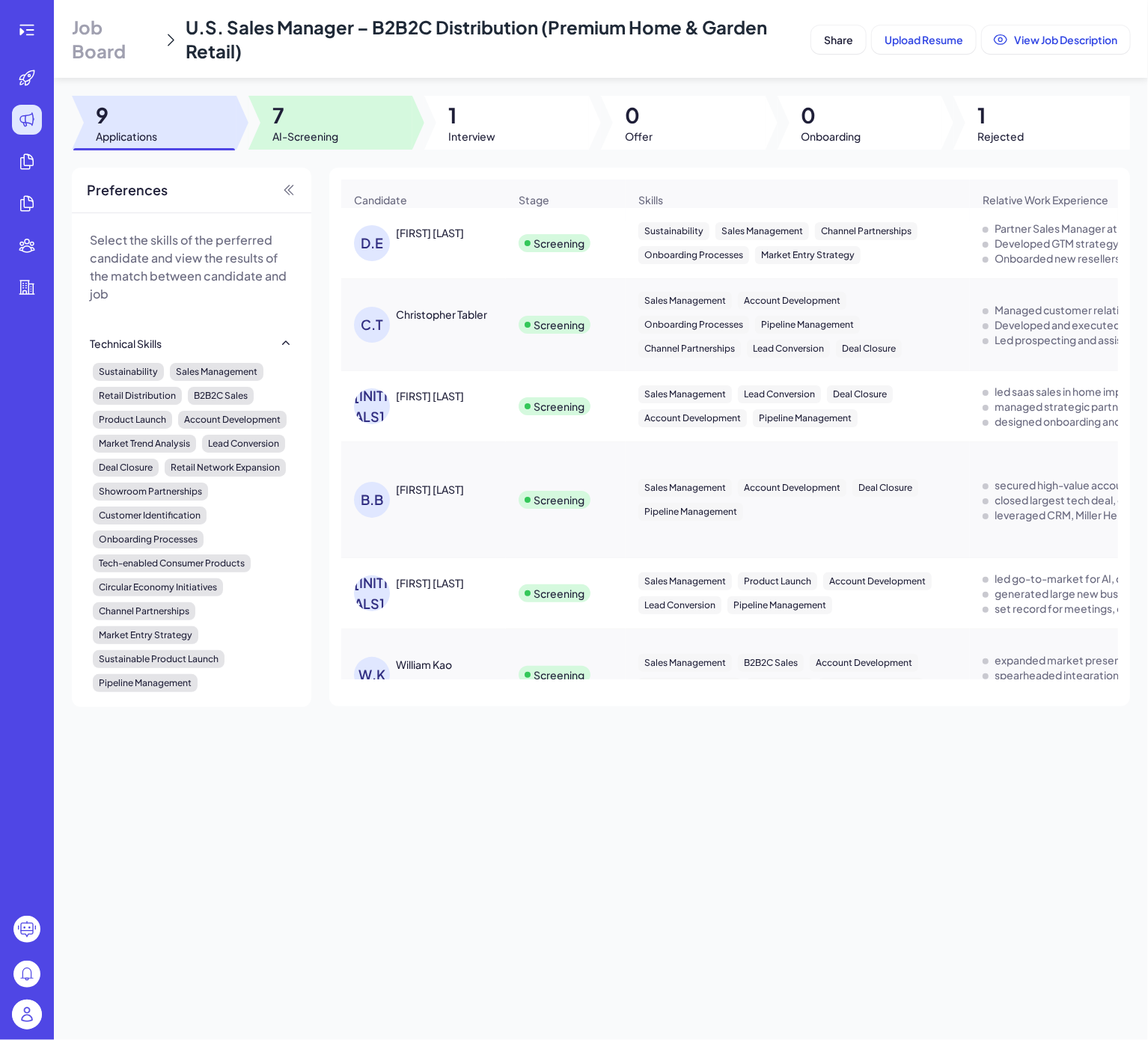 click at bounding box center [331, 123] 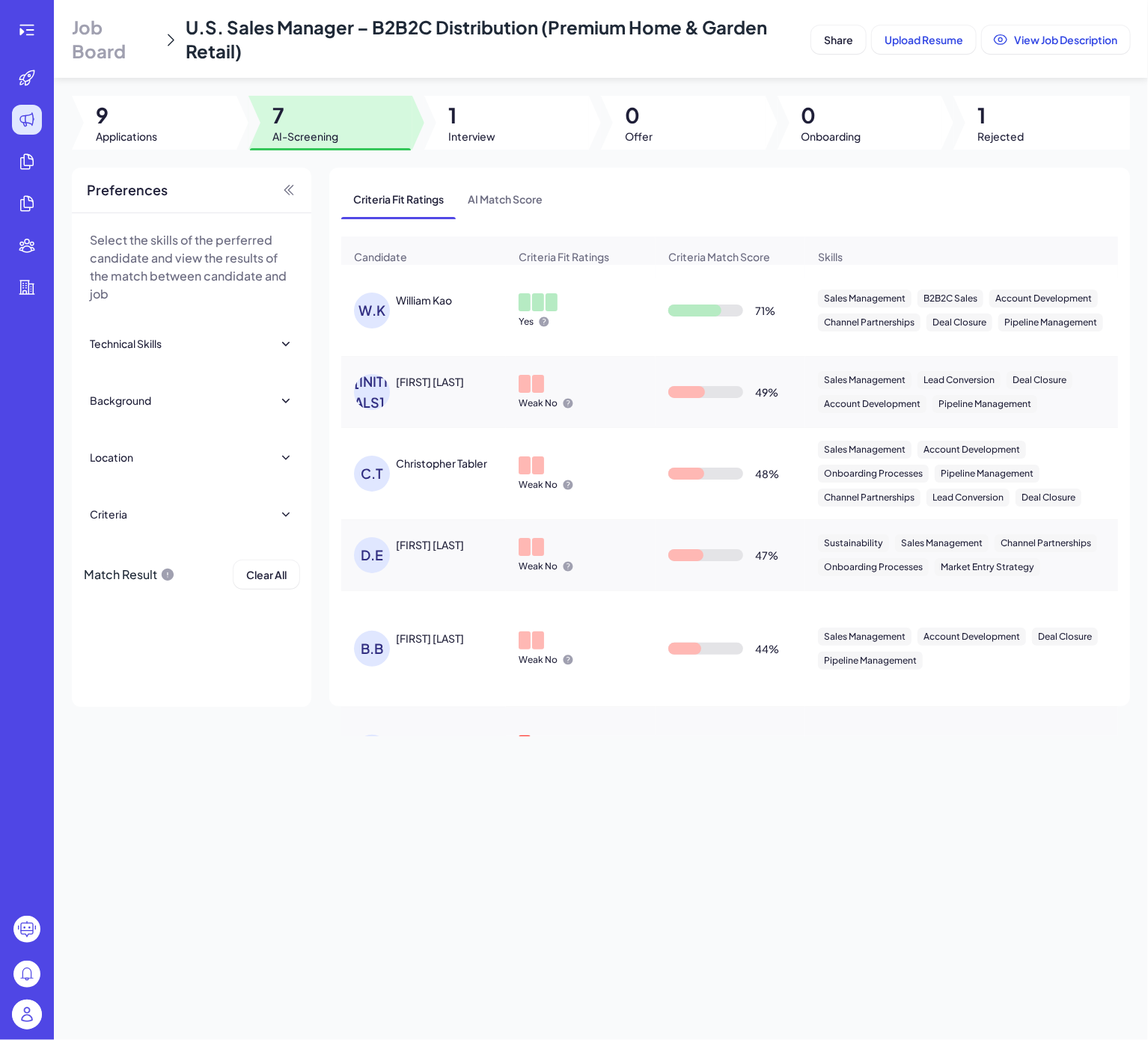 click on "William Kao" at bounding box center [424, 300] 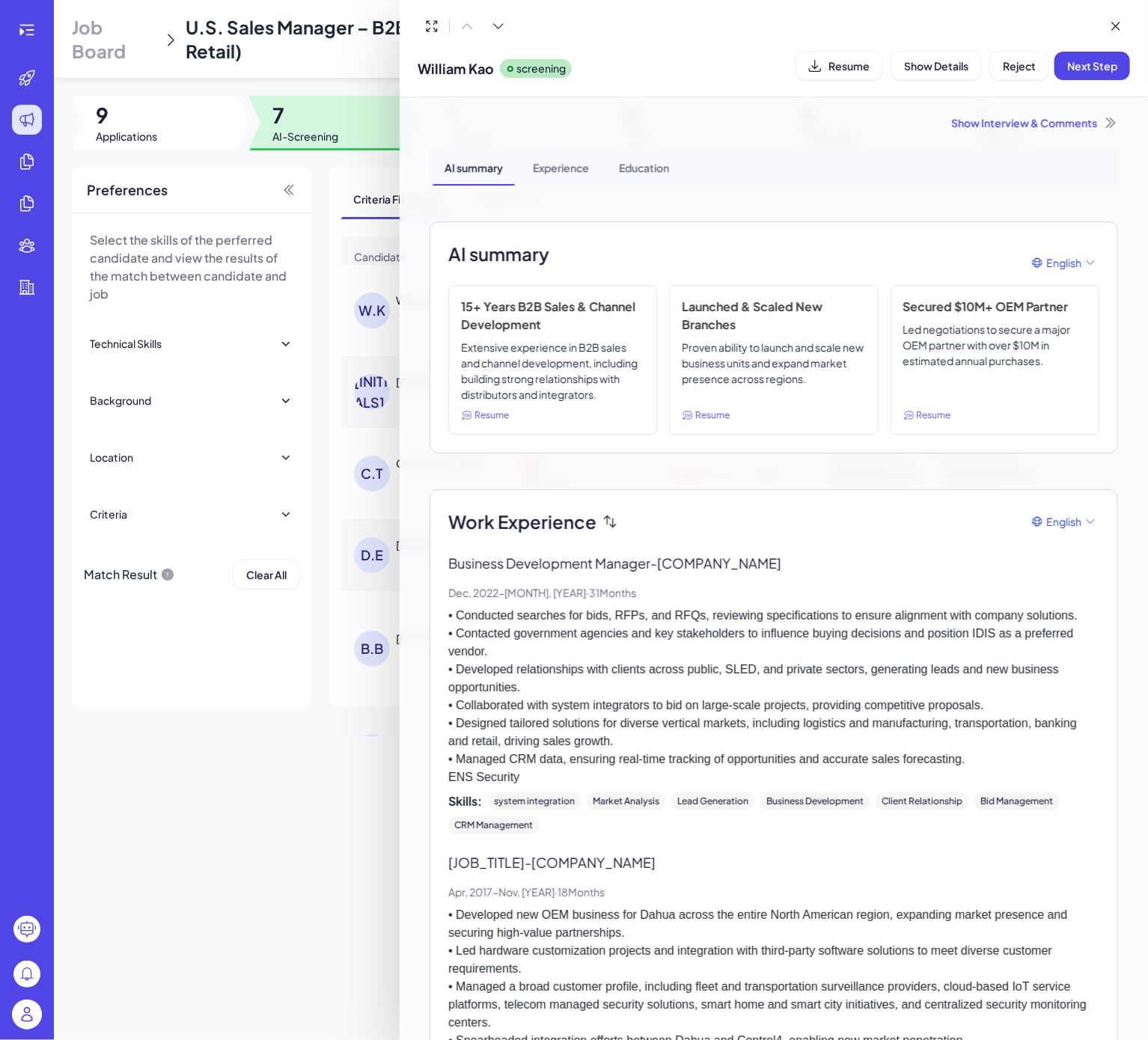 click on "• Conducted searches for bids, RFPs, and RFQs, reviewing specifications to ensure alignment with company solutions.
• Contacted government agencies and key stakeholders to influence buying decisions and position IDIS as a preferred vendor.
• Developed relationships with clients across public, SLED, and private sectors, generating leads and new business opportunities.
• Collaborated with system integrators to bid on large-scale projects, providing competitive proposals.
• Designed tailored solutions for diverse vertical markets, including logistics and manufacturing, transportation, banking and retail, driving sales growth.
• Managed CRM data, ensuring real-time tracking of opportunities and accurate sales forecasting.
ENS Security" at bounding box center [774, 697] 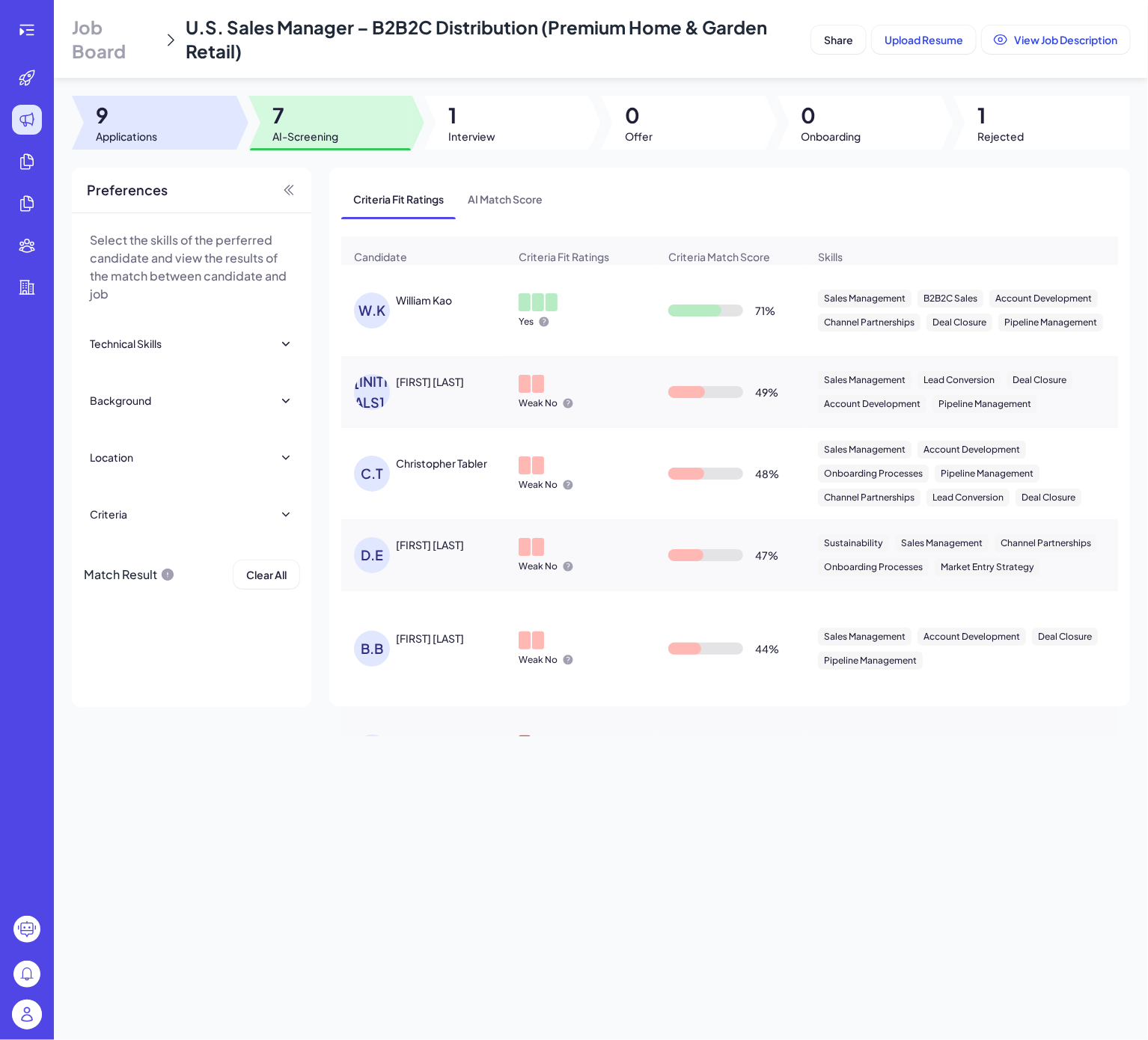 drag, startPoint x: 141, startPoint y: 127, endPoint x: 198, endPoint y: 126, distance: 57.00877 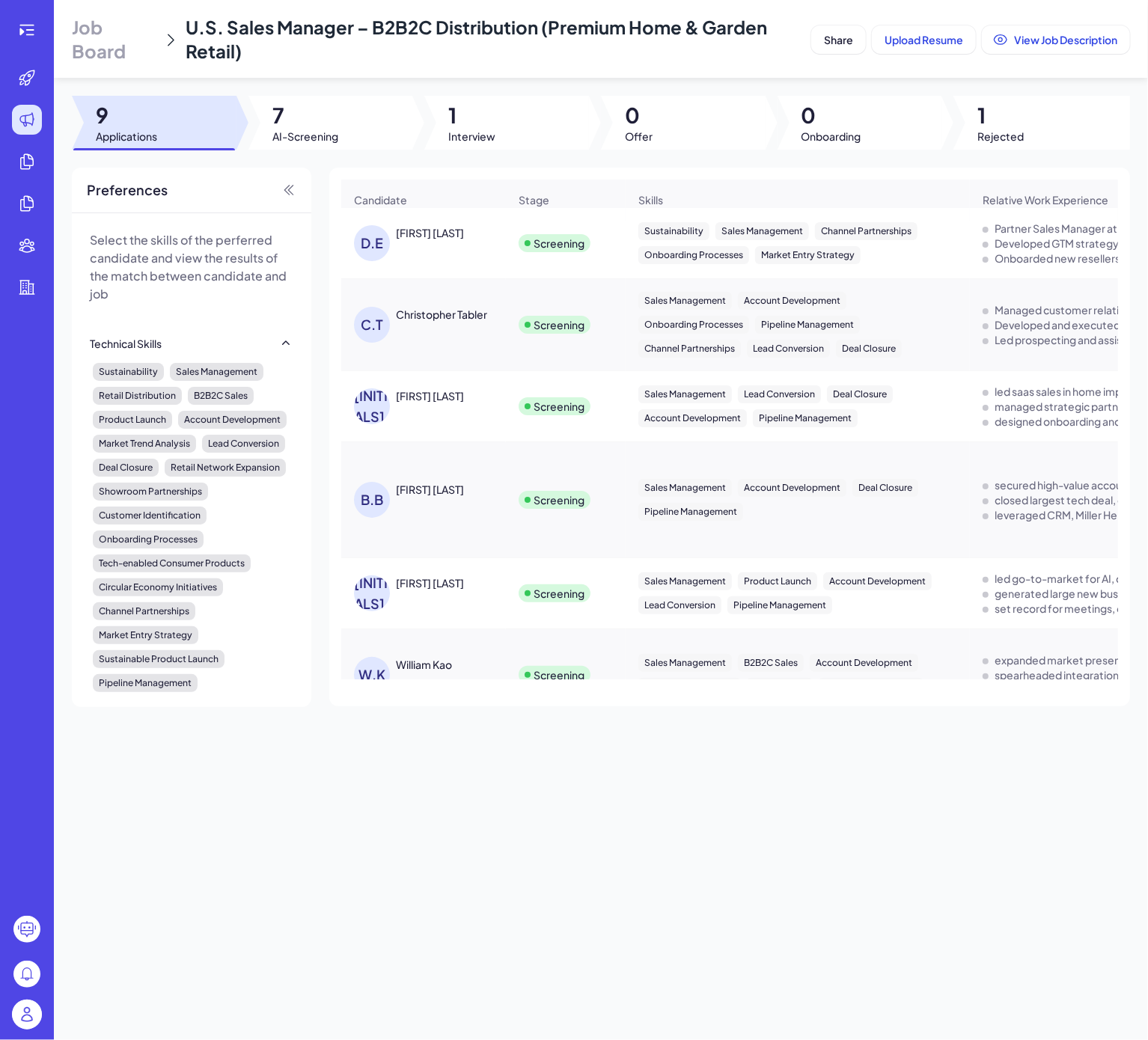click at bounding box center [154, 123] 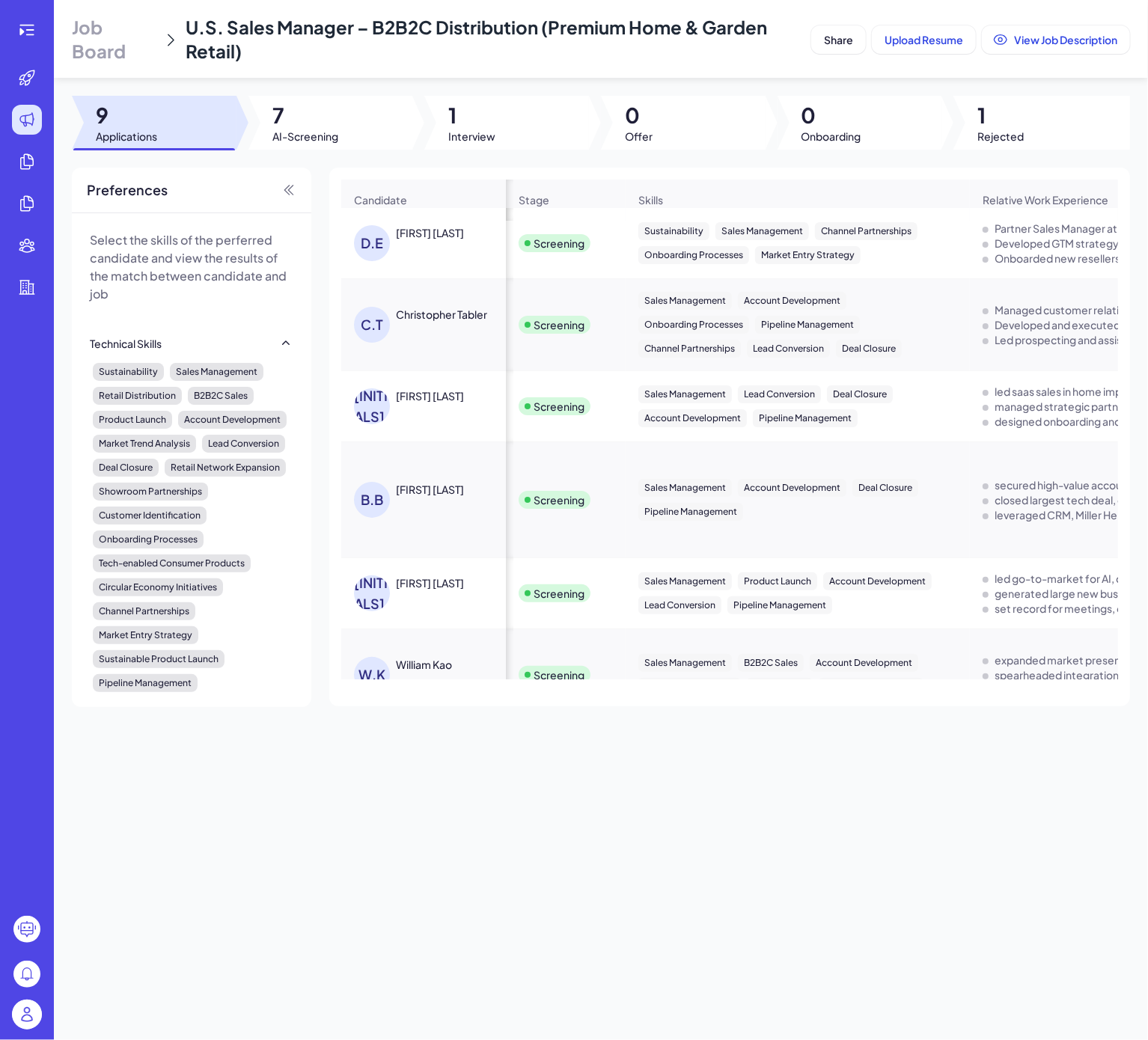 scroll, scrollTop: 0, scrollLeft: 521, axis: horizontal 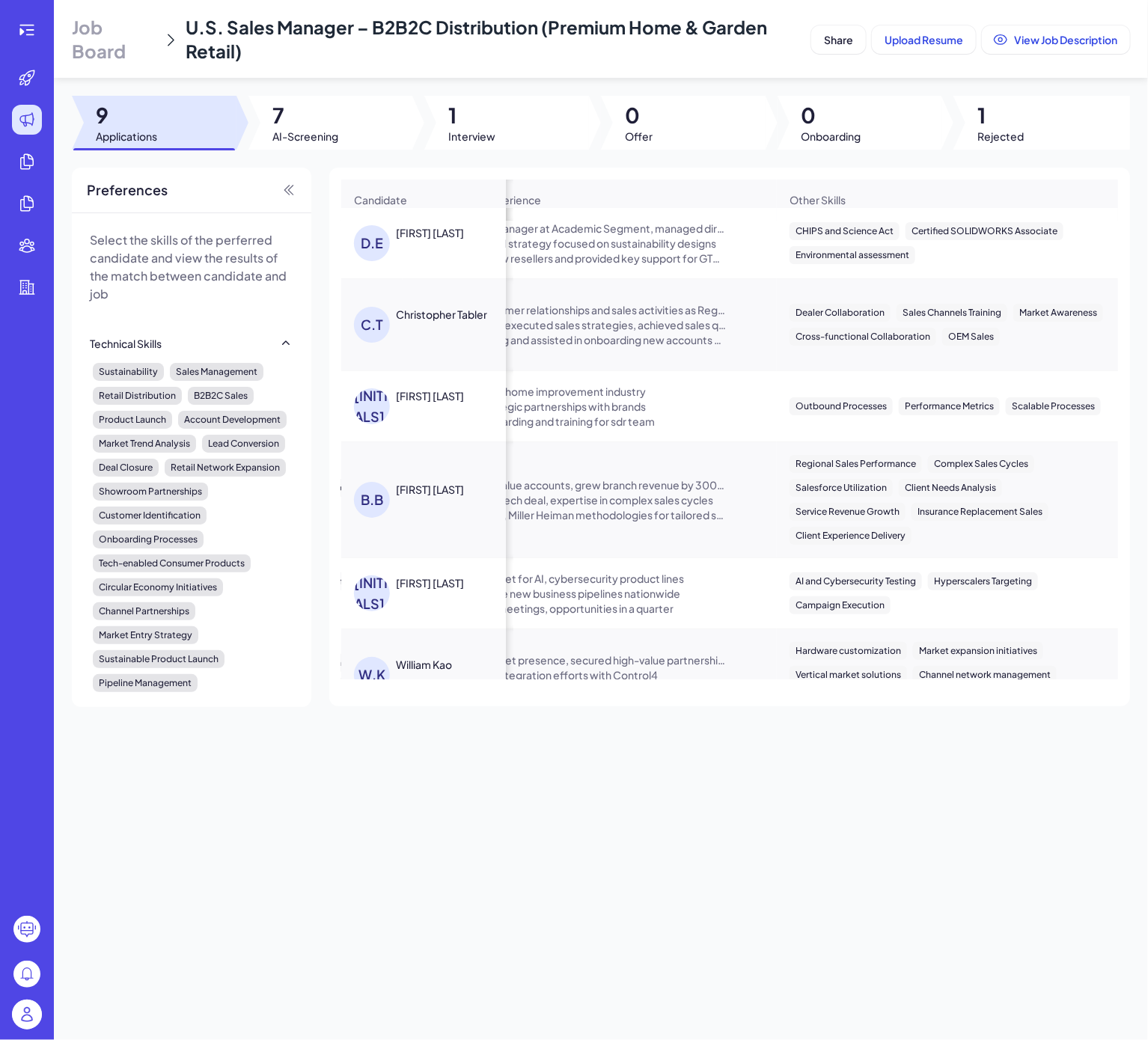 click on "Job Board" at bounding box center [114, 39] 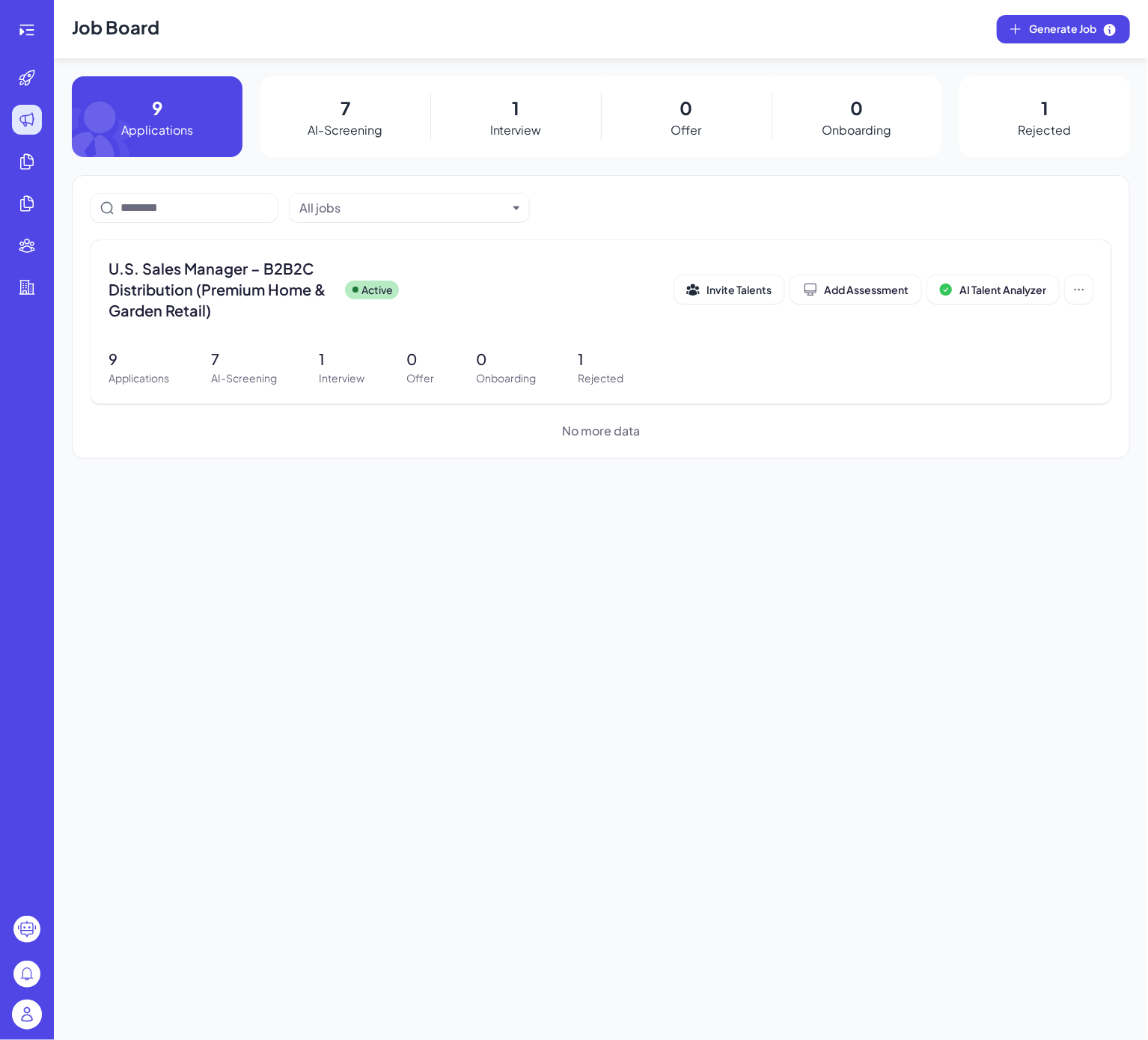 click on "Job Board Generate Job 9 Applications 7 AI-Screening 1 Interview 0 Offer 0 Onboarding 1 Rejected All jobs U.S. Sales Manager – B2B2C Distribution (Premium Home & Garden Retail) Active Invite Talents Add Assessment AI Talent Analyzer 9   Applications 7 AI-Screening 1 Interview 0 Offer 0 Onboarding 1 Rejected No more data" at bounding box center (601, 520) 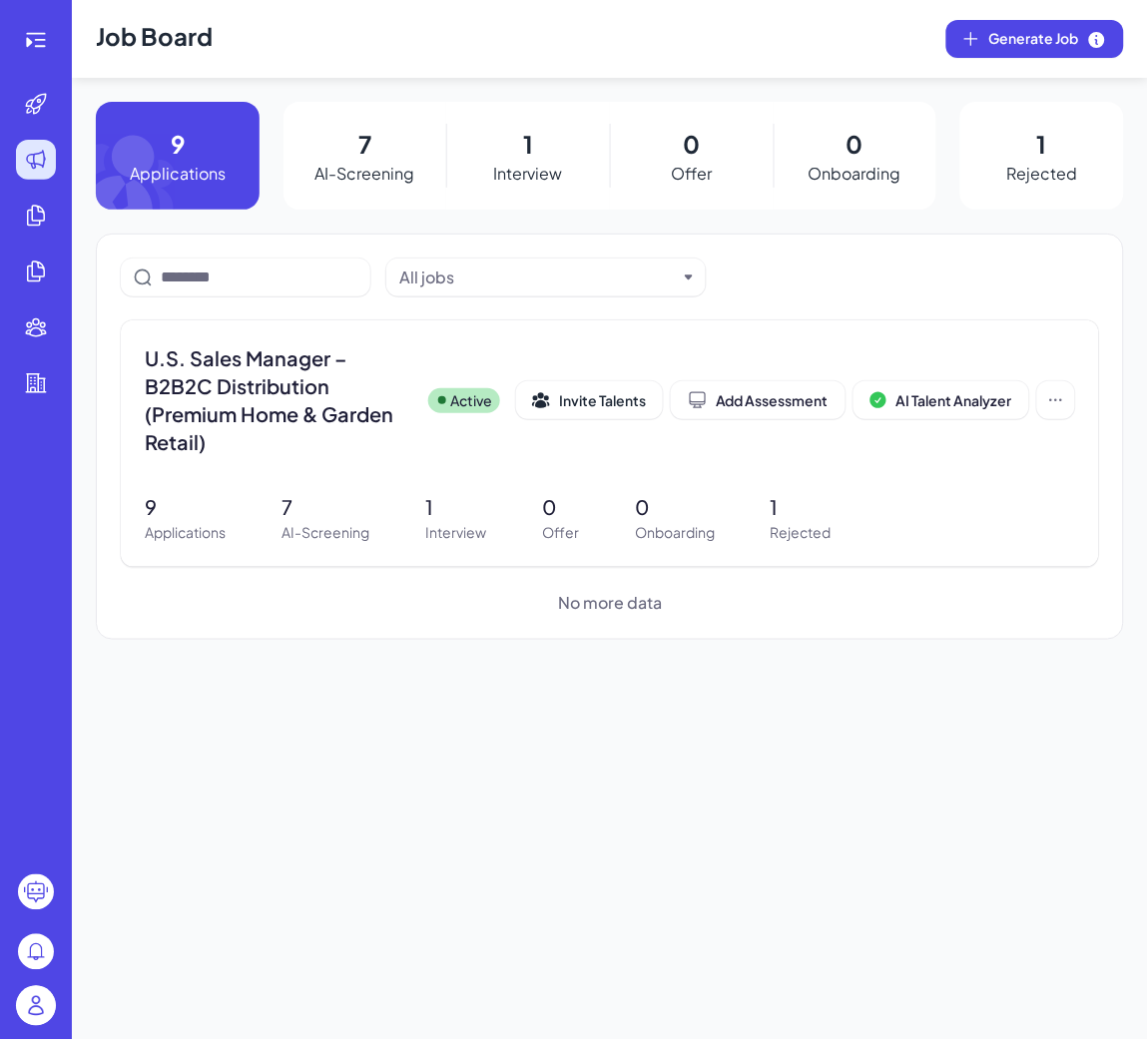 click on "Job Board Generate Job 9 Applications 7 AI-Screening 1 Interview 0 Offer 0 Onboarding 1 Rejected All jobs U.S. Sales Manager – B2B2C Distribution (Premium Home & Garden Retail) Active Invite Talents Add Assessment AI Talent Analyzer 9   Applications 7 AI-Screening 1 Interview 0 Offer 0 Onboarding 1 Rejected No more data" at bounding box center (610, 520) 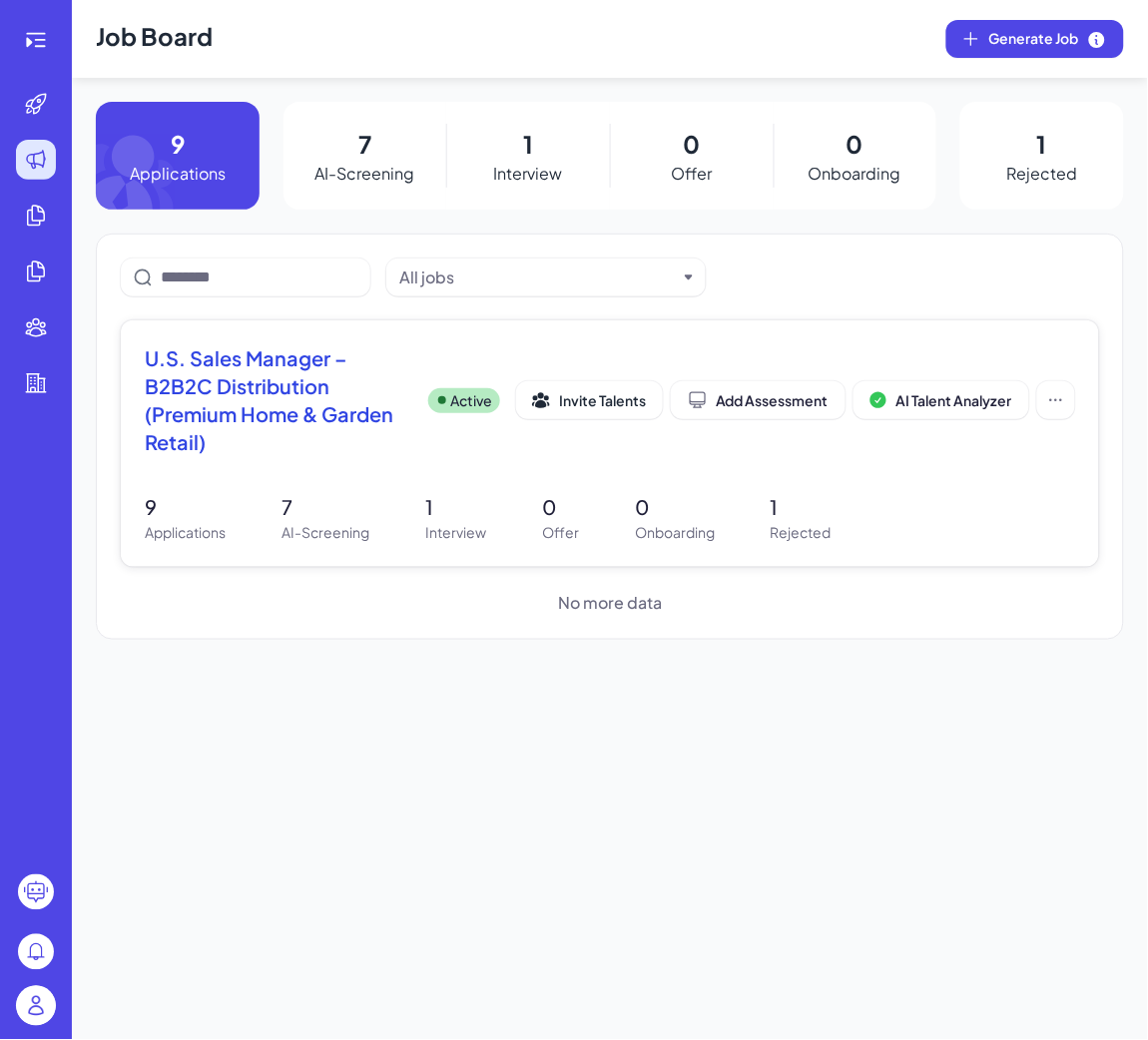 click on "U.S. Sales Manager – B2B2C Distribution (Premium Home & Garden Retail)" at bounding box center [279, 400] 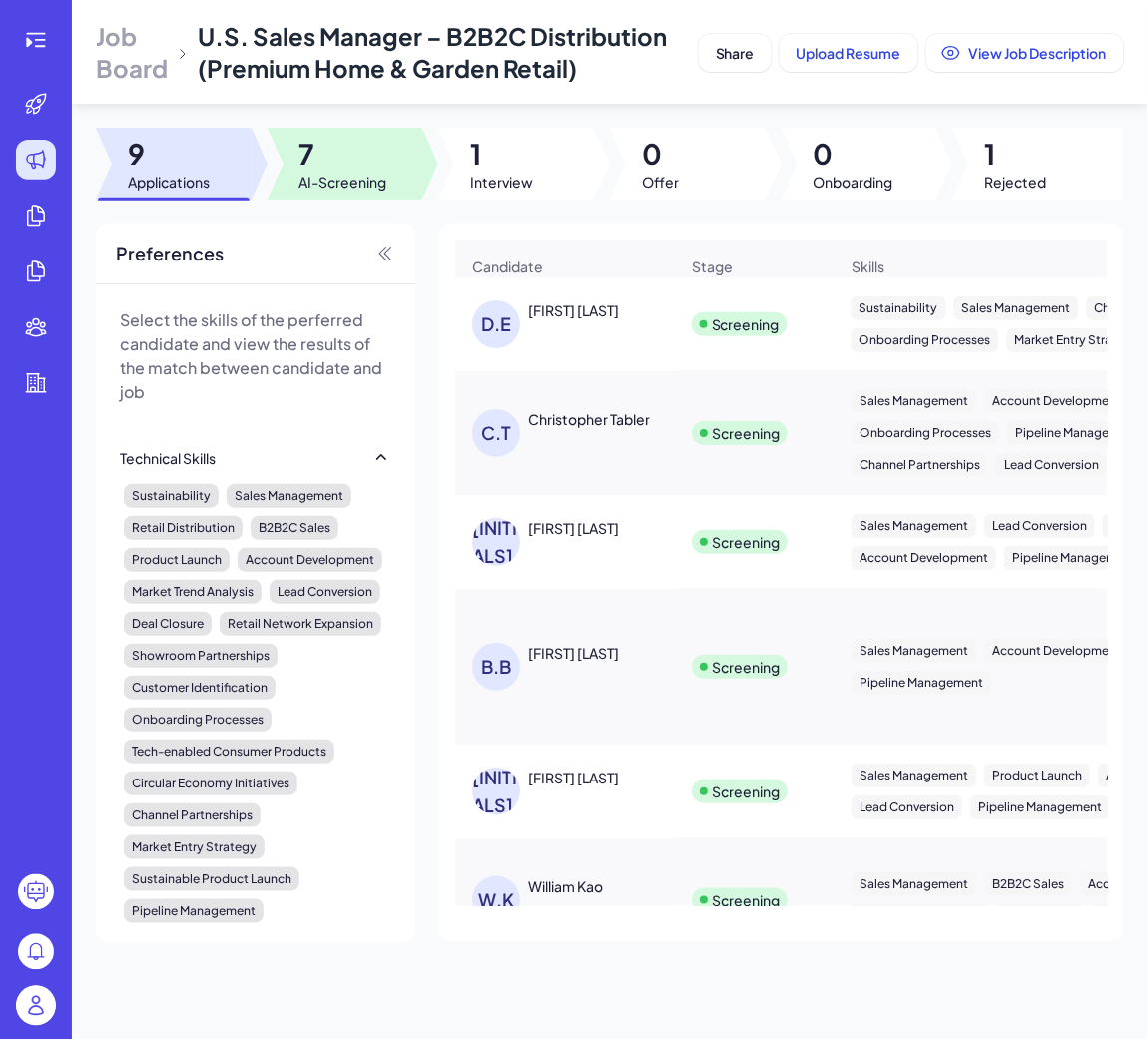 click on "7" at bounding box center (343, 154) 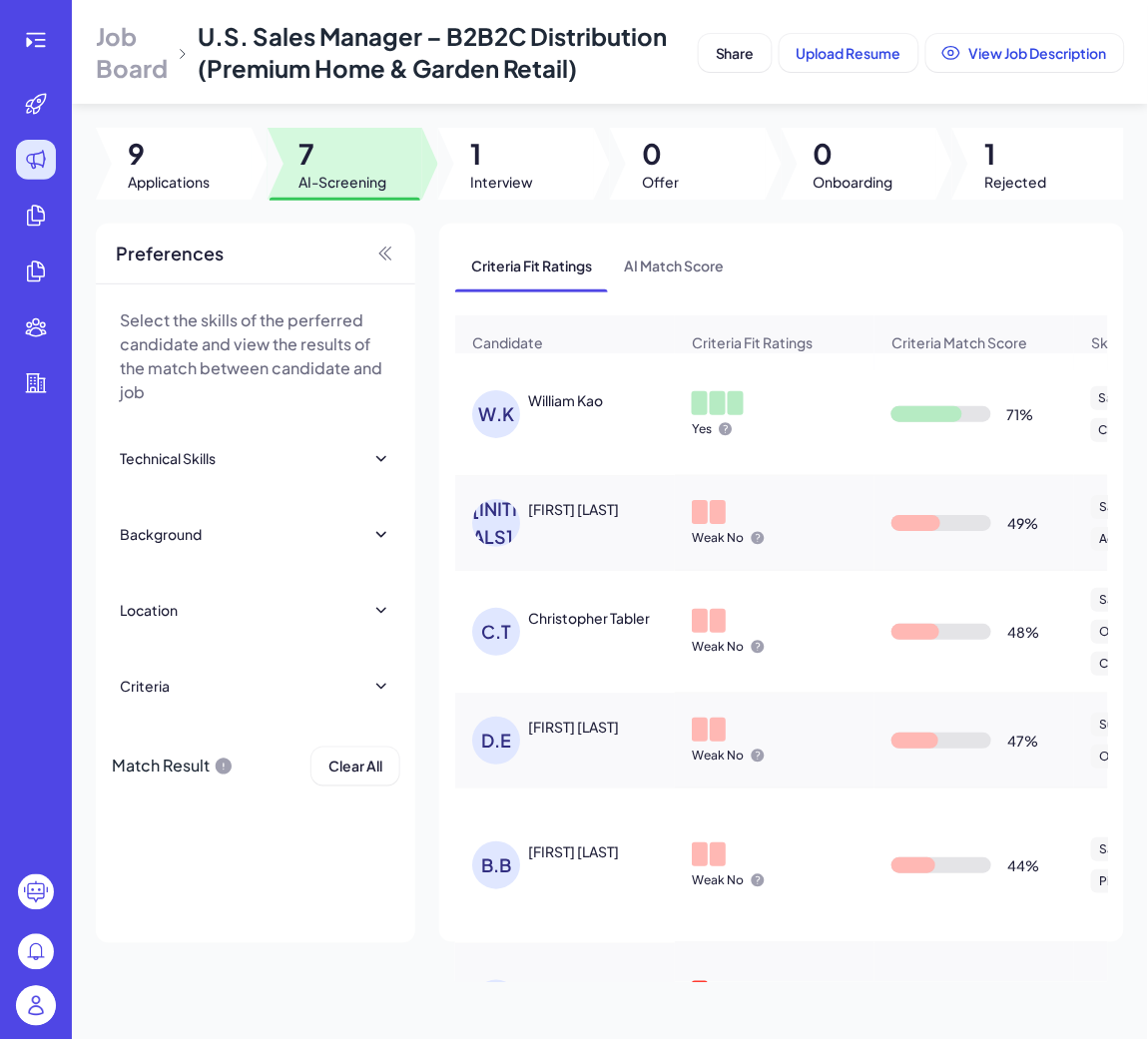 click on "William Kao" at bounding box center [565, 400] 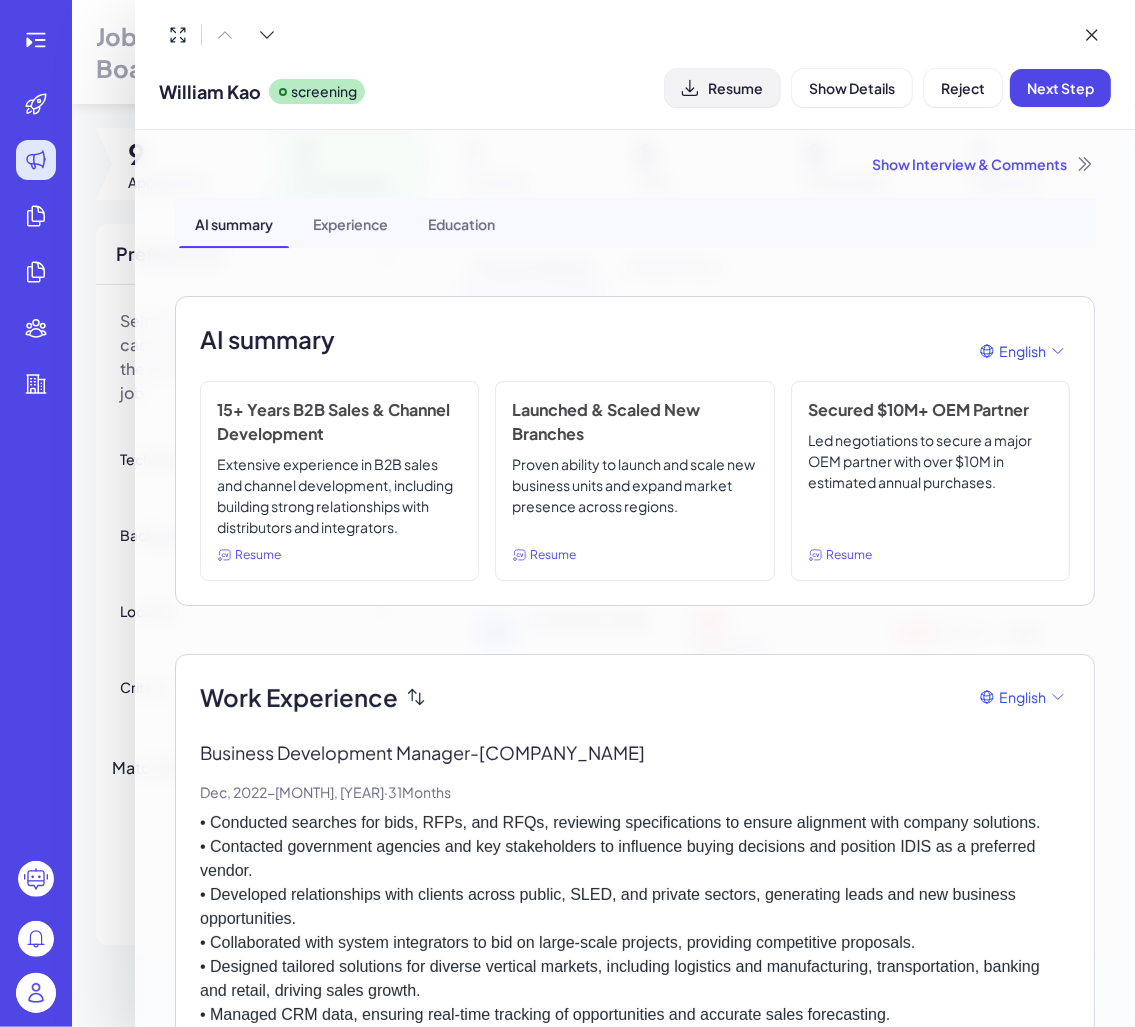 click on "Resume" at bounding box center [735, 88] 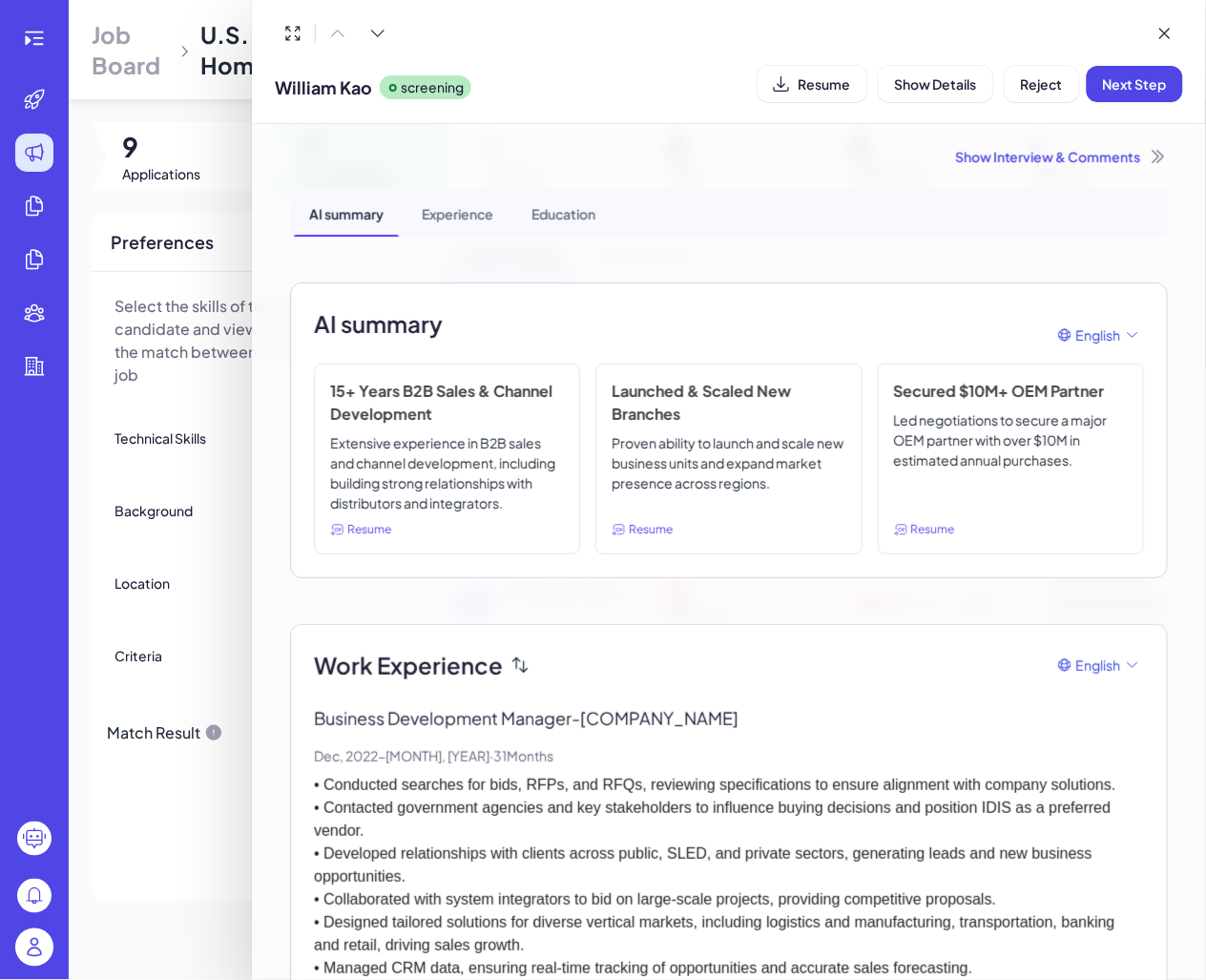 click at bounding box center [603, 490] 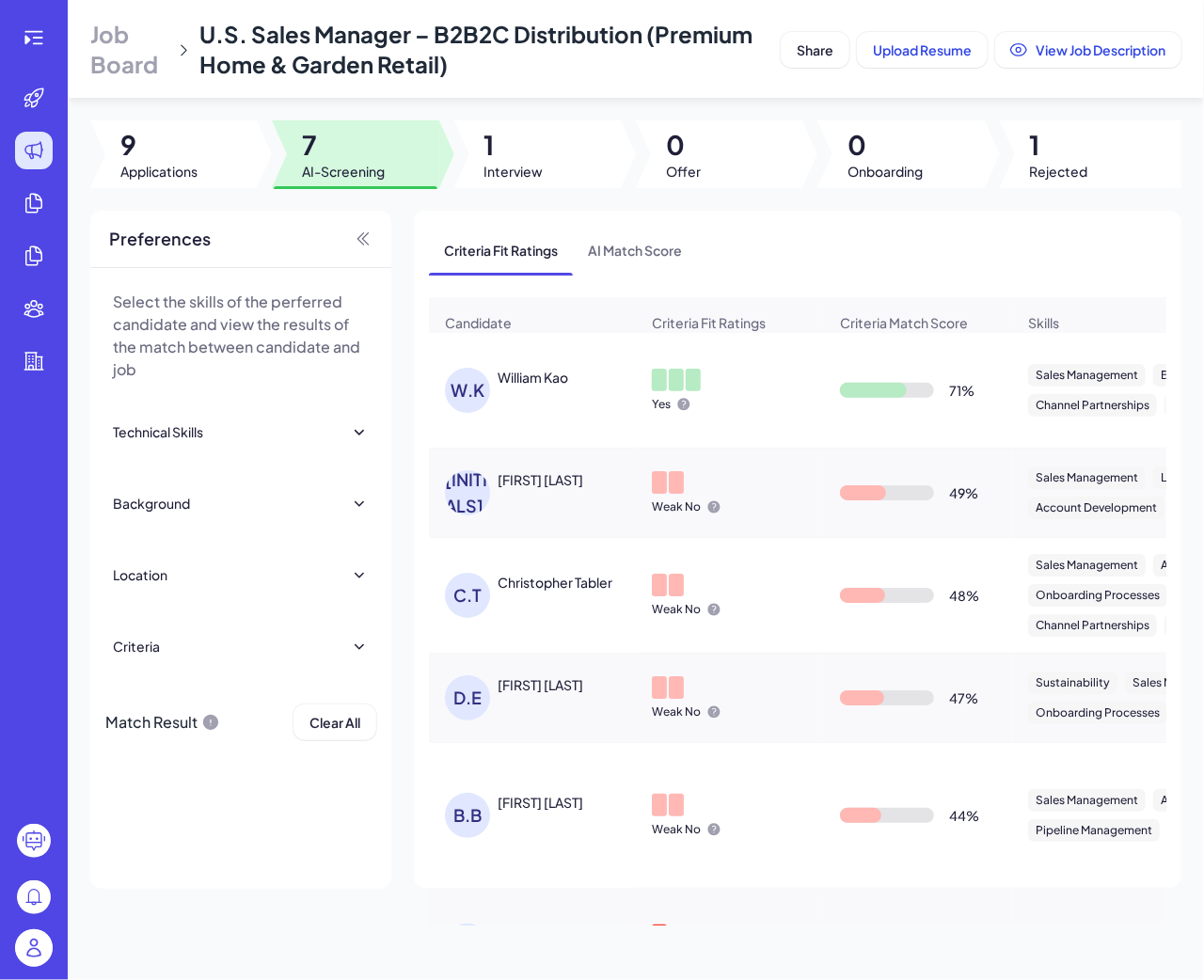 click on "Job Board" at bounding box center (129, 49) 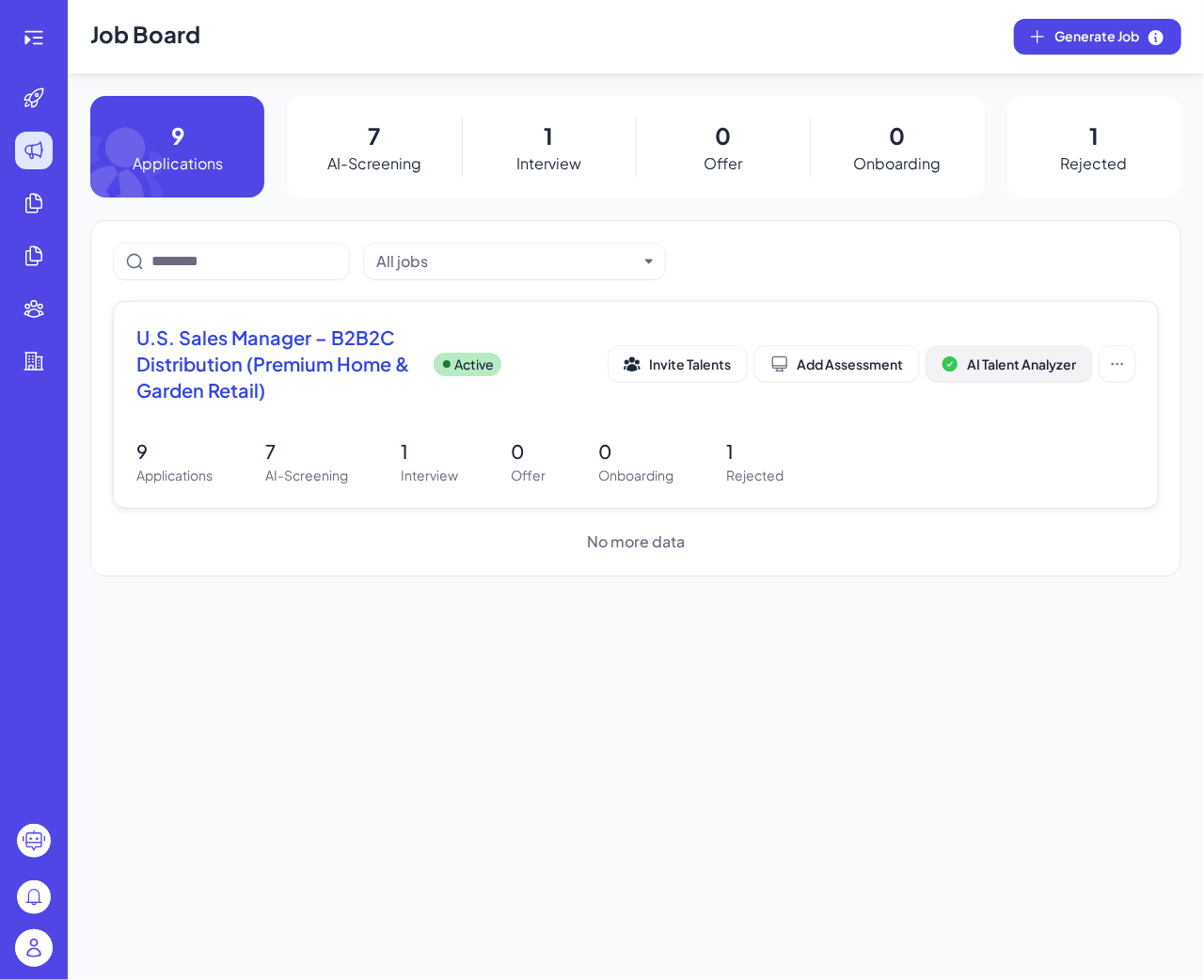 click on "AI Talent Analyzer" at bounding box center (1022, 364) 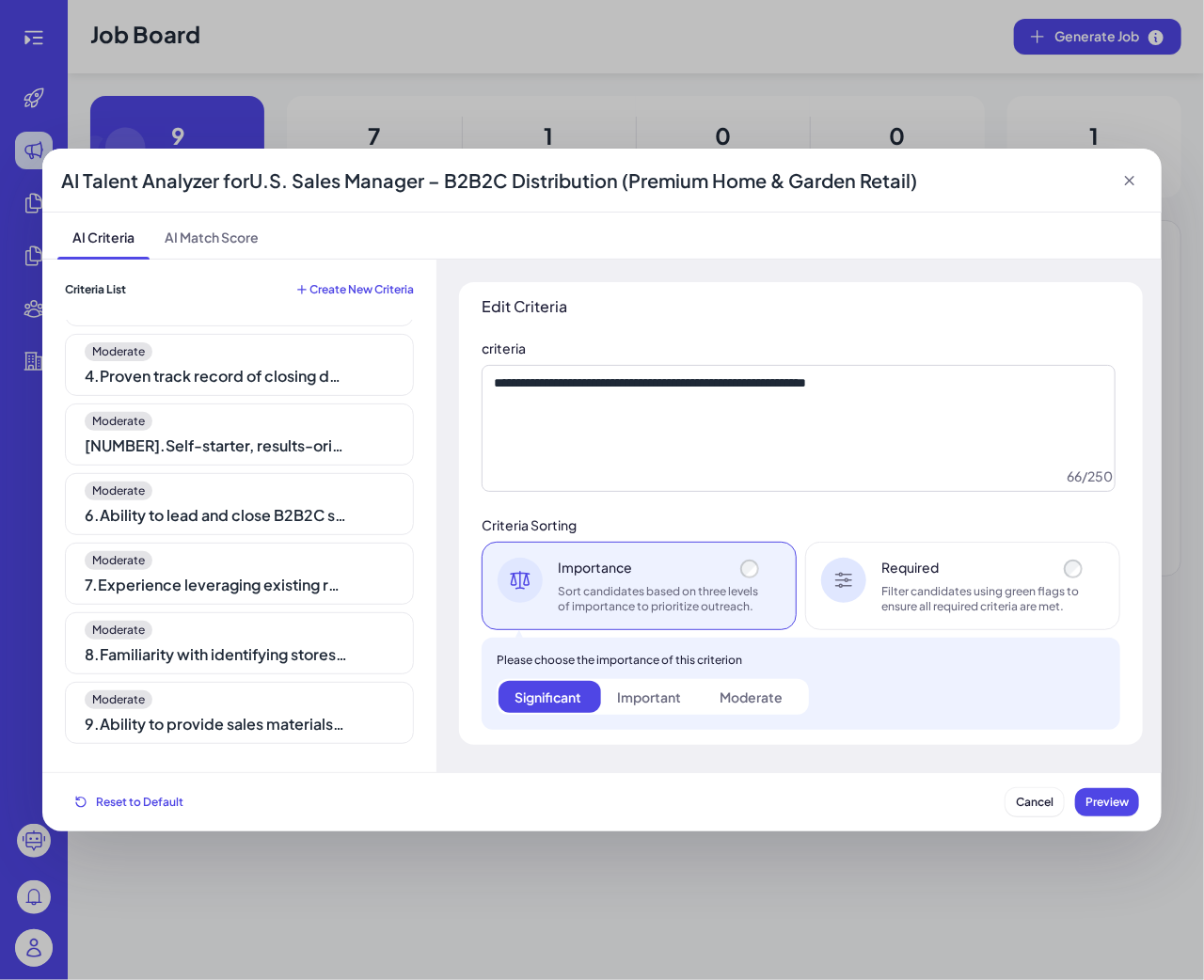 scroll, scrollTop: 198, scrollLeft: 0, axis: vertical 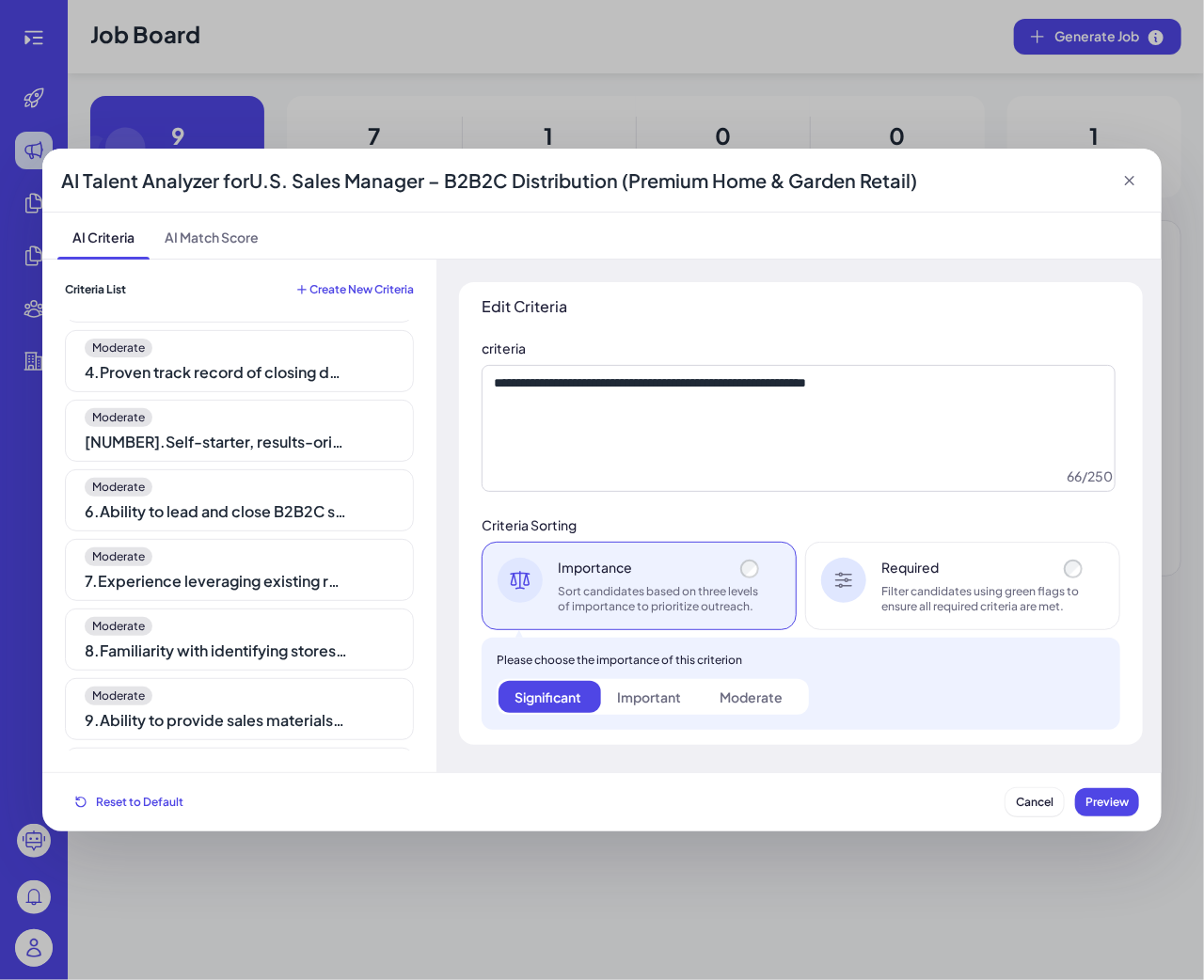 type 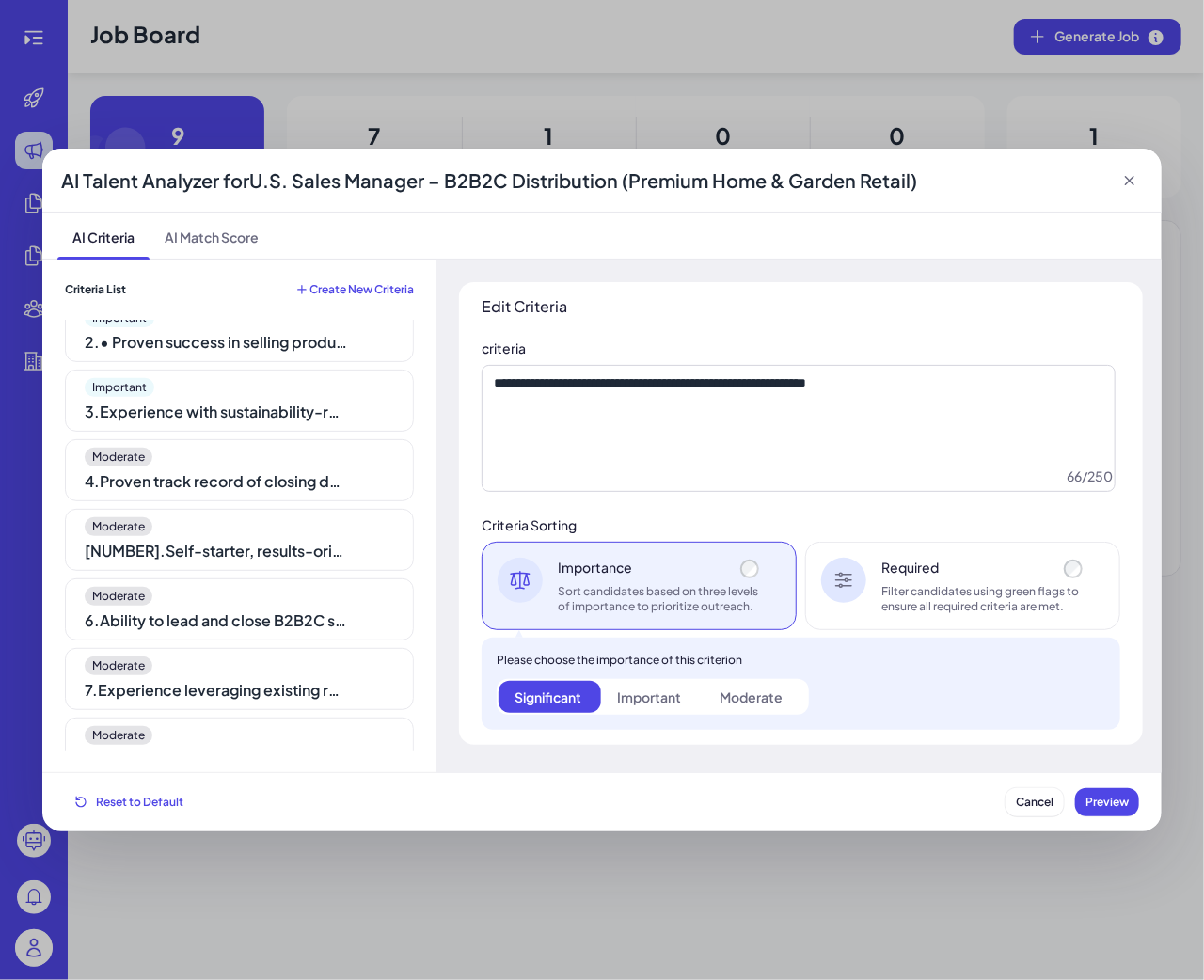scroll, scrollTop: 0, scrollLeft: 0, axis: both 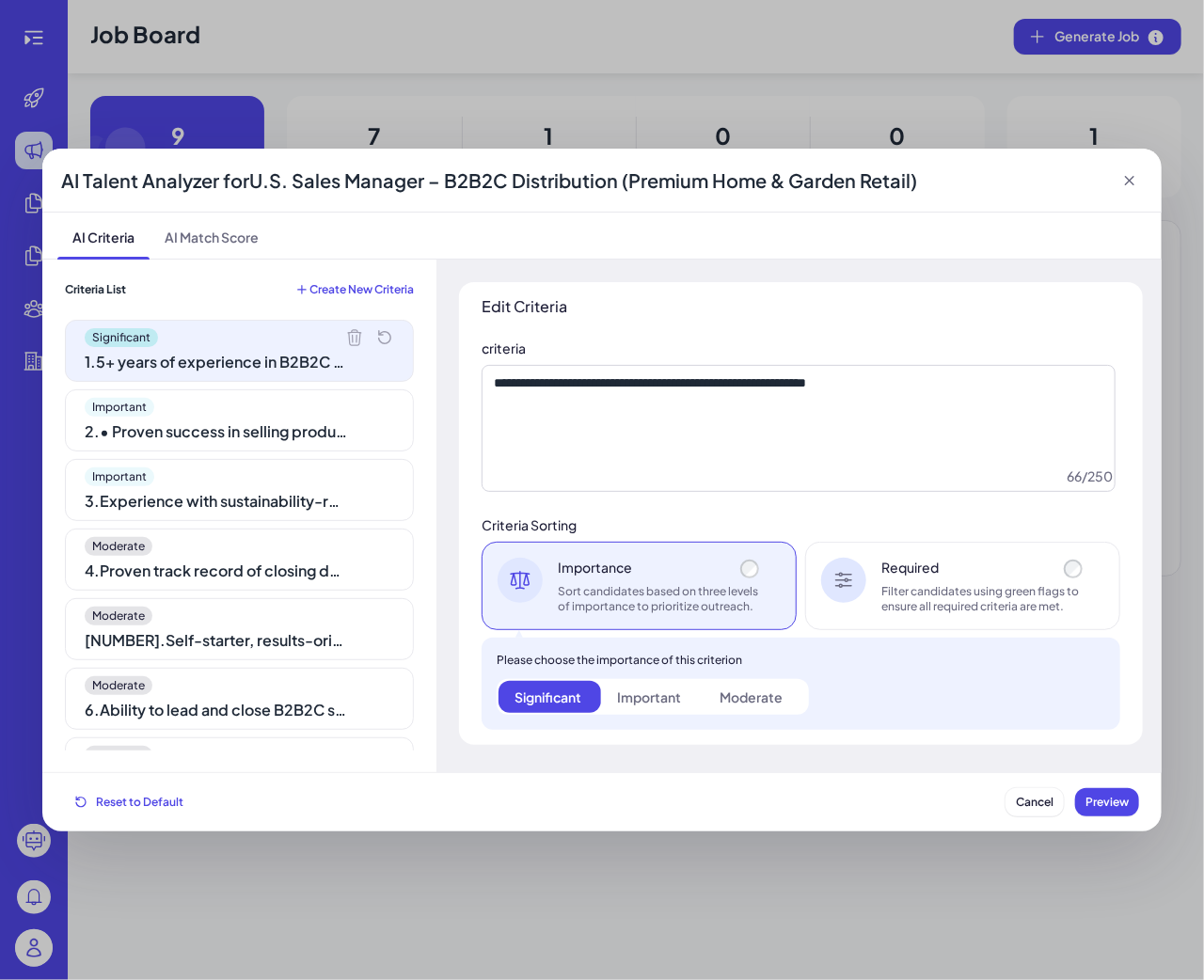 click on "1 .  5+ years of experience in B2B2C or channel sales in premium retail" at bounding box center [216, 362] 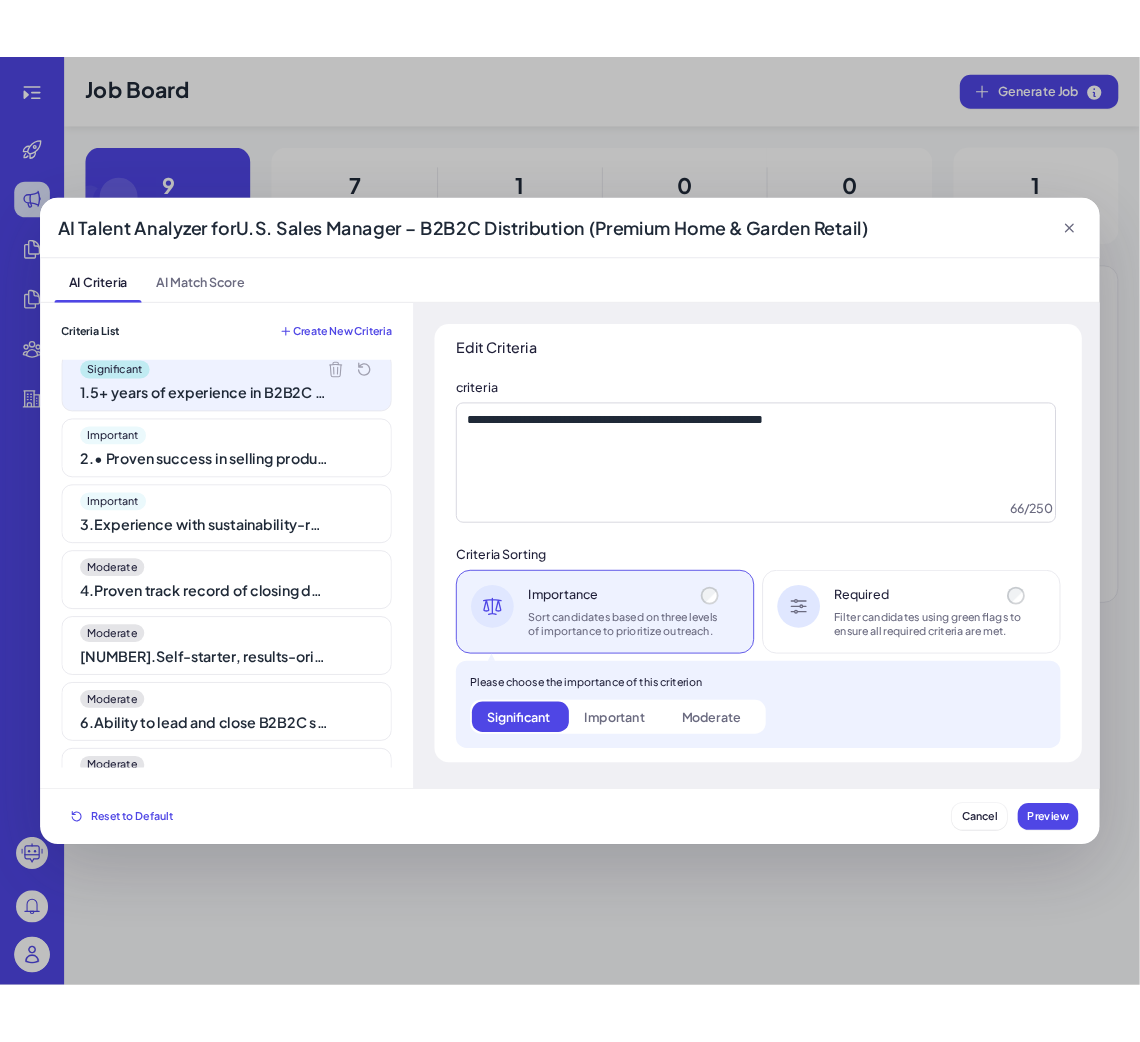 scroll, scrollTop: 0, scrollLeft: 0, axis: both 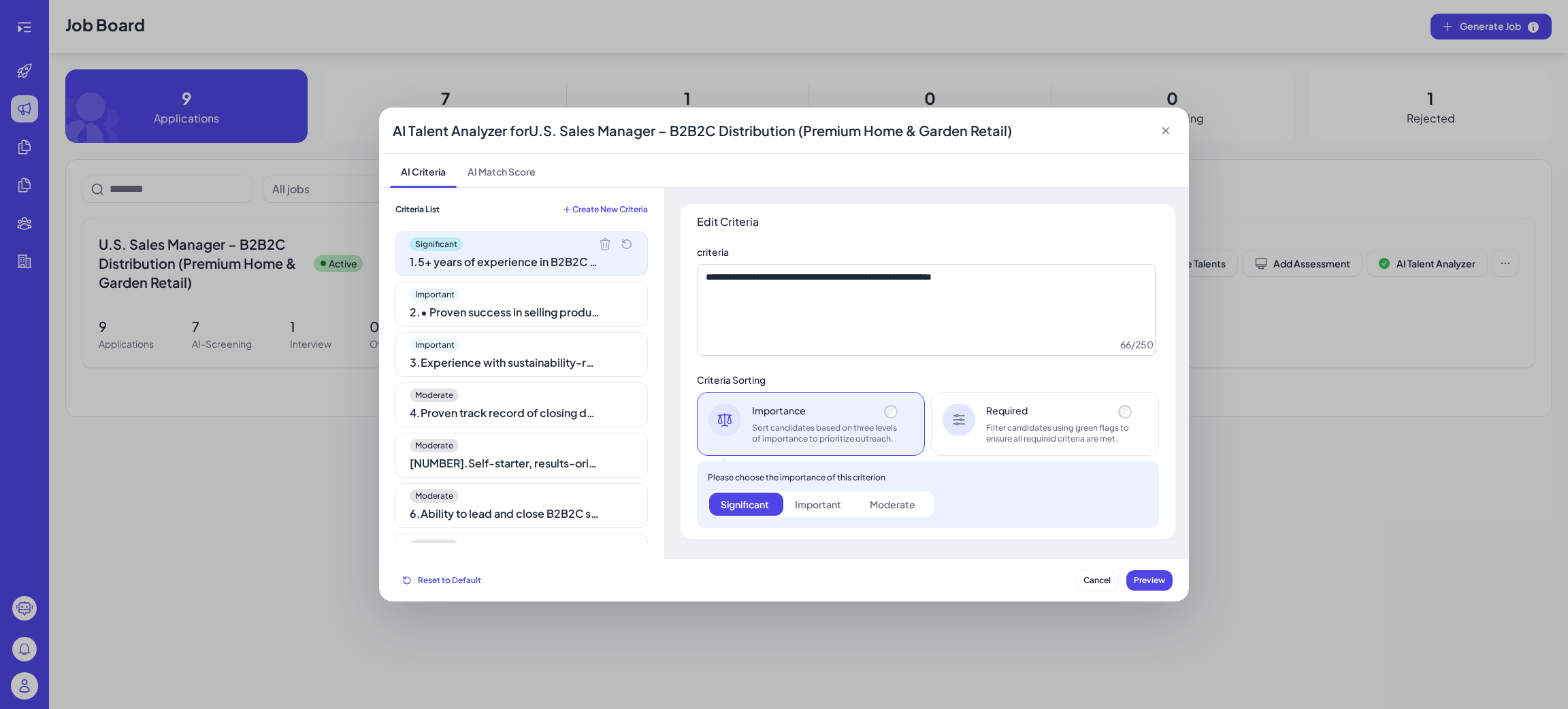 drag, startPoint x: 934, startPoint y: 636, endPoint x: 914, endPoint y: 653, distance: 26.248809 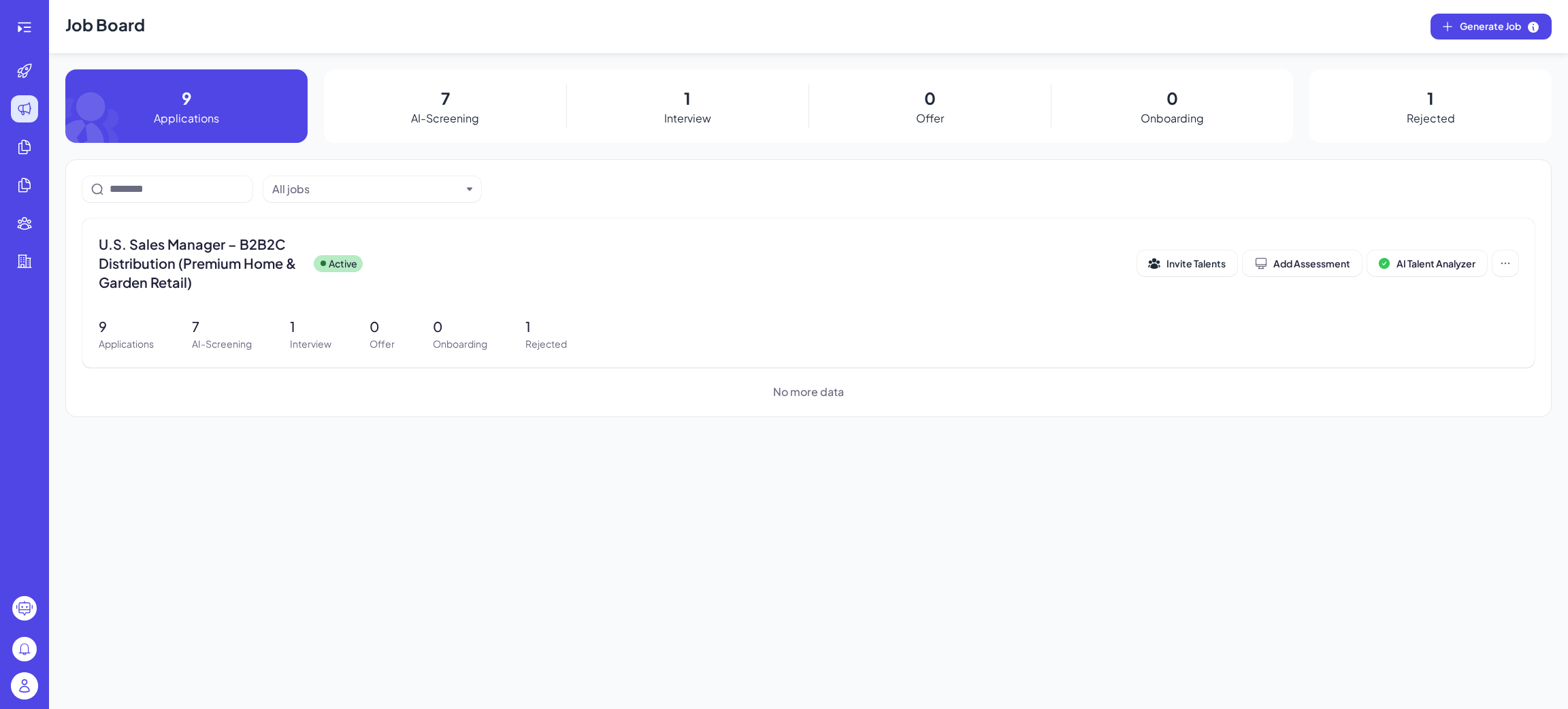 click on "7 AI-Screening" at bounding box center (445, 106) 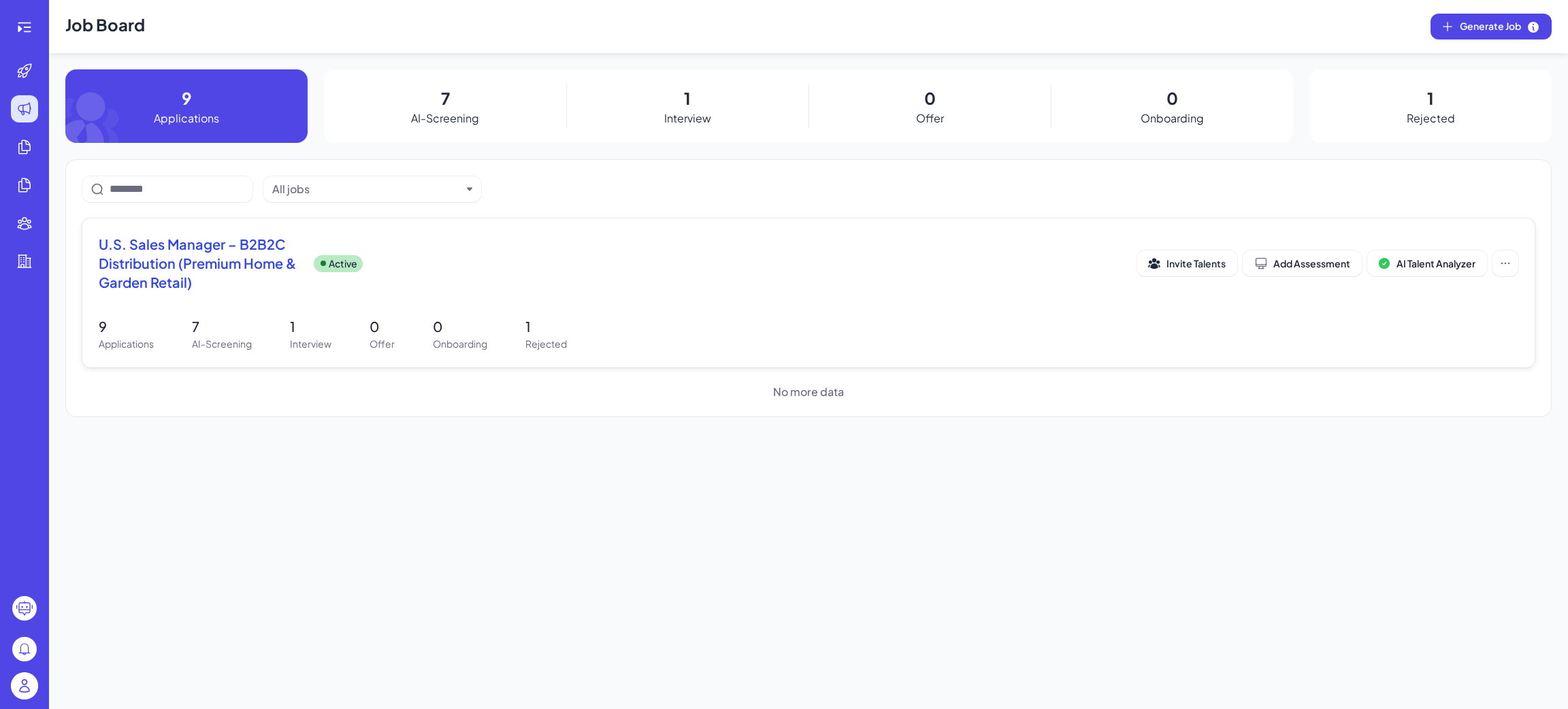 click on "U.S. Sales Manager – B2B2C Distribution (Premium Home & Garden Retail)" at bounding box center [201, 263] 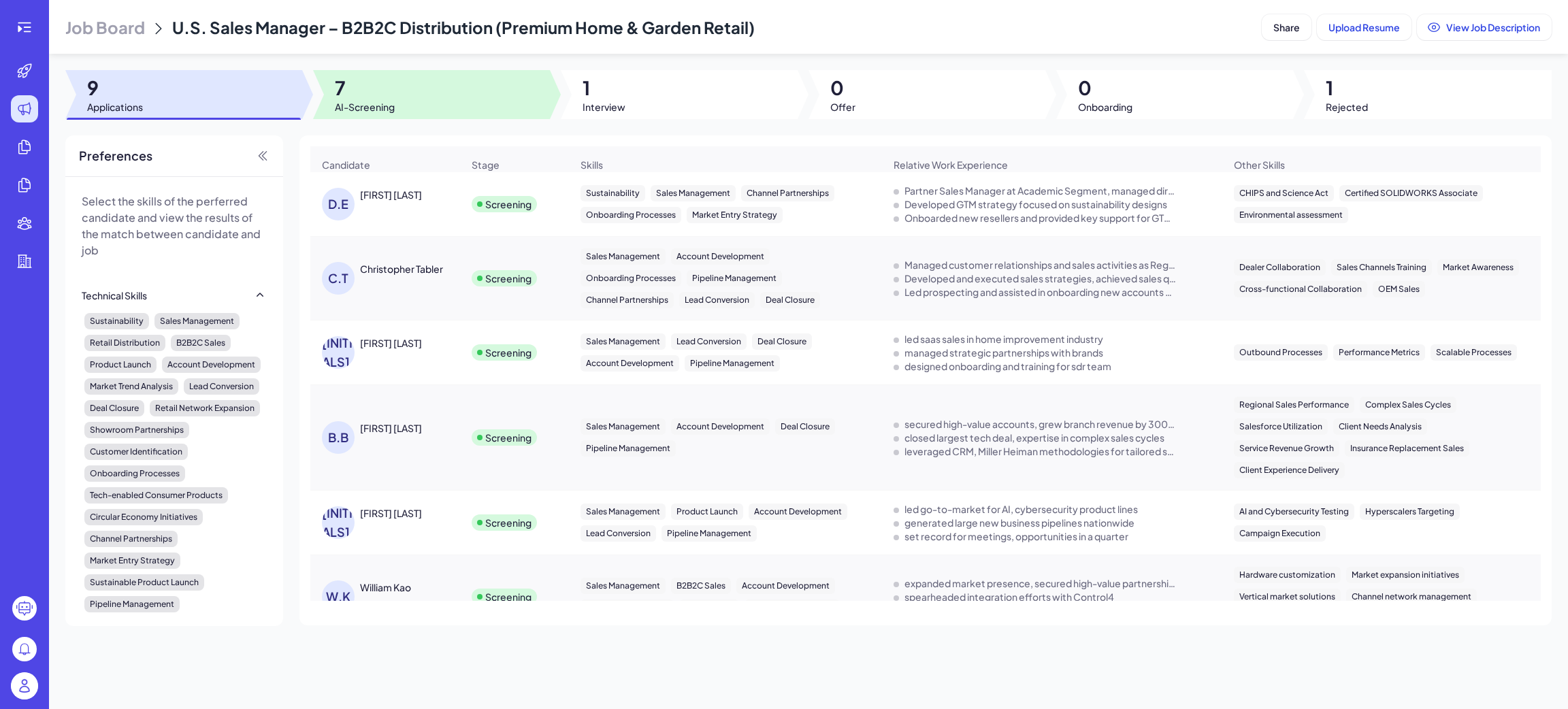 click on "7" at bounding box center (365, 88) 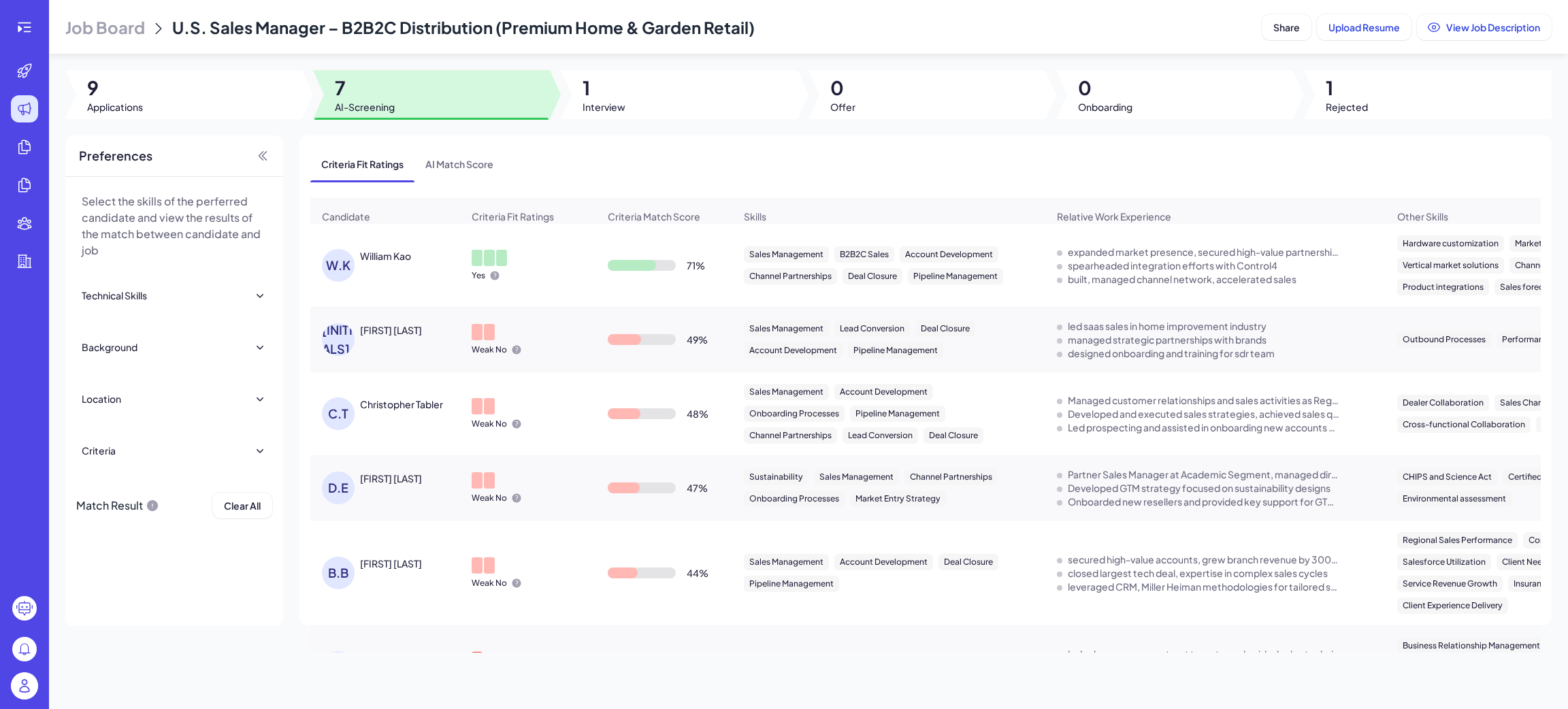click on "W.K William Kao" at bounding box center (385, 265) 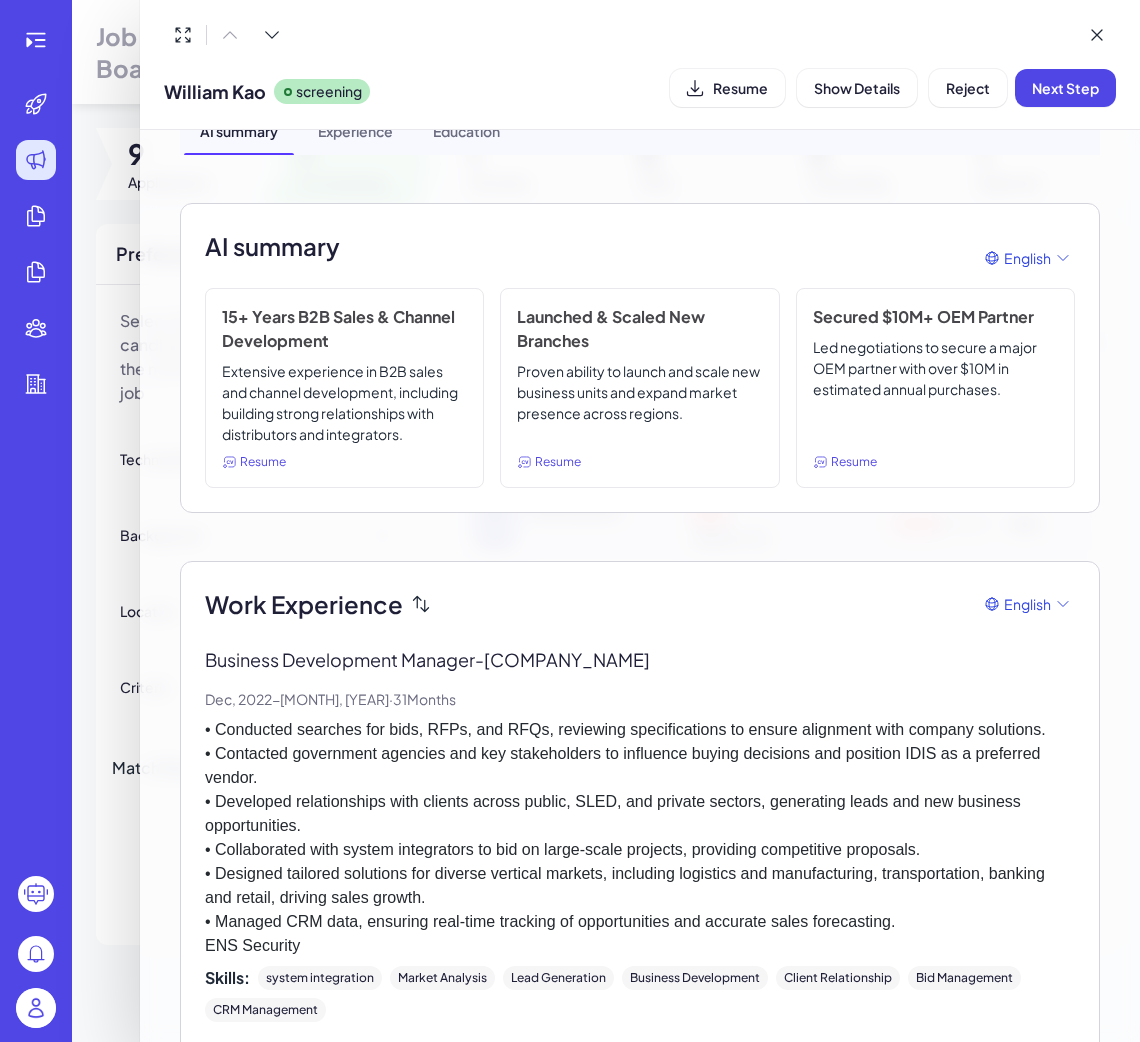 scroll, scrollTop: 0, scrollLeft: 0, axis: both 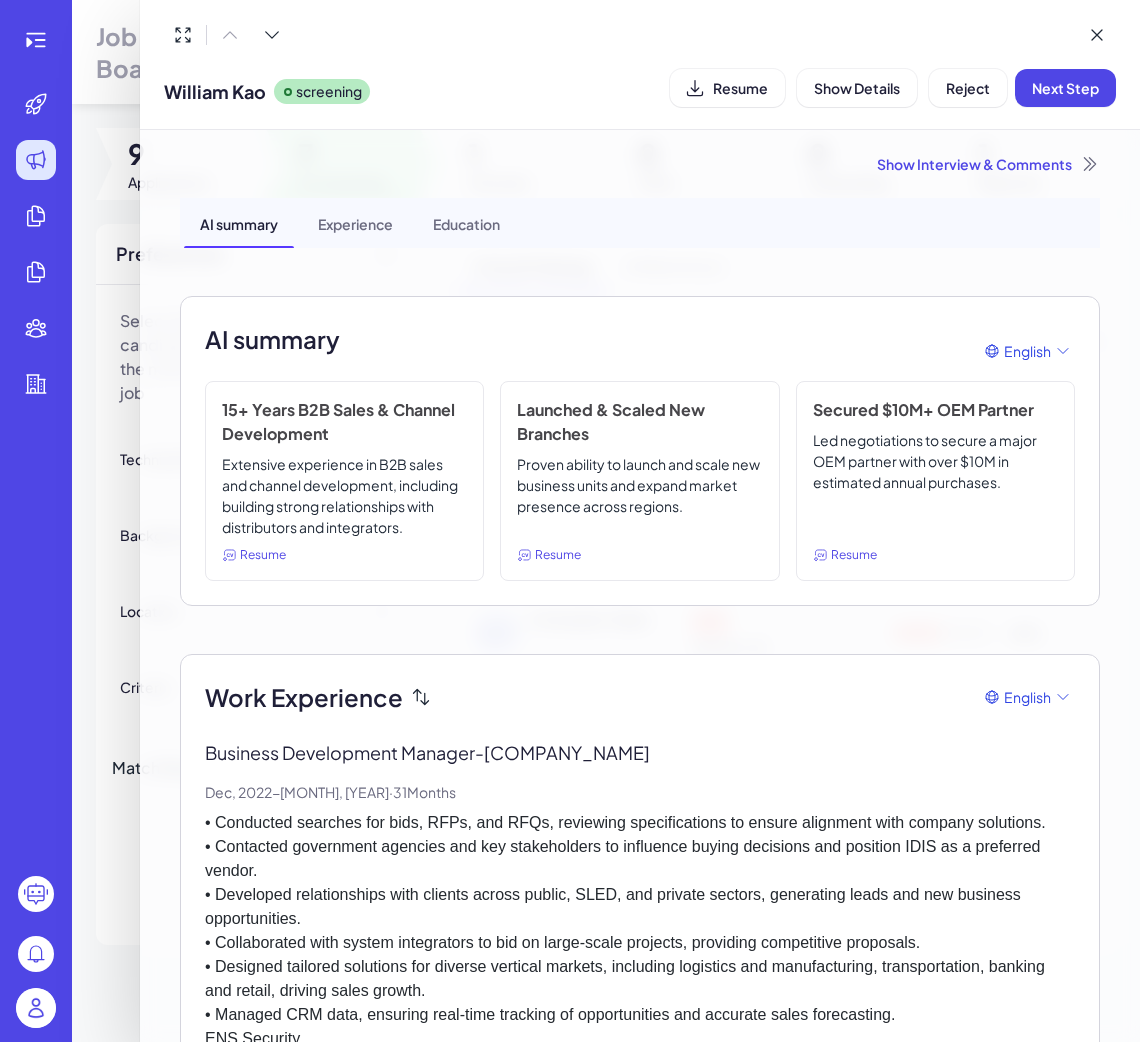 click at bounding box center (570, 521) 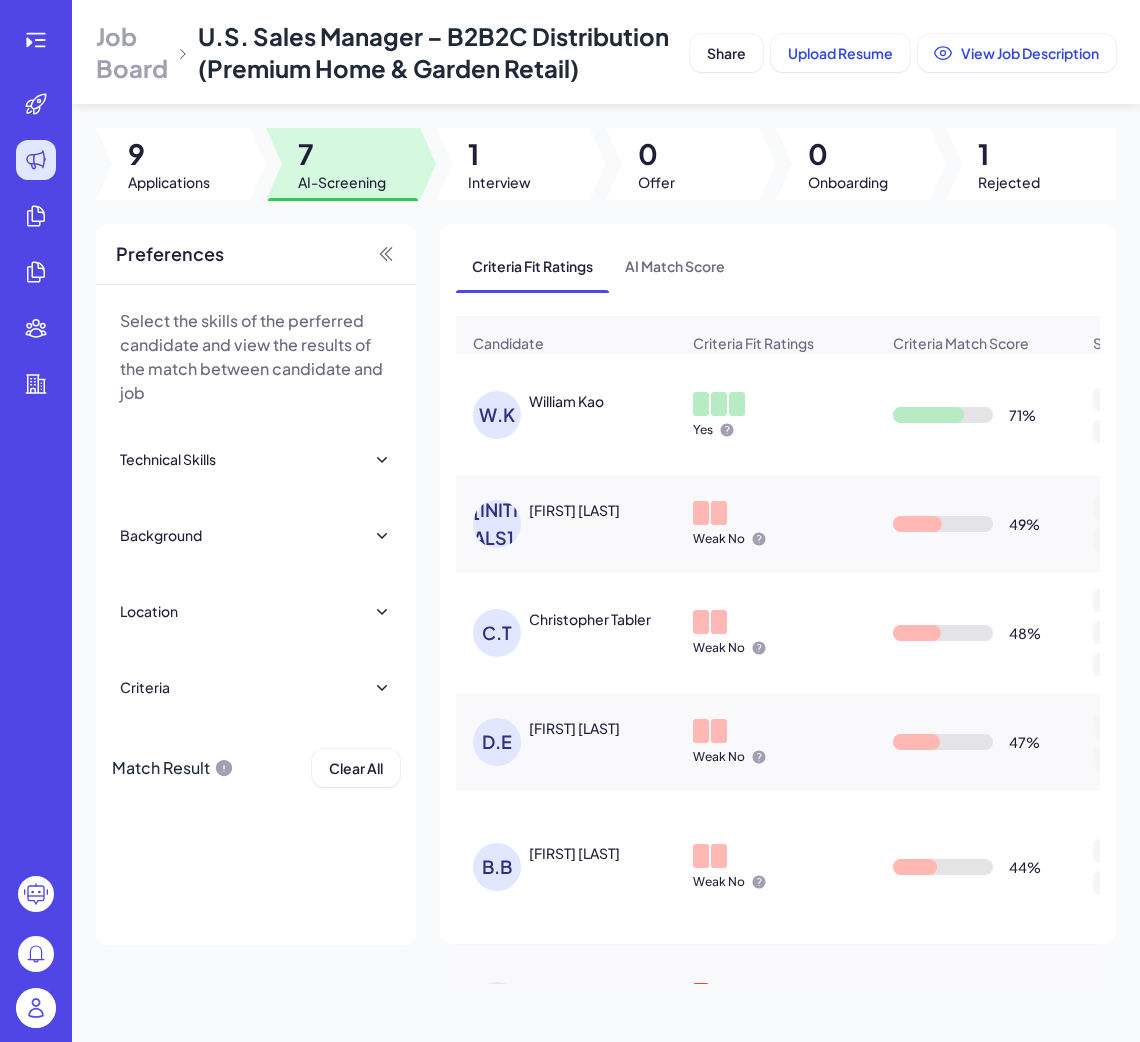 click on "William Kao" at bounding box center [566, 401] 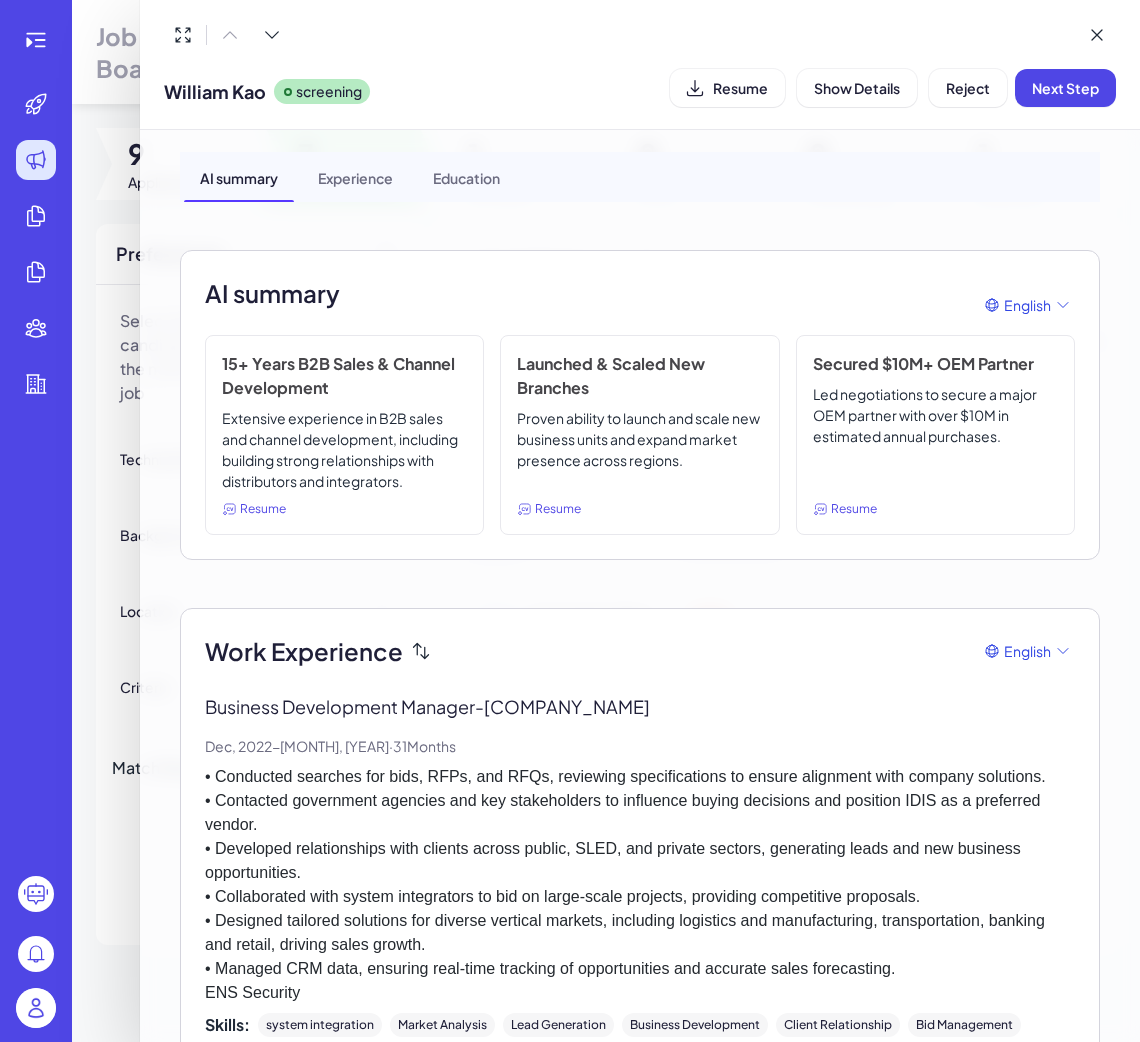 scroll, scrollTop: 0, scrollLeft: 0, axis: both 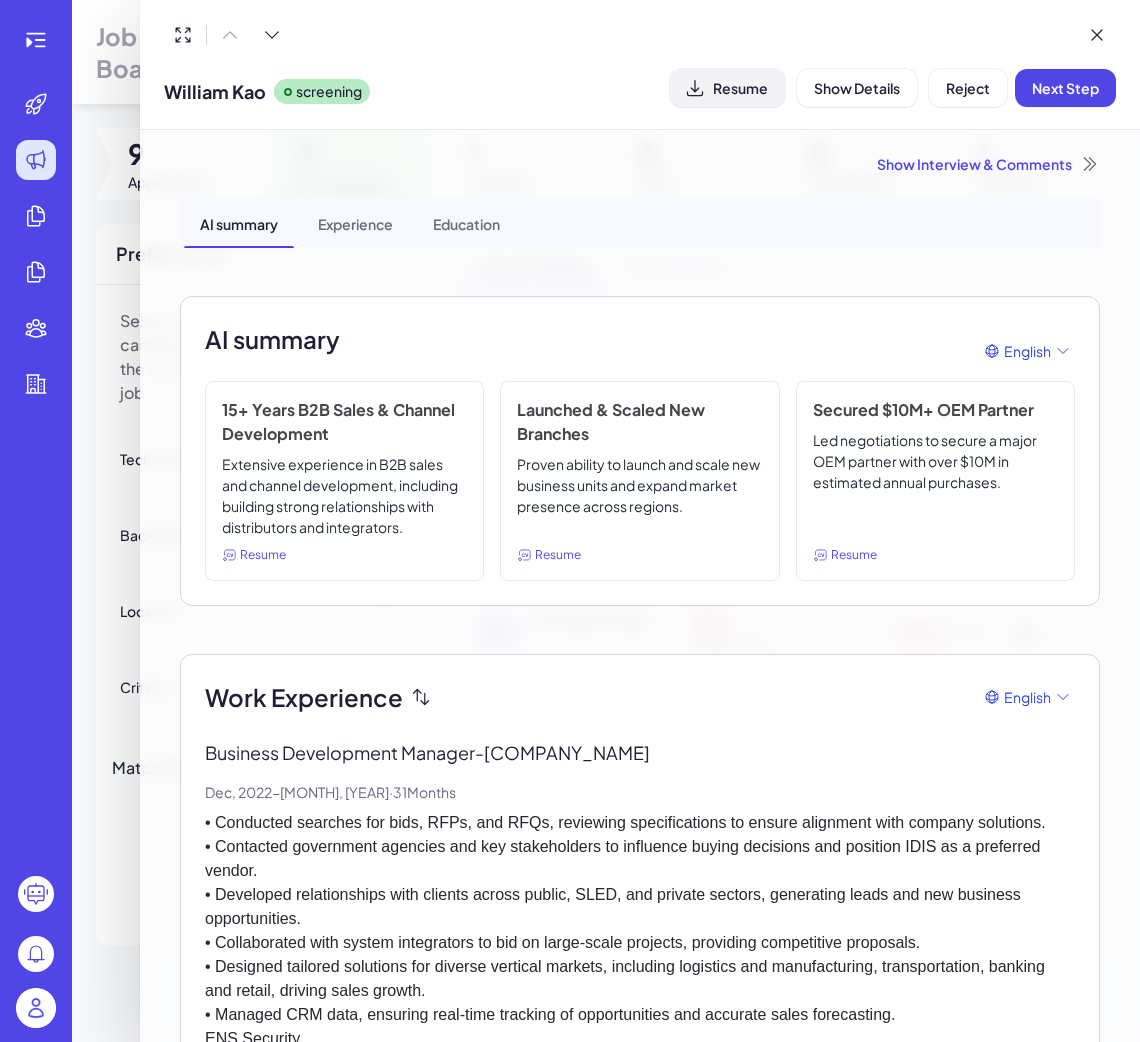 click on "Resume" at bounding box center (740, 88) 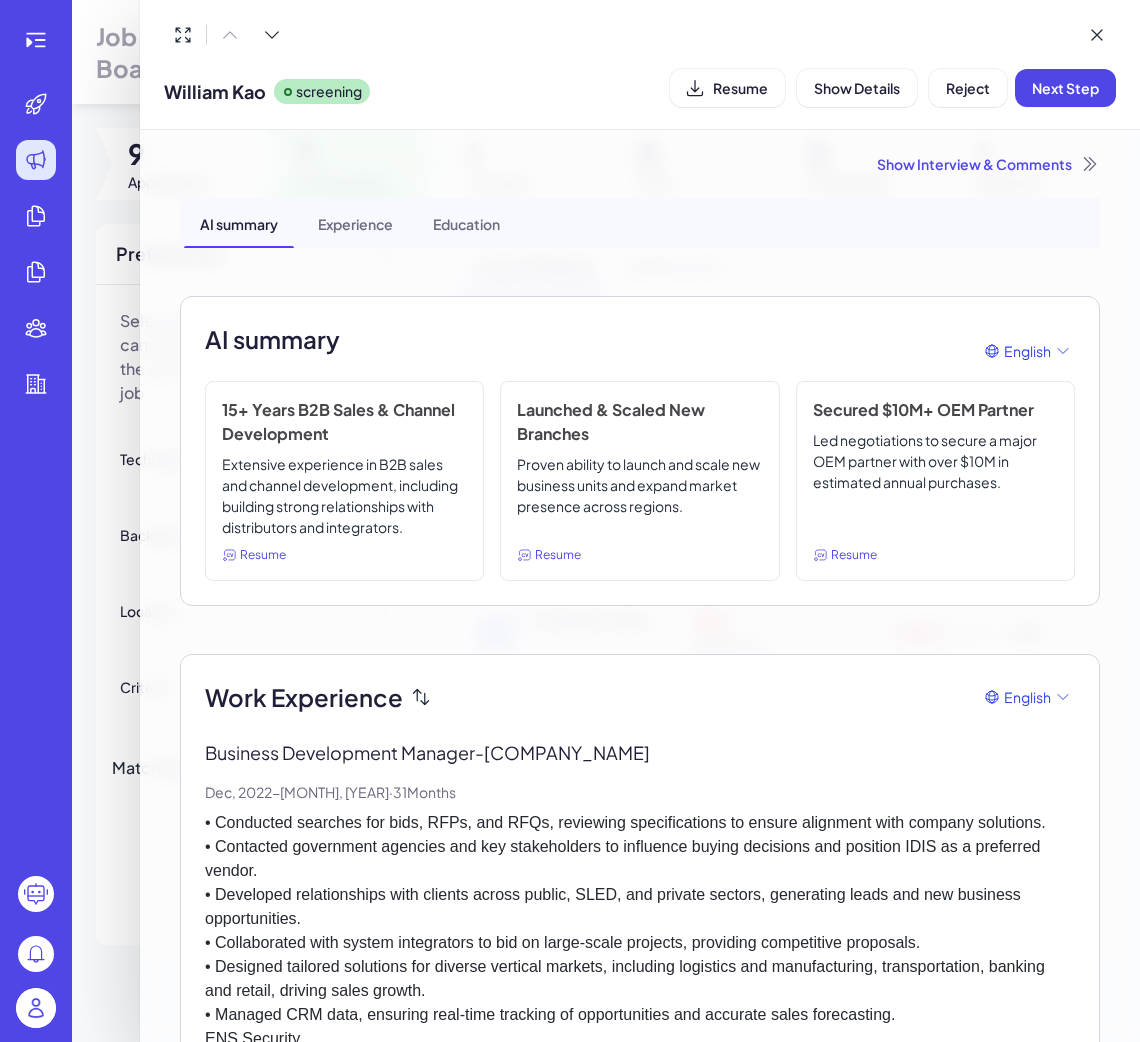 click on "AI summary Experience Education" at bounding box center (640, 223) 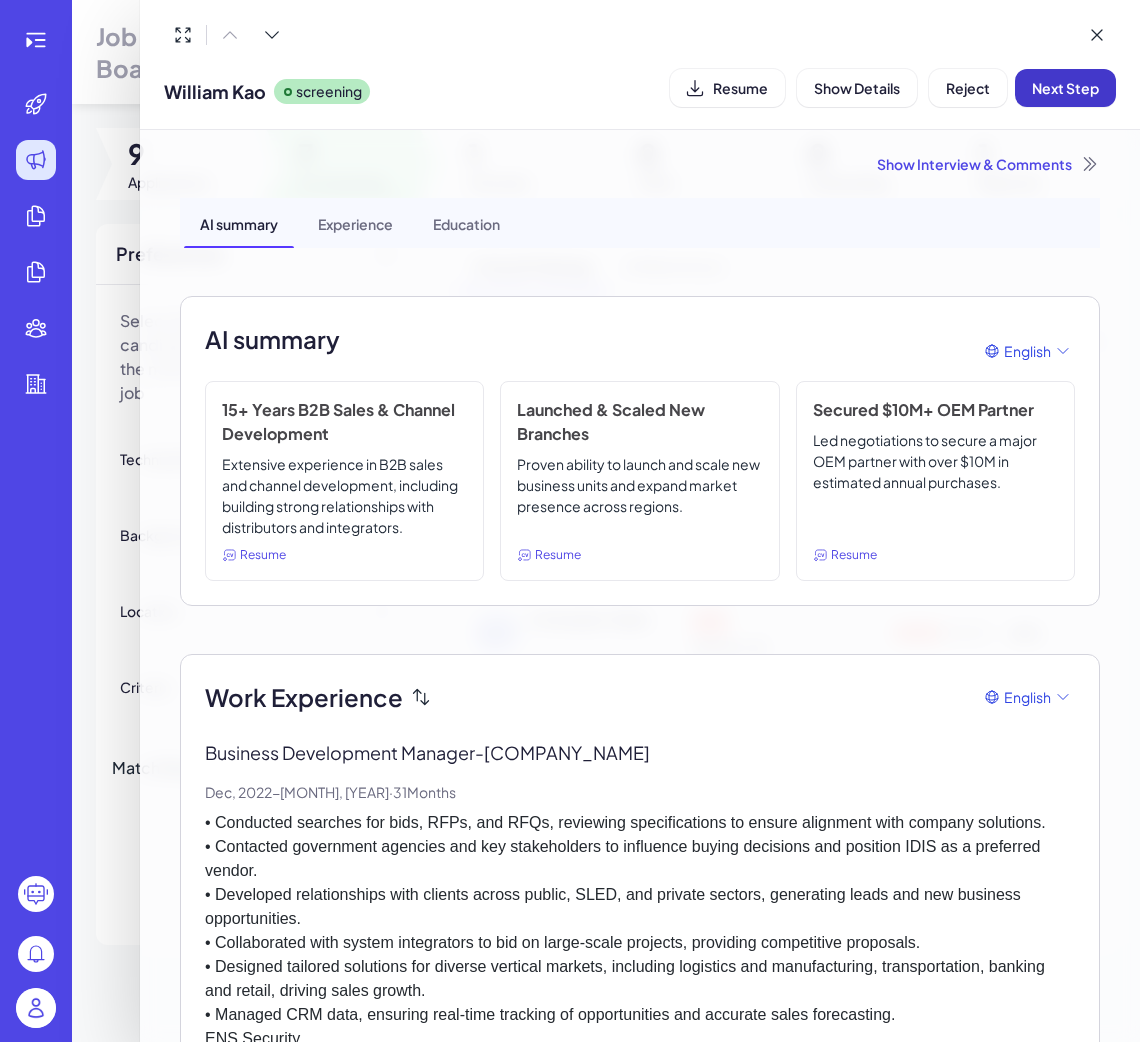 click on "Next Step" at bounding box center [1065, 88] 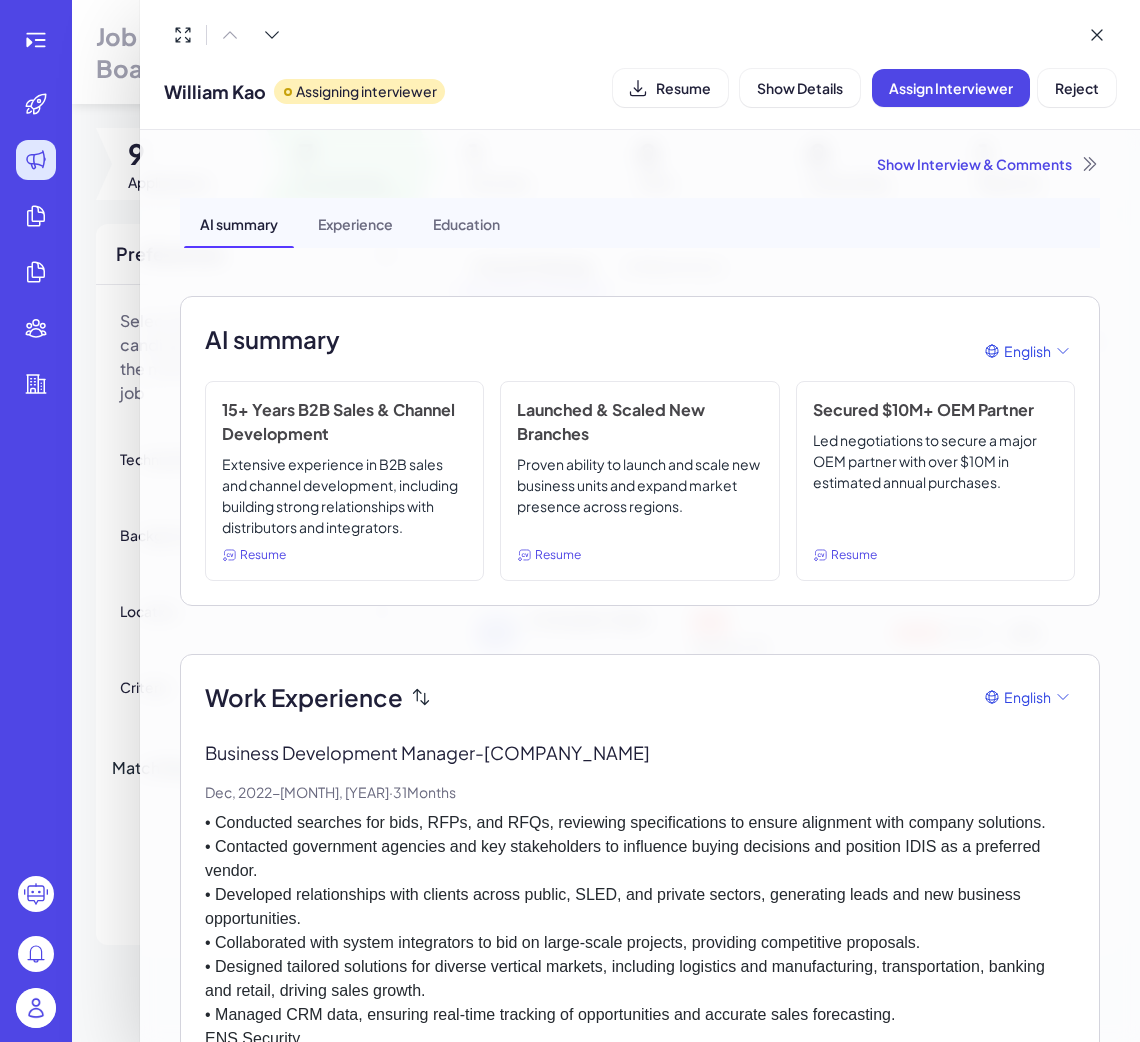 click on "Show Interview & Comments" at bounding box center [640, 164] 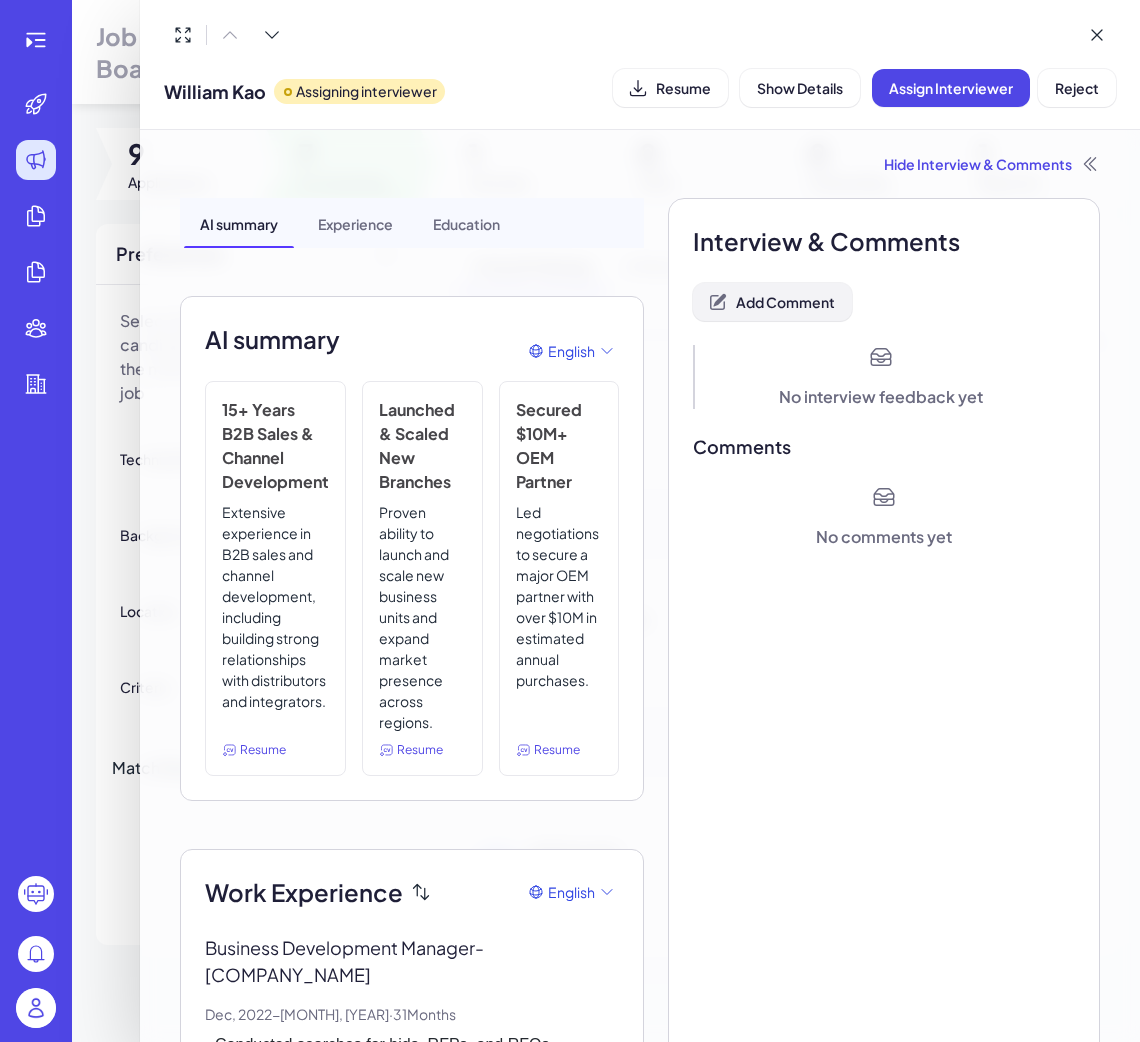 click on "Add Comment" at bounding box center [785, 302] 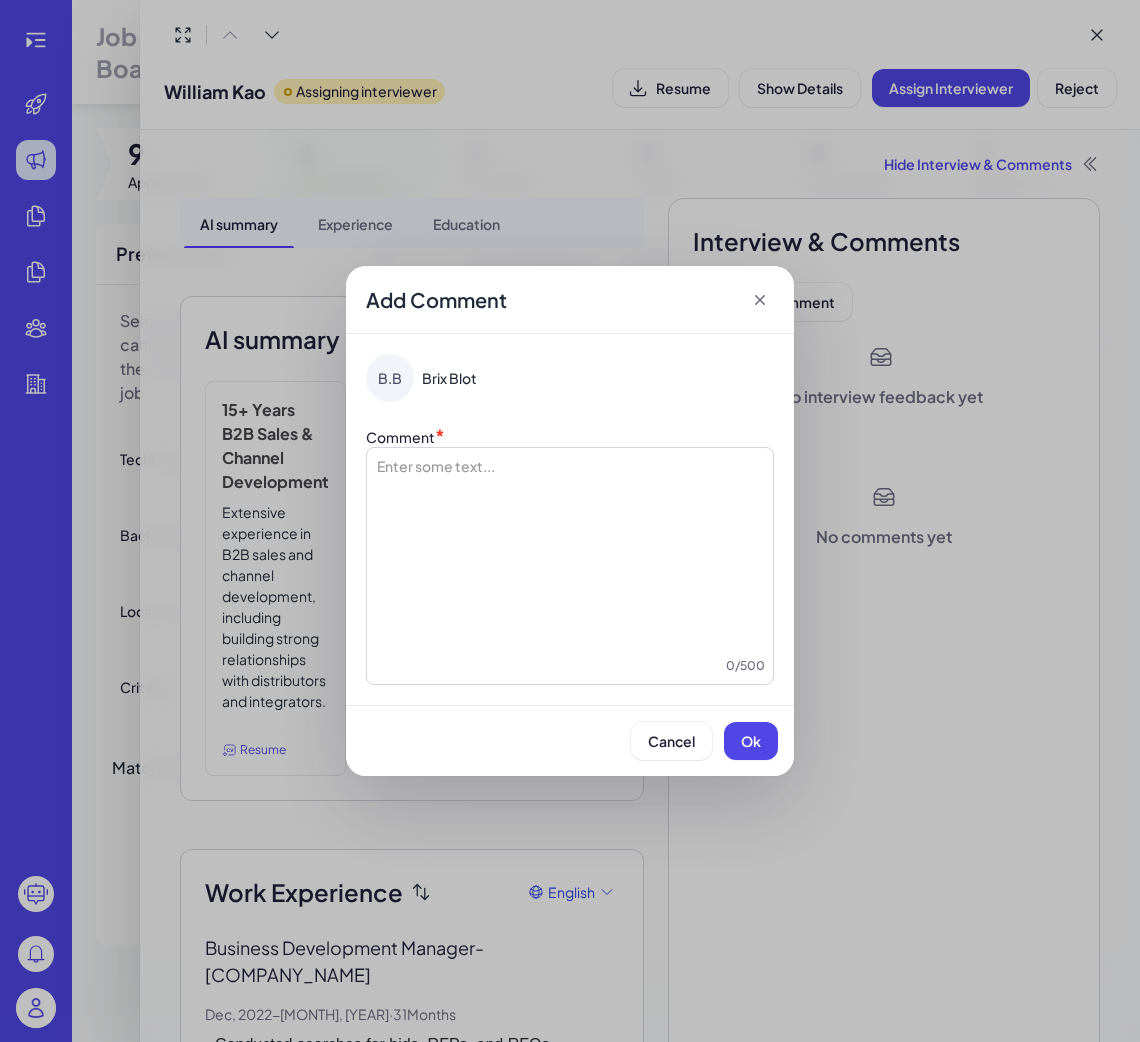 click at bounding box center [570, 556] 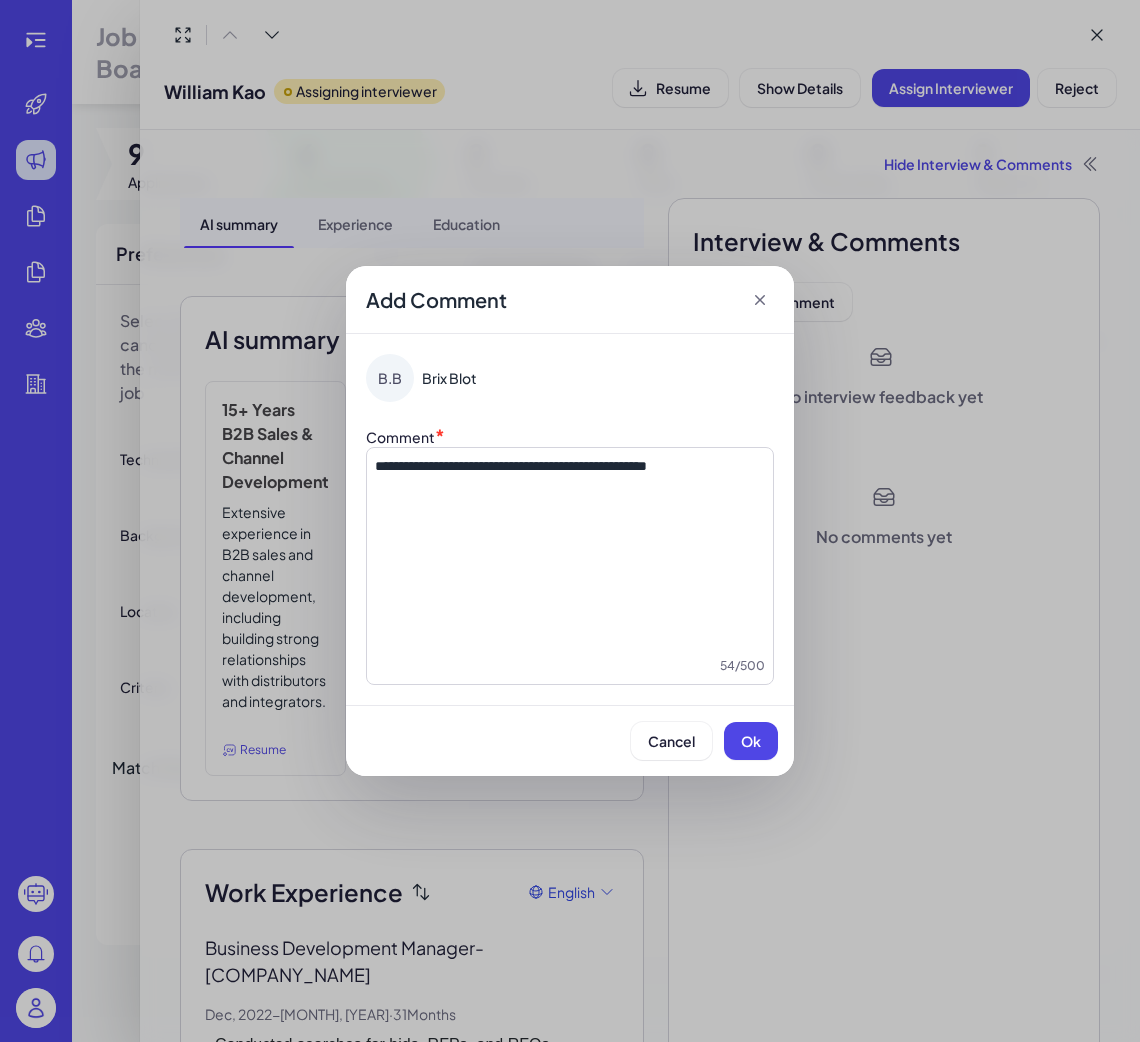 drag, startPoint x: 748, startPoint y: 749, endPoint x: 740, endPoint y: 700, distance: 49.648766 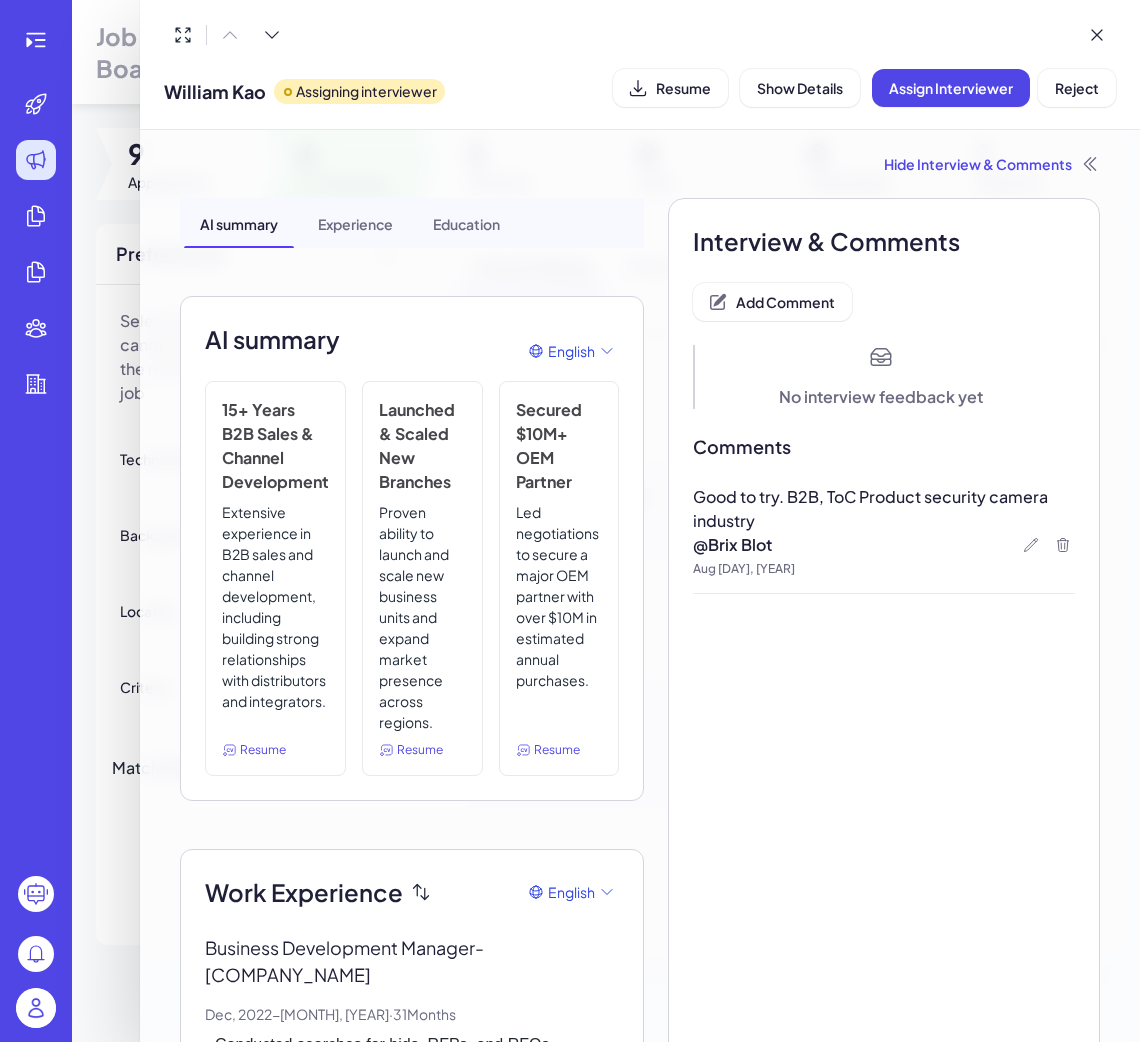 click on "Hide Interview & Comments AI summary Experience Education AI summary English 15+ Years B2B Sales & Channel Development Extensive experience in B2B sales and channel development, including building strong relationships with distributors and integrators. Resume Launched & Scaled New Branches Proven ability to launch and scale new business units and expand market presence across regions. Resume Secured $10M+ OEM Partner Led negotiations to secure a major OEM partner with over $10M in estimated annual purchases. Resume Work Experience English Business Development Manager  -  IDIS Americas Dec, 2022  -  Aug, 2025  ·  31  Months Skills: system integration Market Analysis Lead Generation Business Development Client Relationship Bid Management CRM Management OEM Business Development Manager  -  Dahua Technology USA Apr, 2017  -  Nov, 2018  ·  18  Months Skills: negotiations  Business Development Account Manager  -  LTS Security Mar, 2010  -  Apr, 2017  ·  84  Months Skills: system integration  -  48" at bounding box center (640, 586) 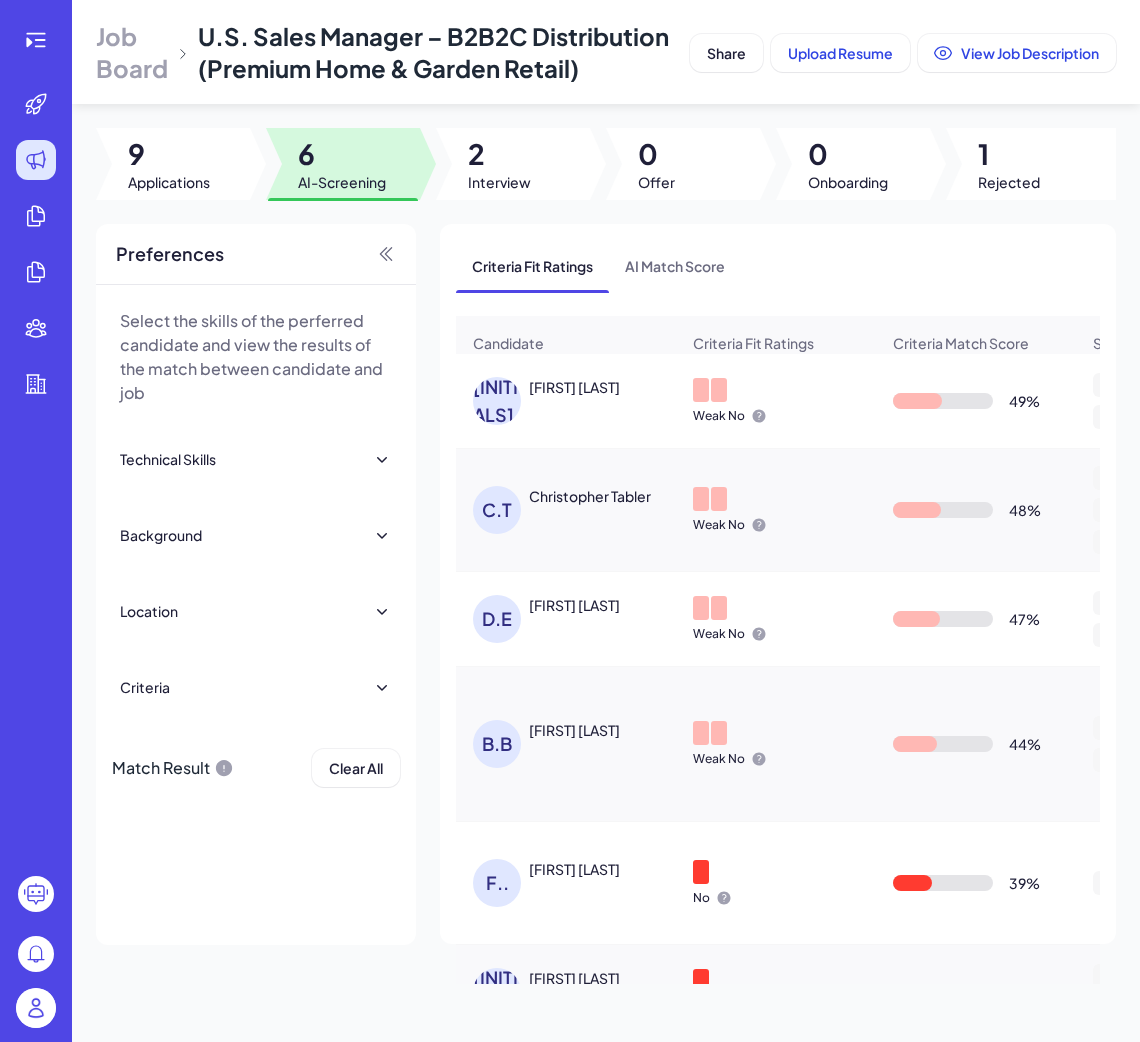 click at bounding box center (343, 164) 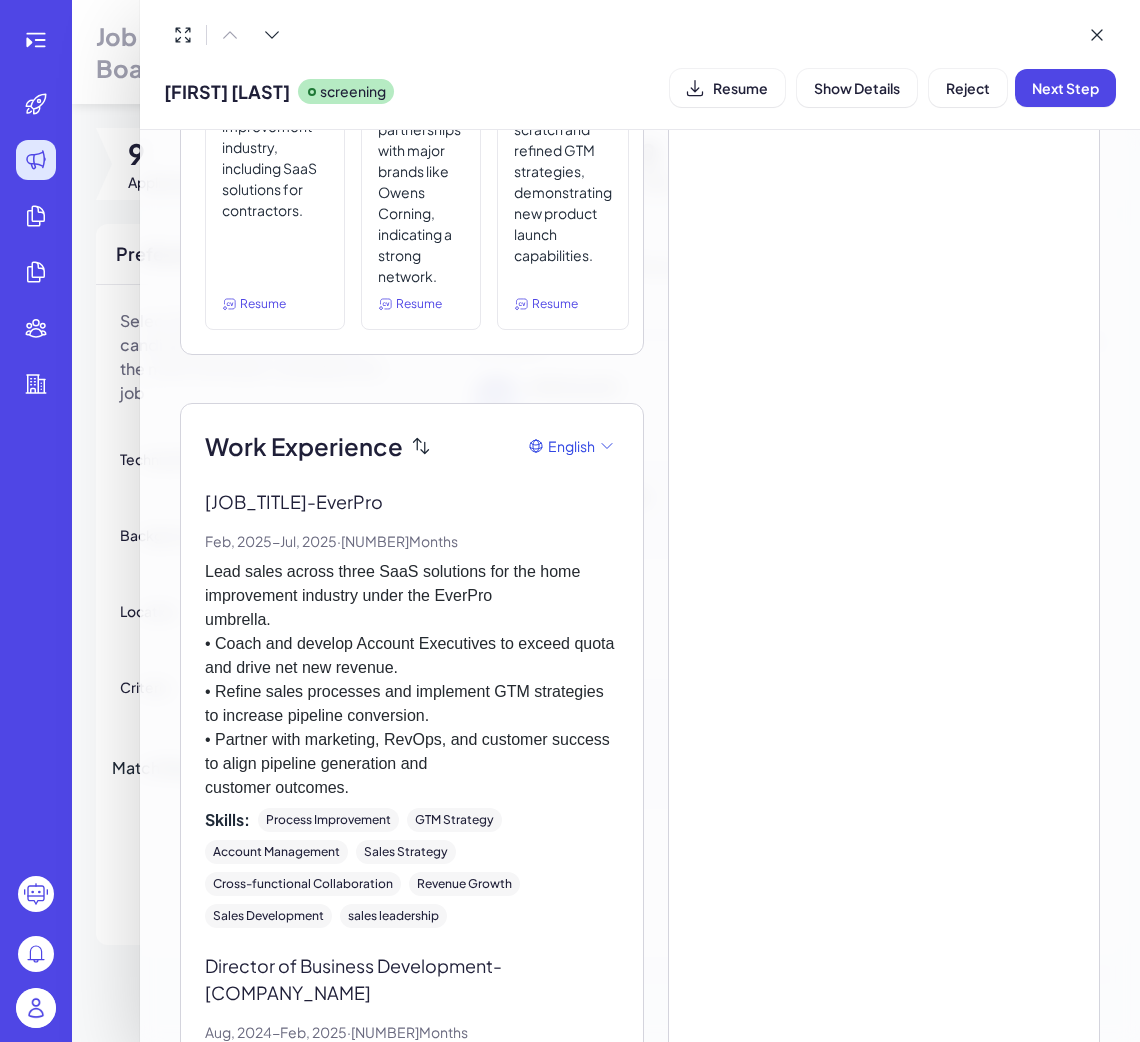 scroll, scrollTop: 0, scrollLeft: 0, axis: both 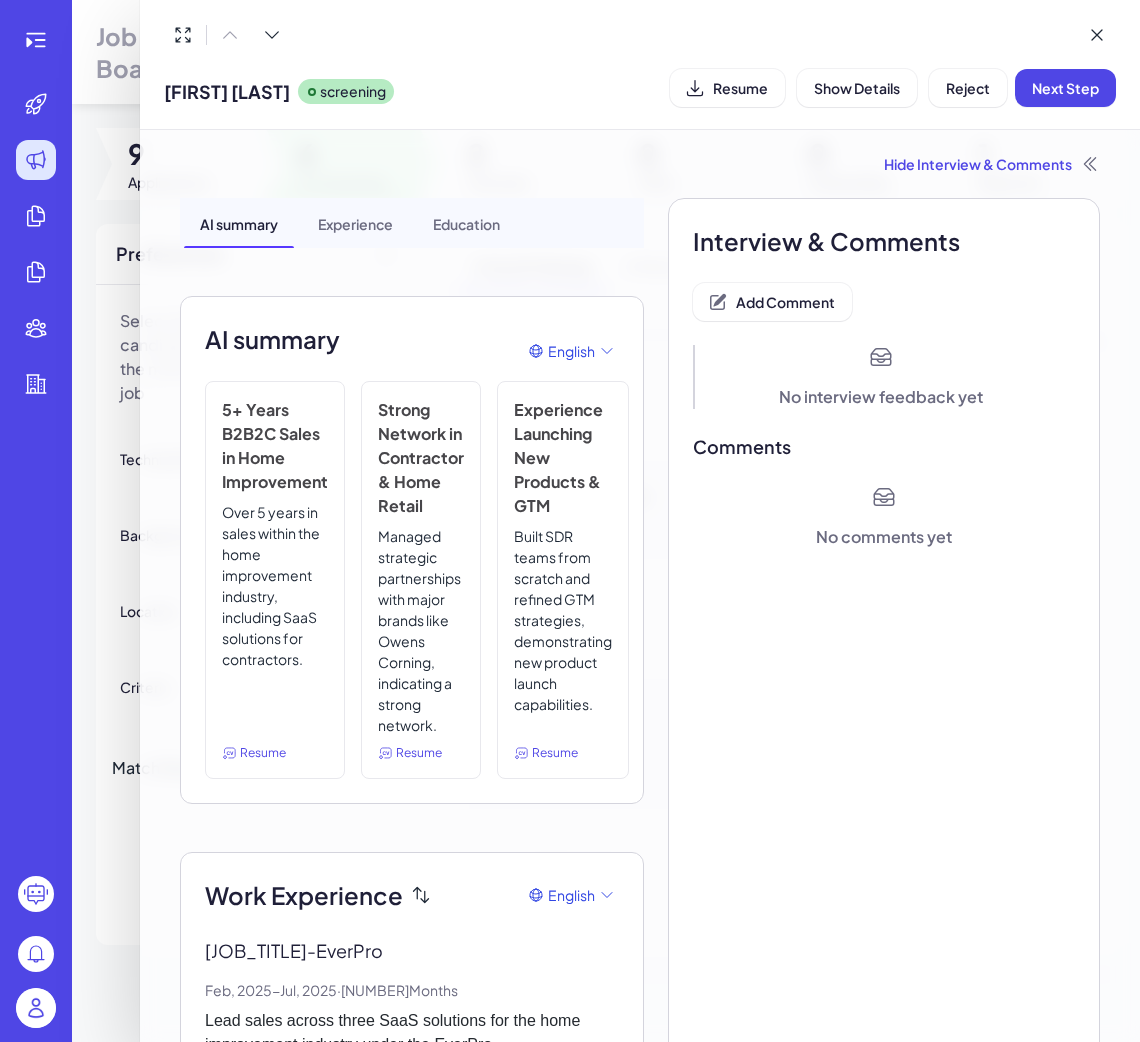 click on "Evan Klaus screening Resume Show Details Reject Next Step" at bounding box center [640, 87] 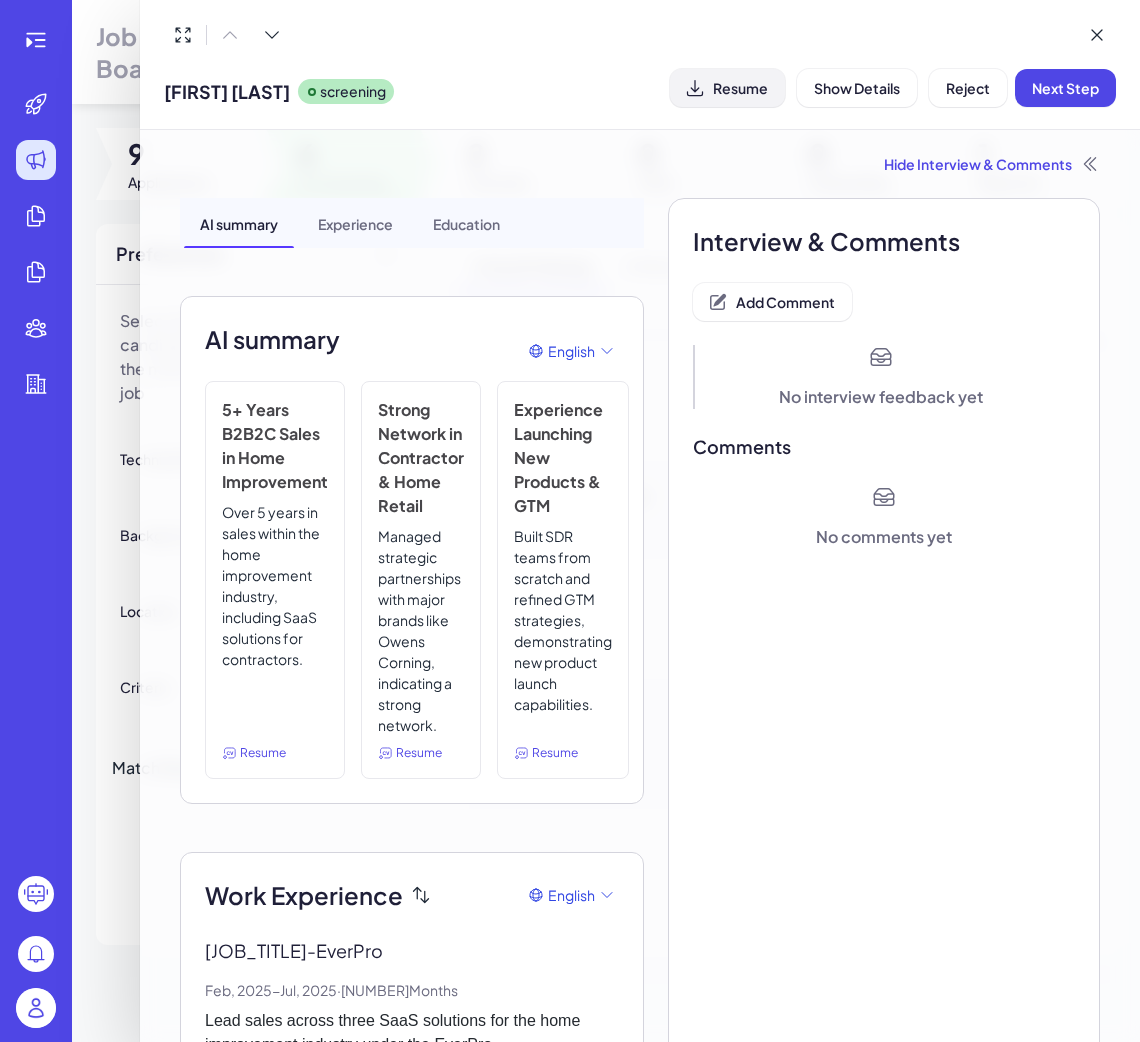 click on "Resume" at bounding box center (740, 88) 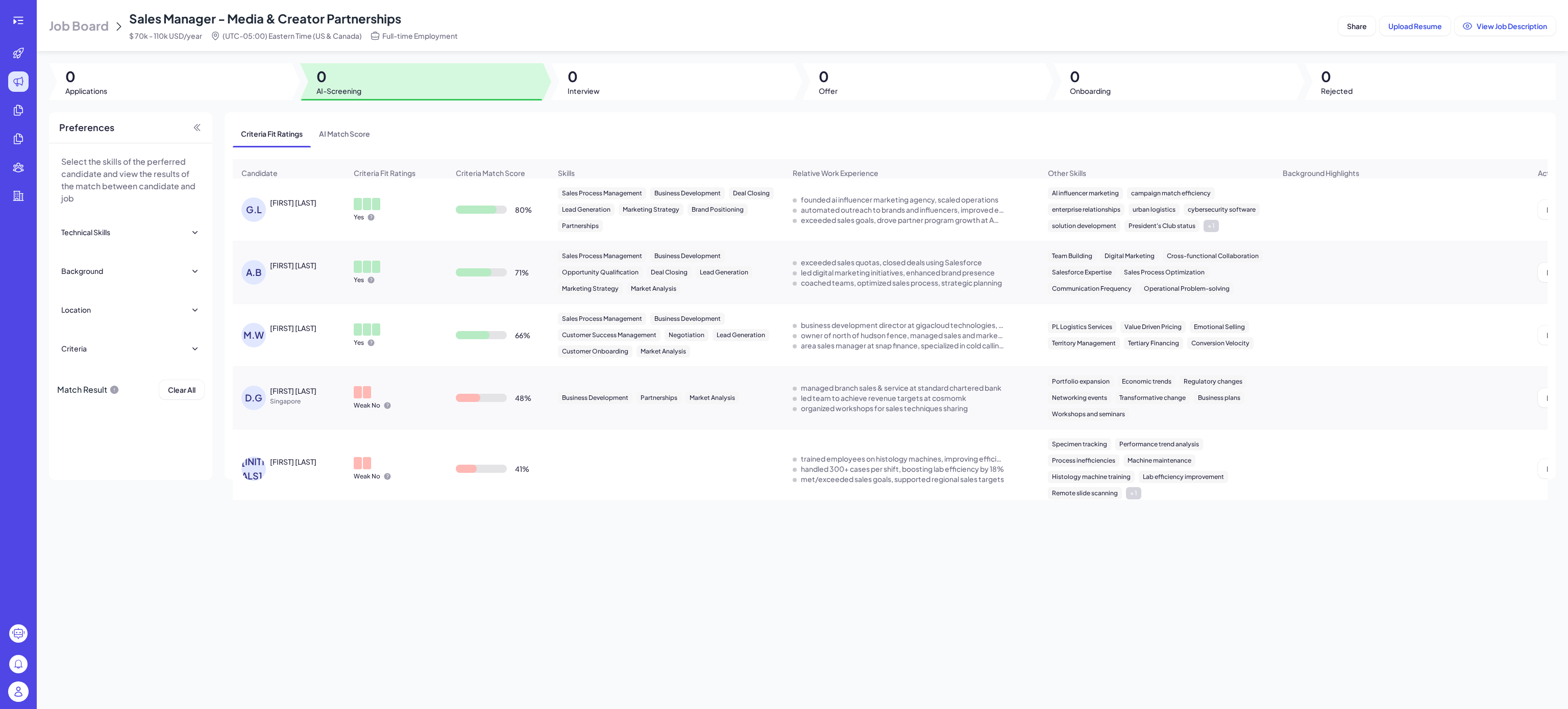 scroll, scrollTop: 0, scrollLeft: 0, axis: both 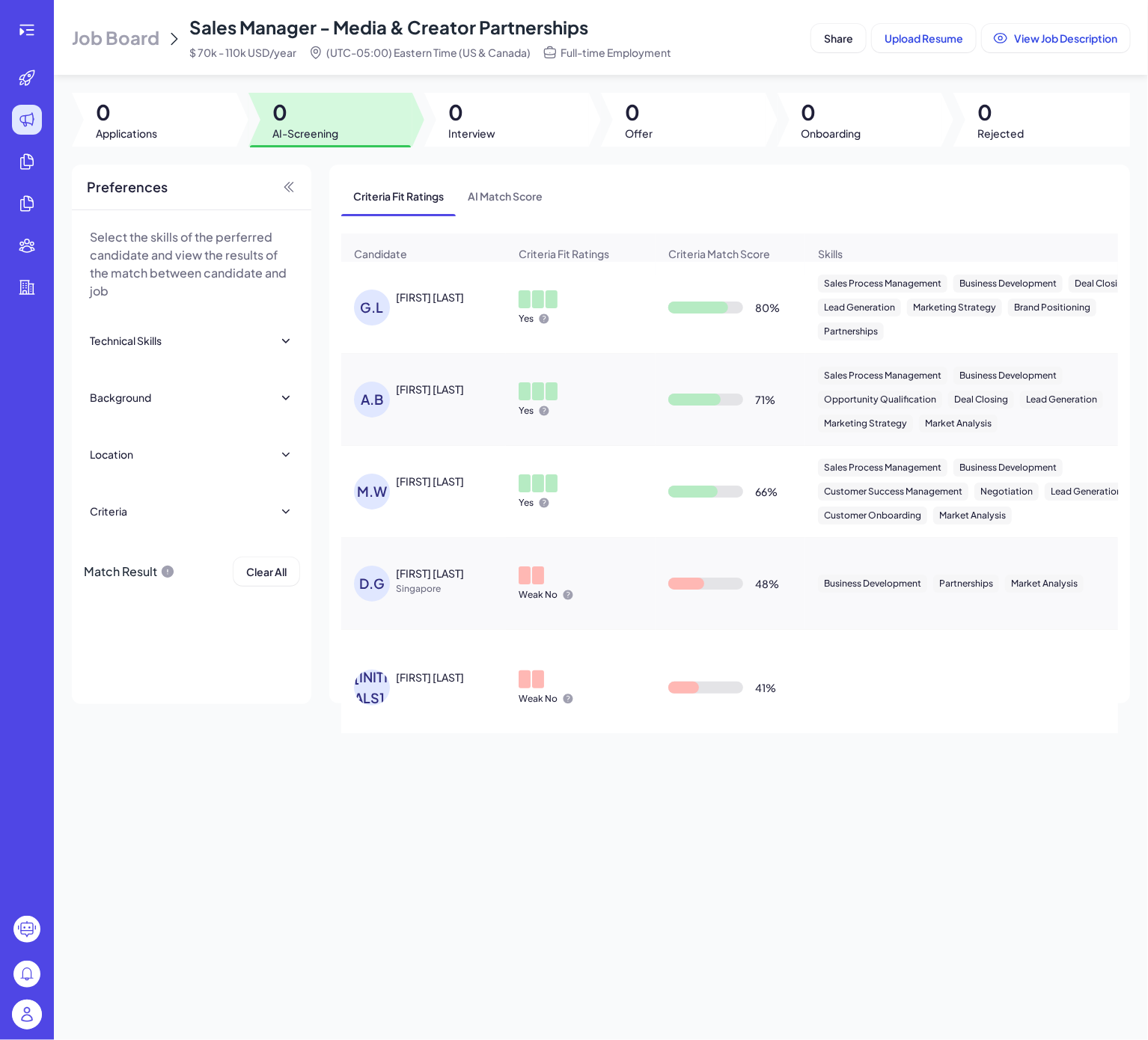 click on "Job Board Sales Manager - Media & Creator Partnerships $  70k - 110k USD/year (UTC-05:00) Eastern Time (US & Canada) Full-time Employment Share Upload Resume View Job Description 0 Applications 0 AI-Screening 0 Interview 0 Offer 0 Onboarding 0 Rejected Preferences Select the skills of the perferred candidate and view the results of the match between candidate and job Technical Skills Sales Process Management Business Development Customer Success Management Negotiation Opportunity Qualification Deal Closing Lead Generation Customer Onboarding Pricing Strategy Marketing Strategy Renewal Strategy Brand Positioning Content Strategy Partnerships Customer Feedback Integration Market Analysis Background Broadcasting and Television Industry Top 20 Universities Top 50 Universities Top 100 Universities Top 200 Universities Top Companies Location Regions Asia-Pacific China Taiwan Hong Kong Macau Brunei Cambodia Indonesia Japan North Korea South Korea Laos Malaysia Marshall Islands Federated States of Micronesia Nauru 80" at bounding box center (601, 520) 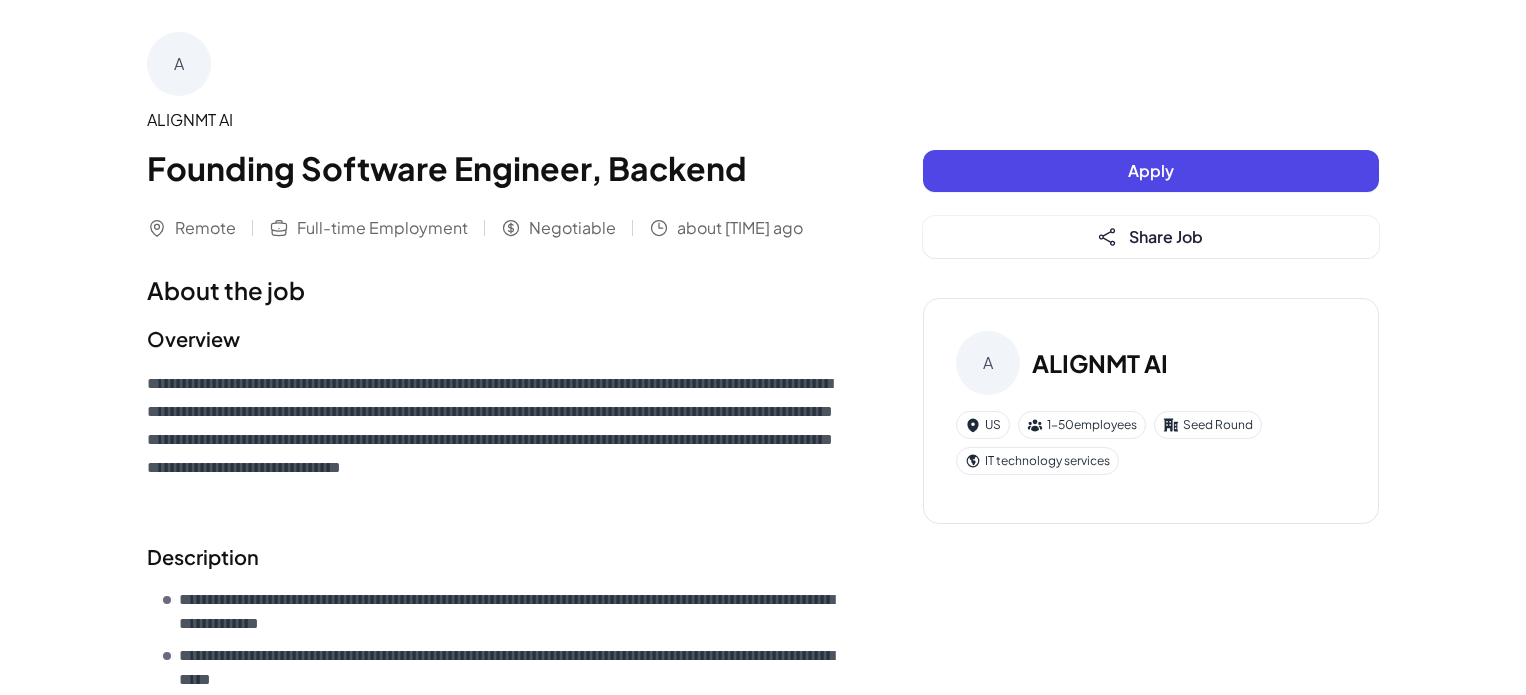 scroll, scrollTop: 1413, scrollLeft: 0, axis: vertical 